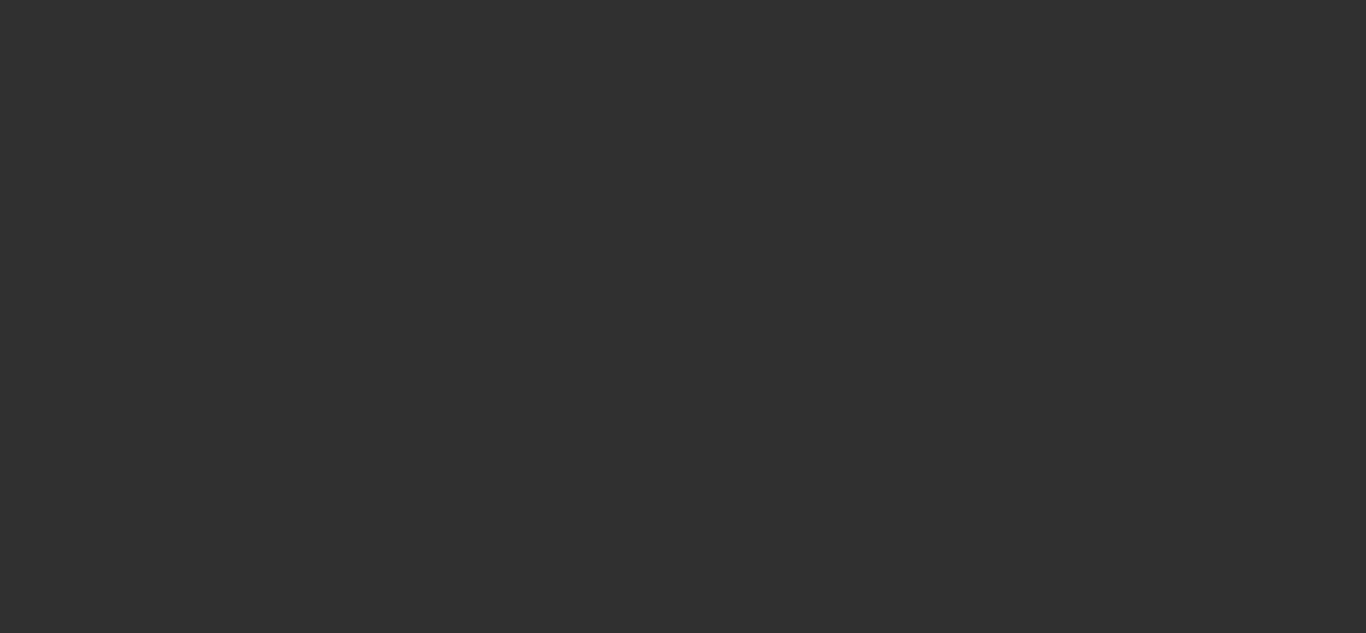 scroll, scrollTop: 0, scrollLeft: 0, axis: both 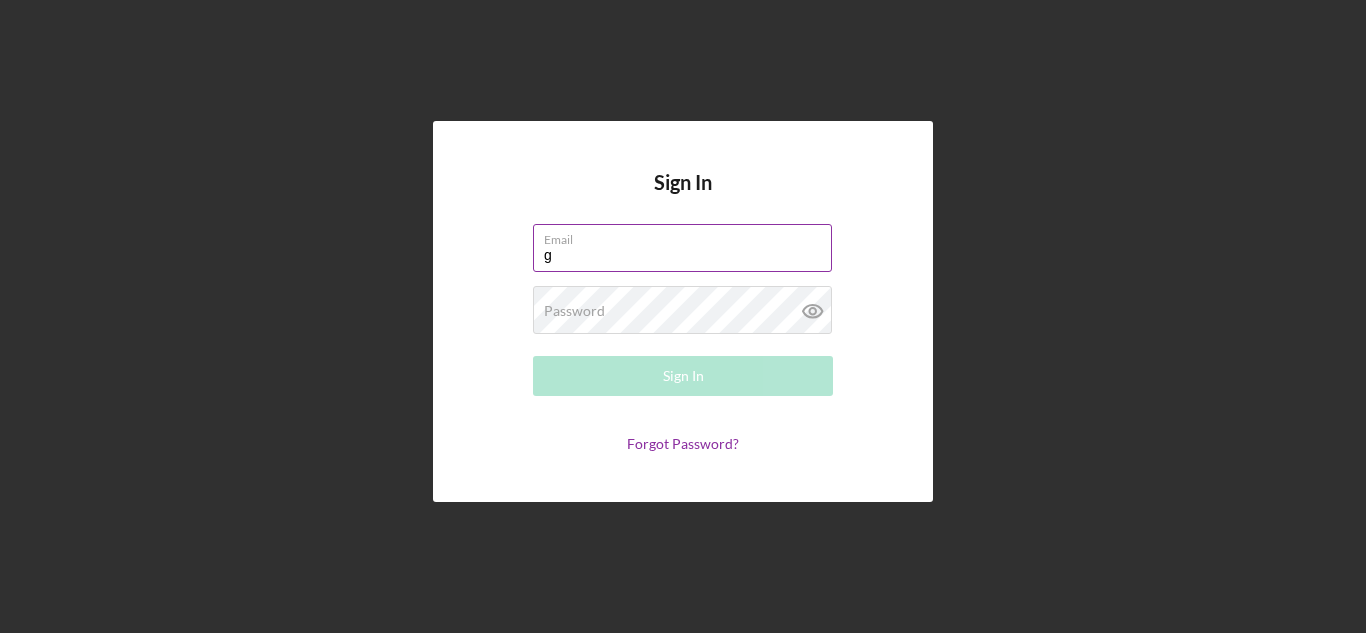 type on "[EMAIL]" 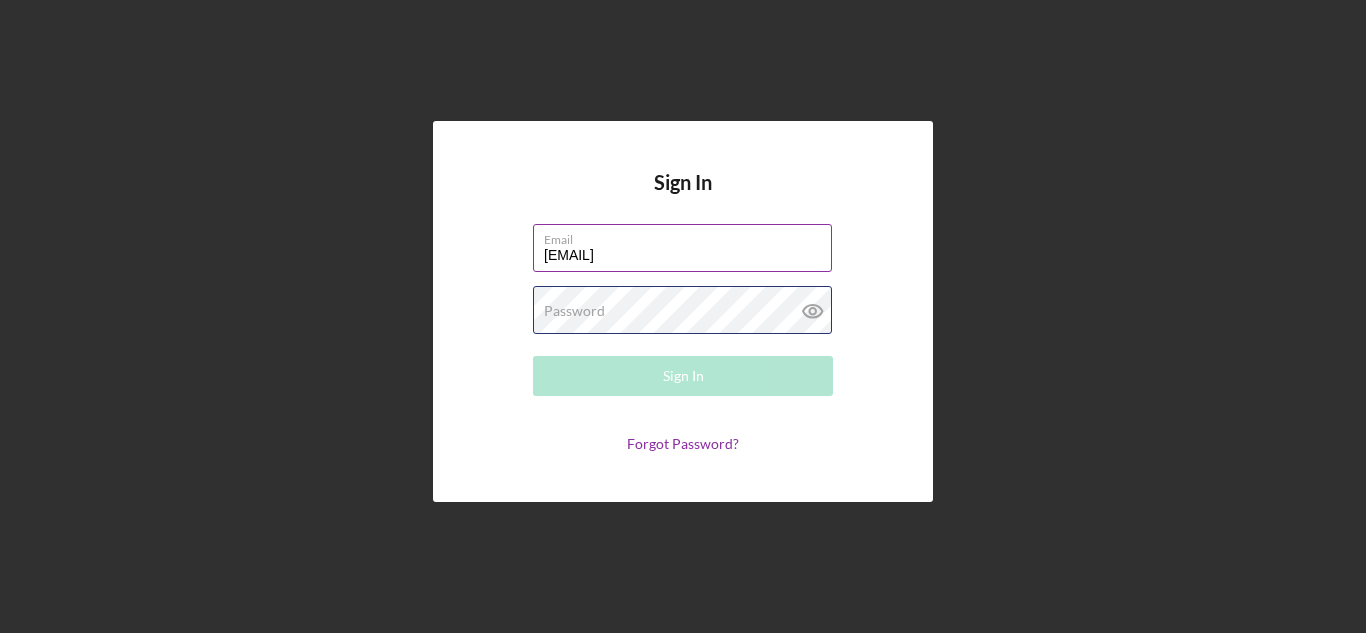 click on "Password Required" at bounding box center [683, 311] 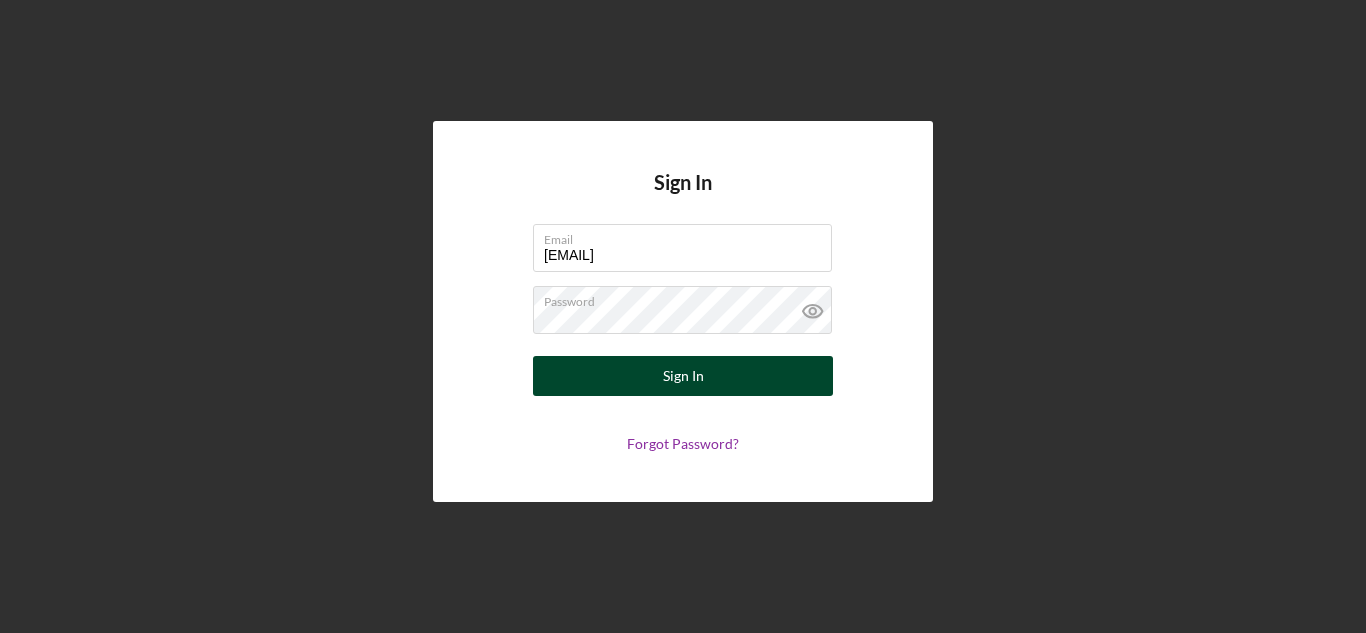 click on "Sign In" at bounding box center [683, 376] 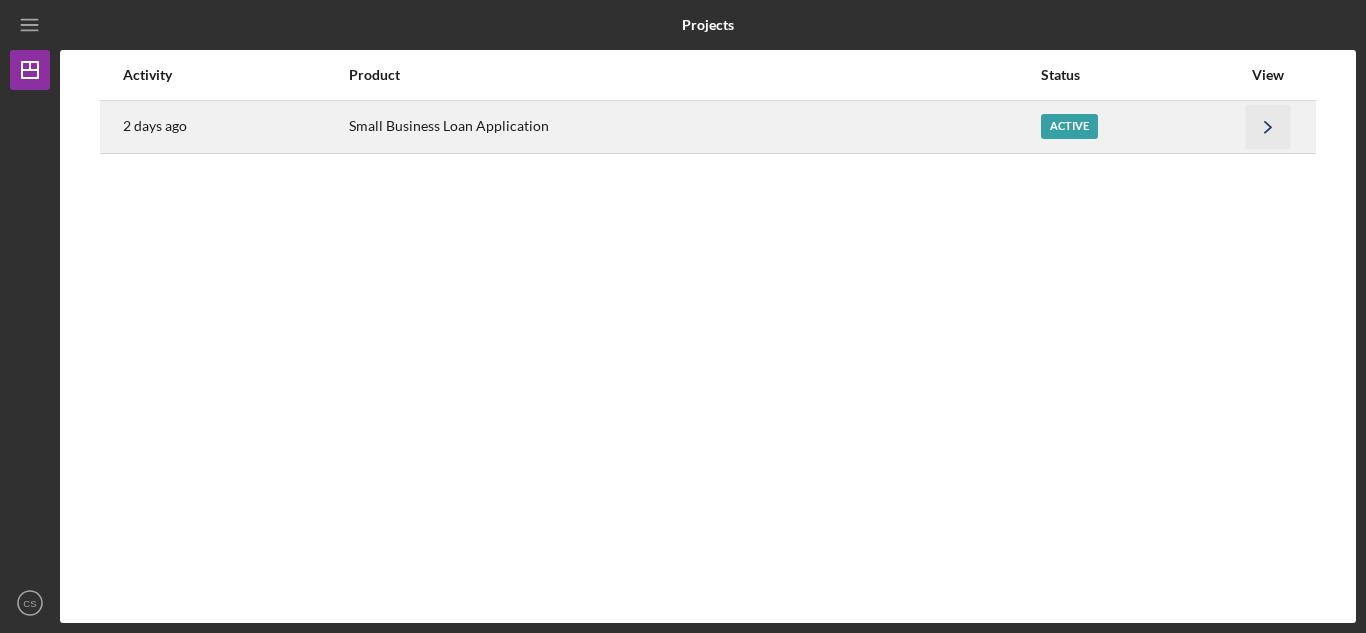 click on "Icon/Navigate" 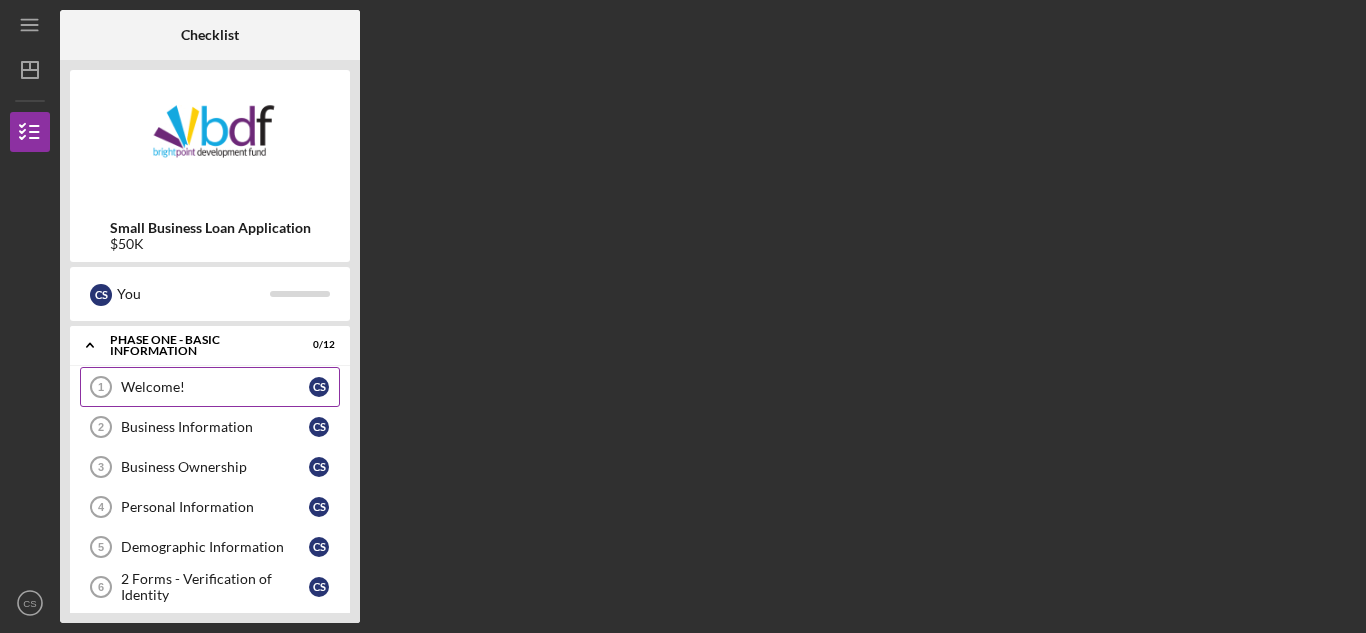 click on "Welcome!" at bounding box center (215, 387) 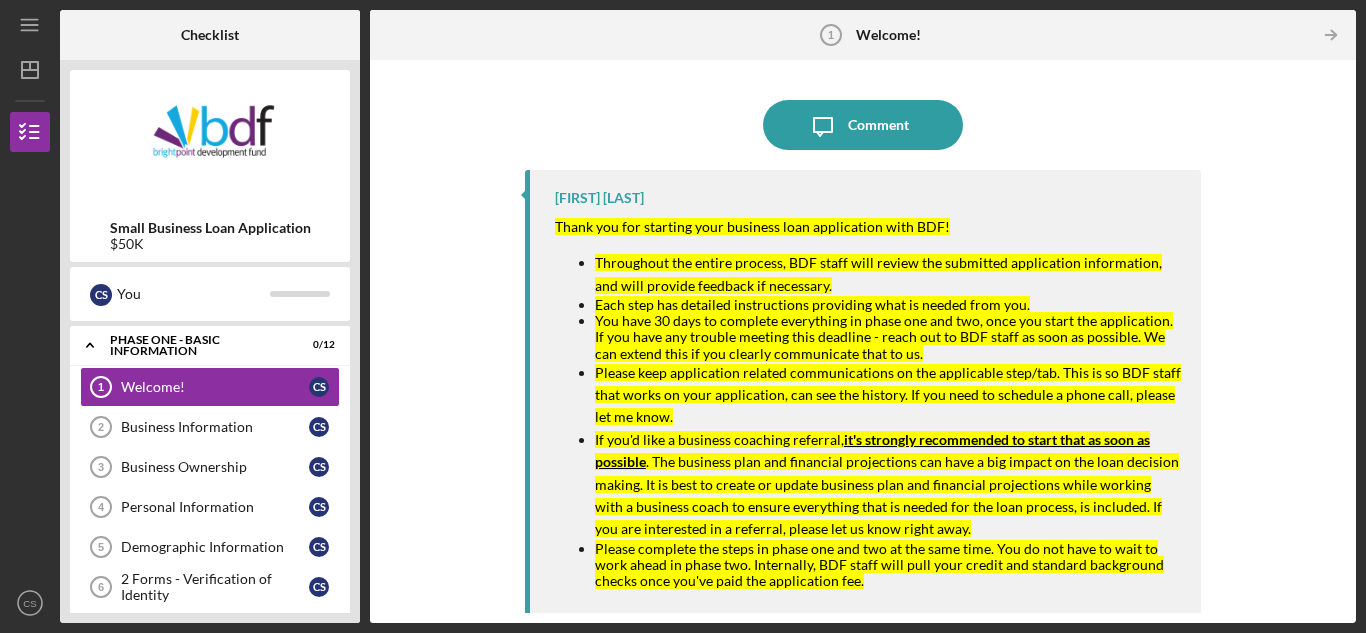 click on "Icon/Message Comment" at bounding box center [863, 125] 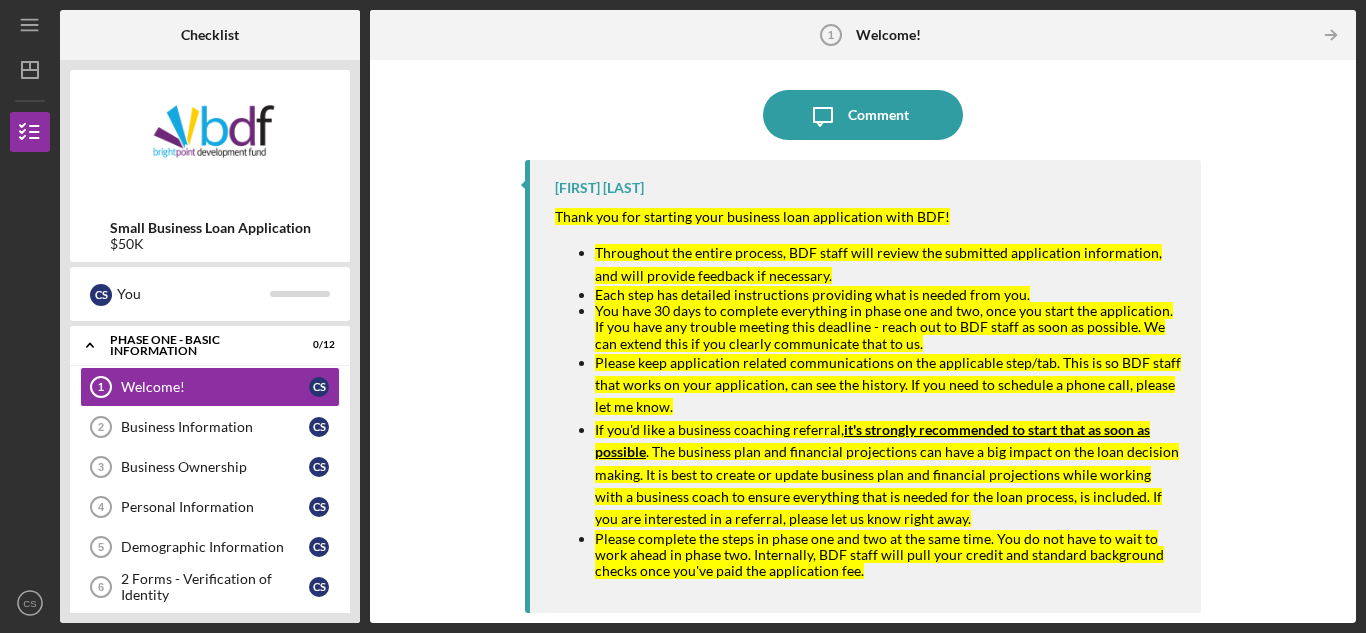 scroll, scrollTop: 0, scrollLeft: 0, axis: both 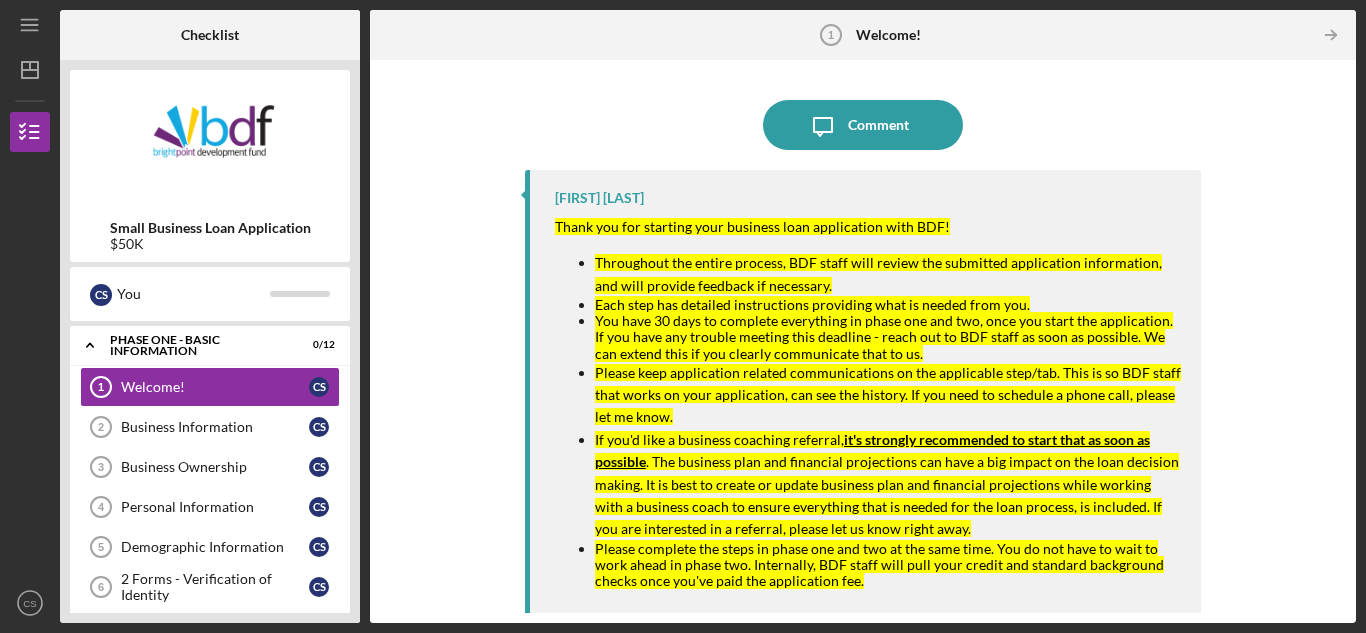 click on "If you'd like a business coaching referral, it's strongly recommended to start that as soon as possible . The business plan and financial projections can have a big impact on the loan decision making. It is best to create or update business plan and financial projections while working with a business coach to ensure everything that is needed for the loan process, is included. If you are interested in a referral, please let us know right away." at bounding box center [888, 485] 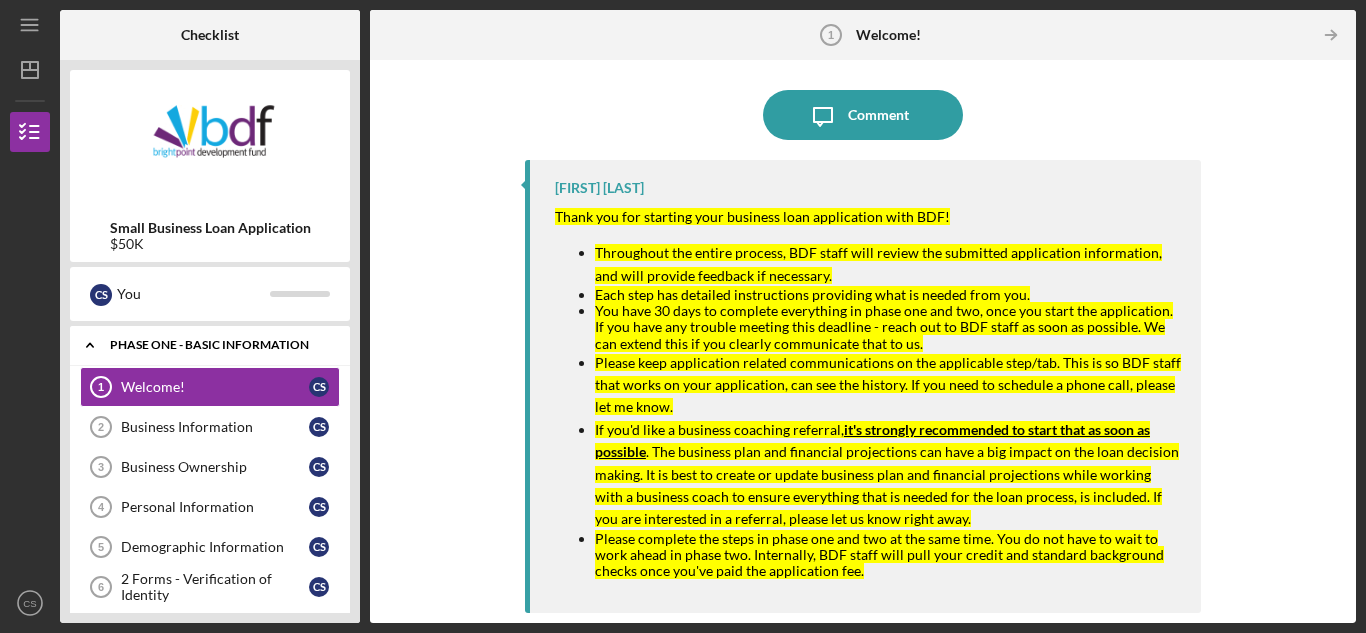 click on "Phase One - Basic Information" at bounding box center (217, 345) 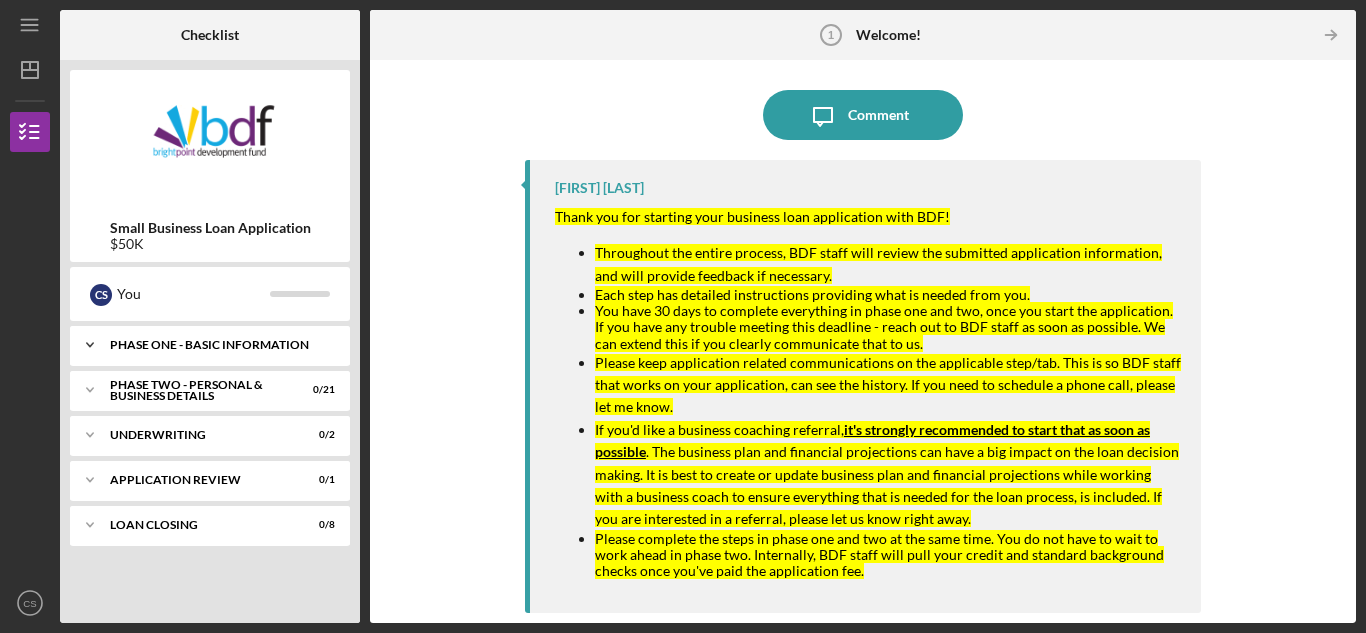 click on "Phase One - Basic Information" at bounding box center (217, 345) 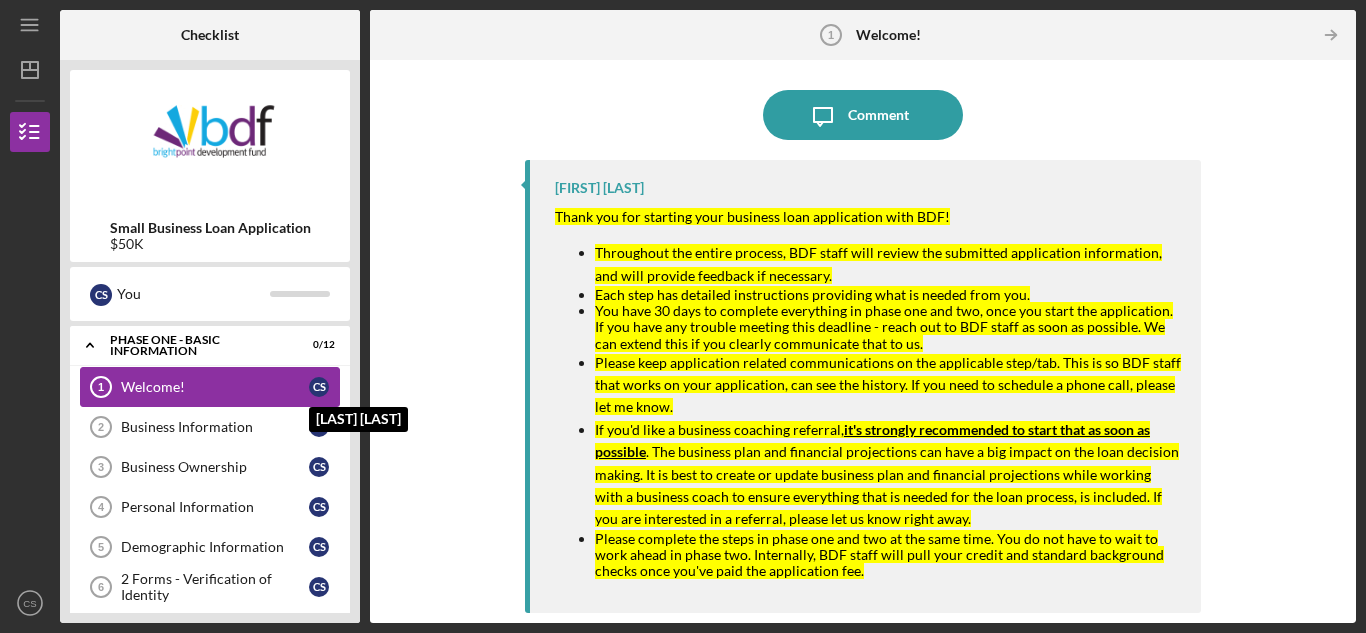 click on "C S" at bounding box center (319, 387) 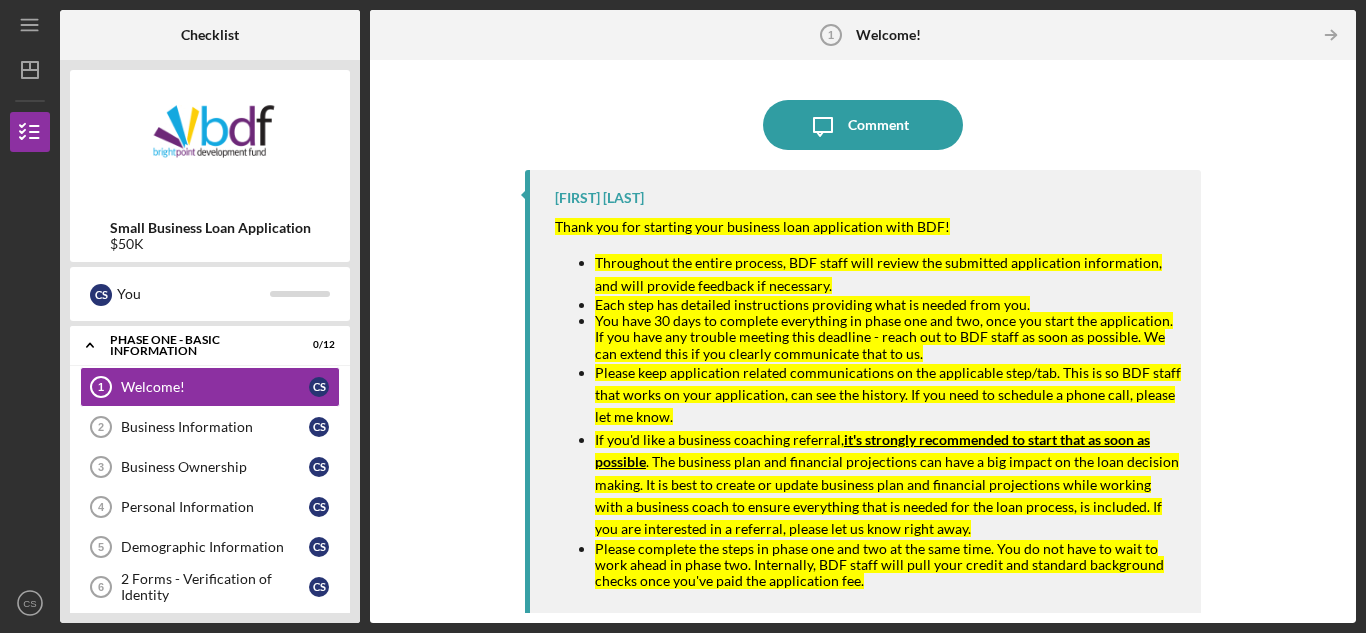 scroll, scrollTop: 10, scrollLeft: 0, axis: vertical 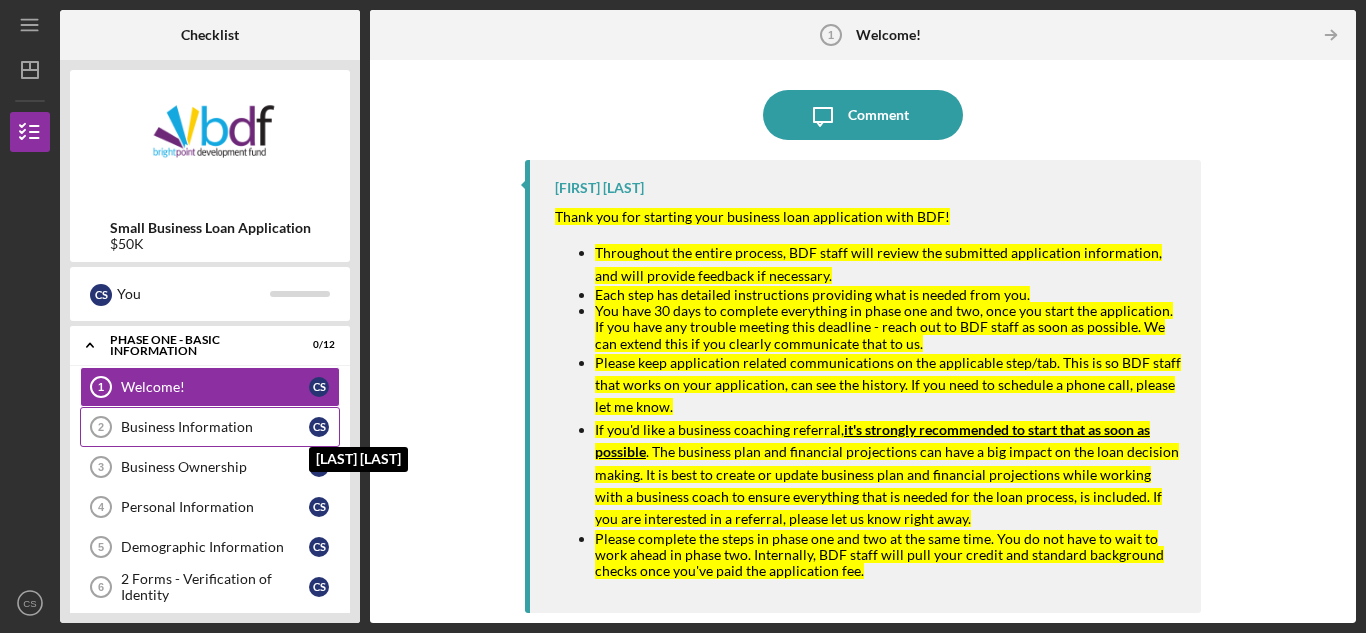 click on "C S" at bounding box center [319, 427] 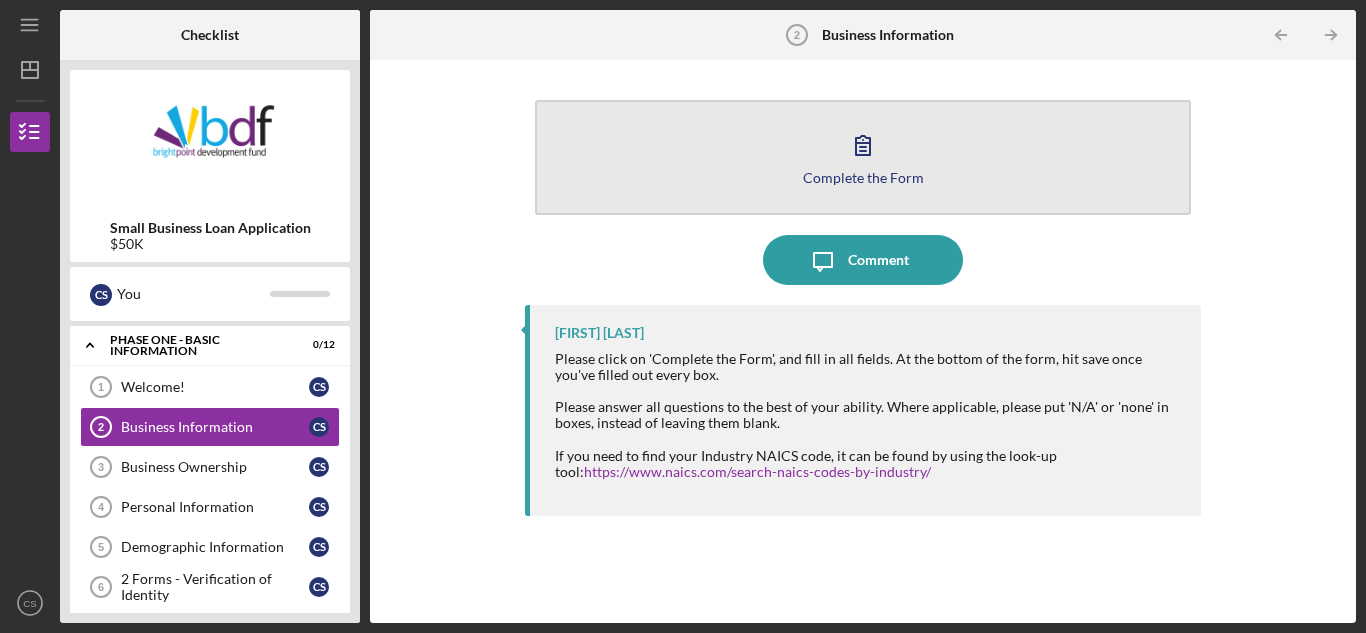click 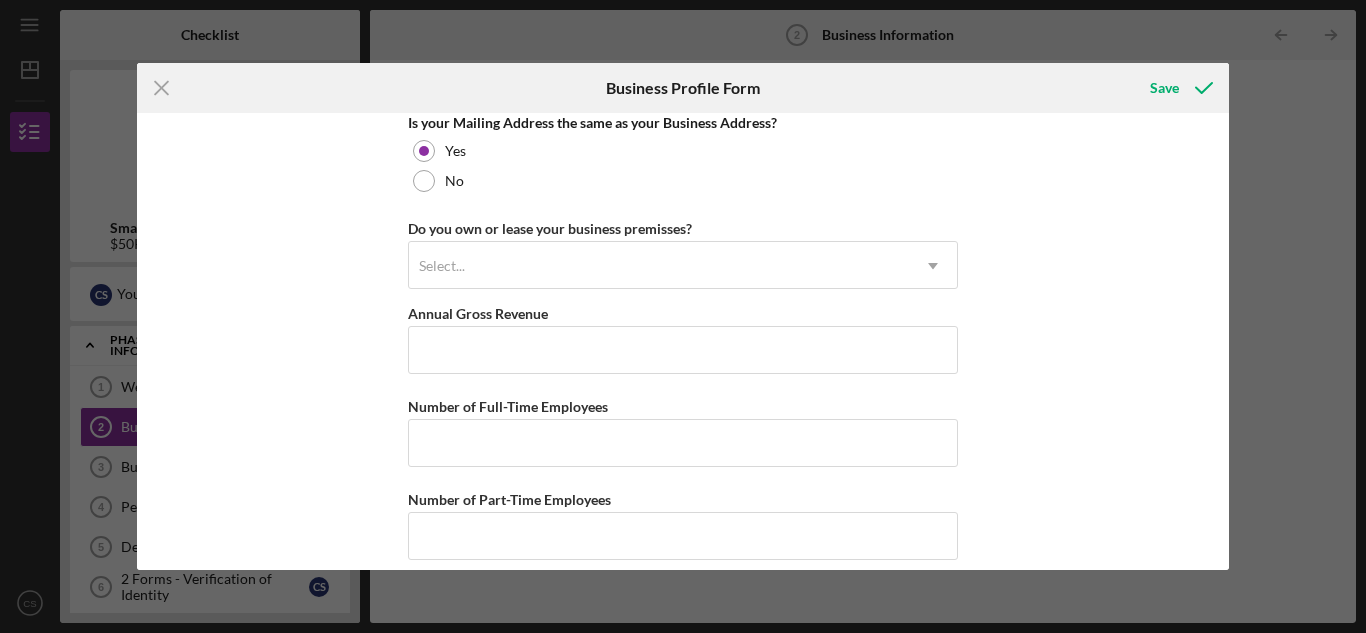 scroll, scrollTop: 1588, scrollLeft: 0, axis: vertical 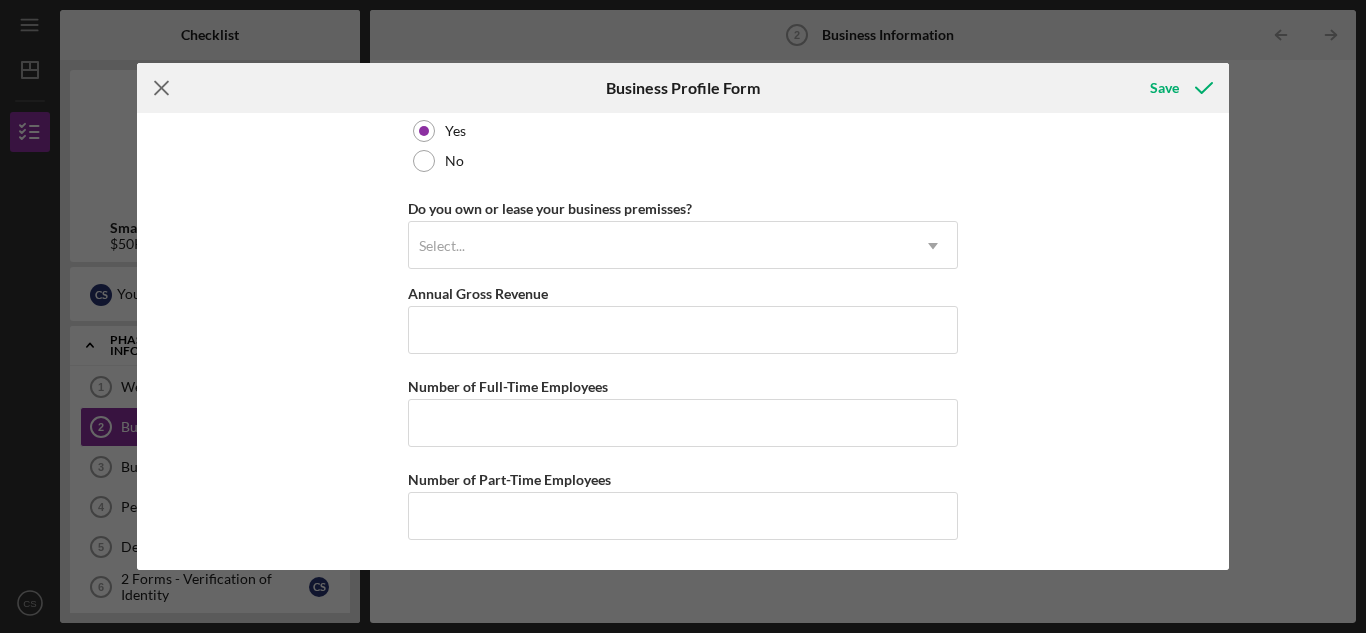click on "Icon/Menu Close" 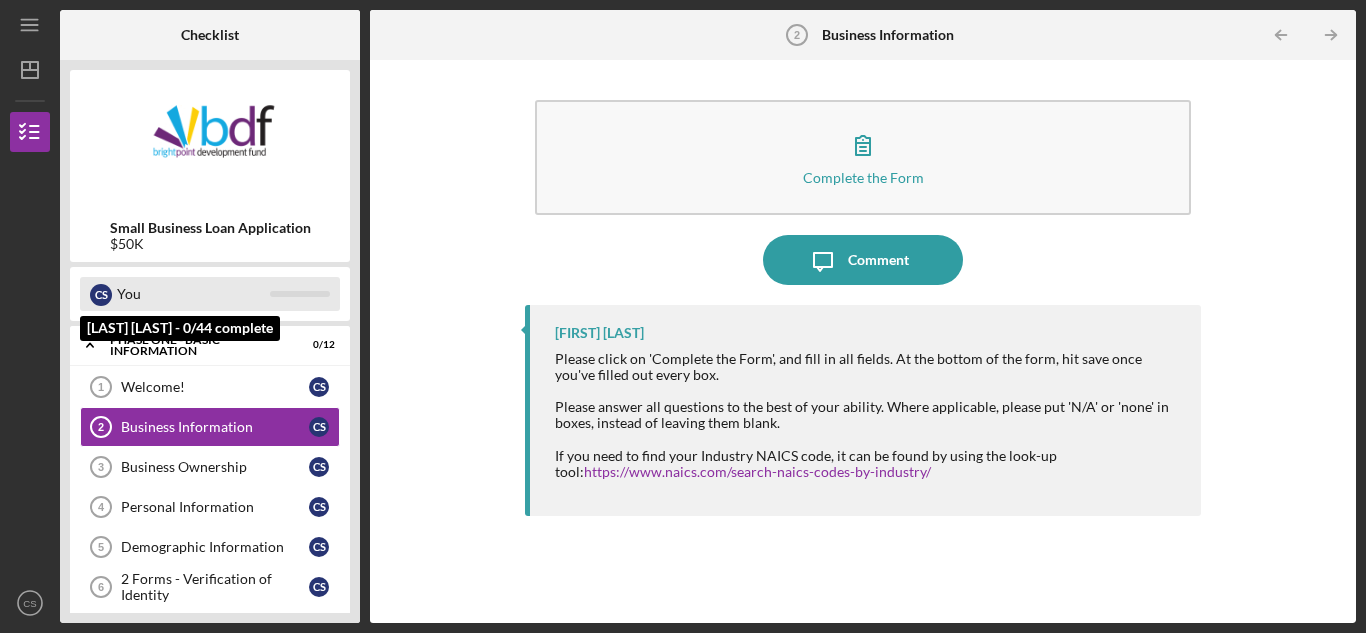 click on "You" at bounding box center (193, 294) 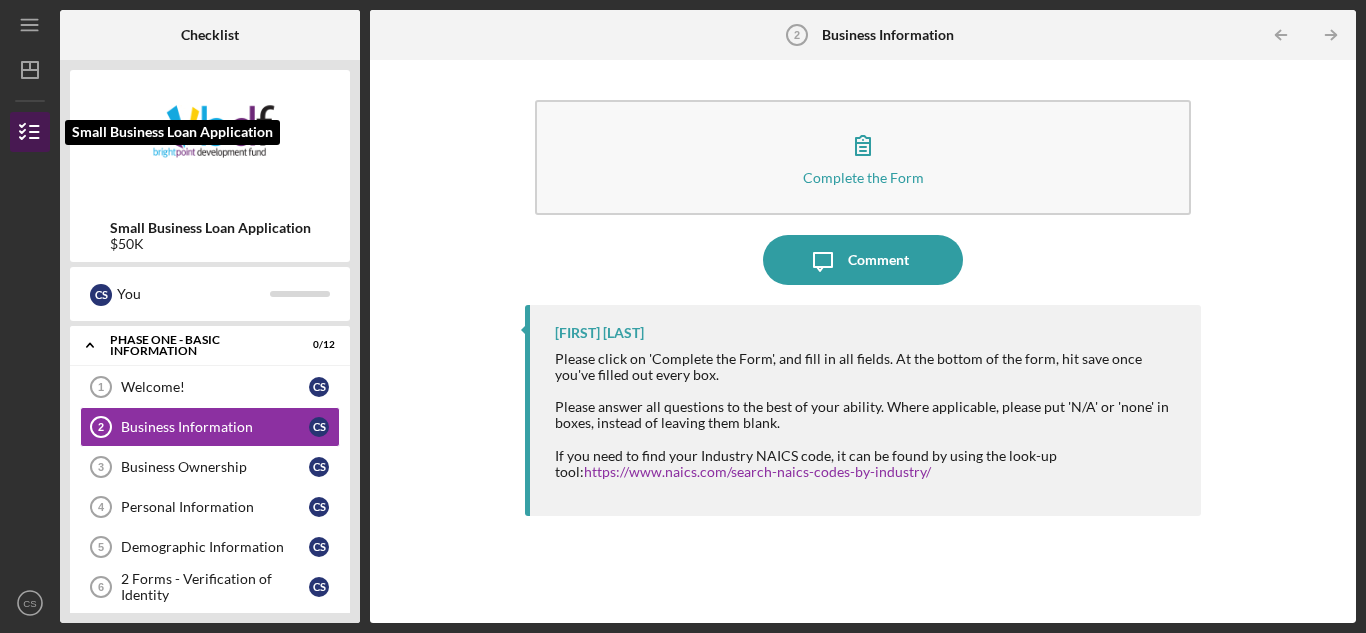 click 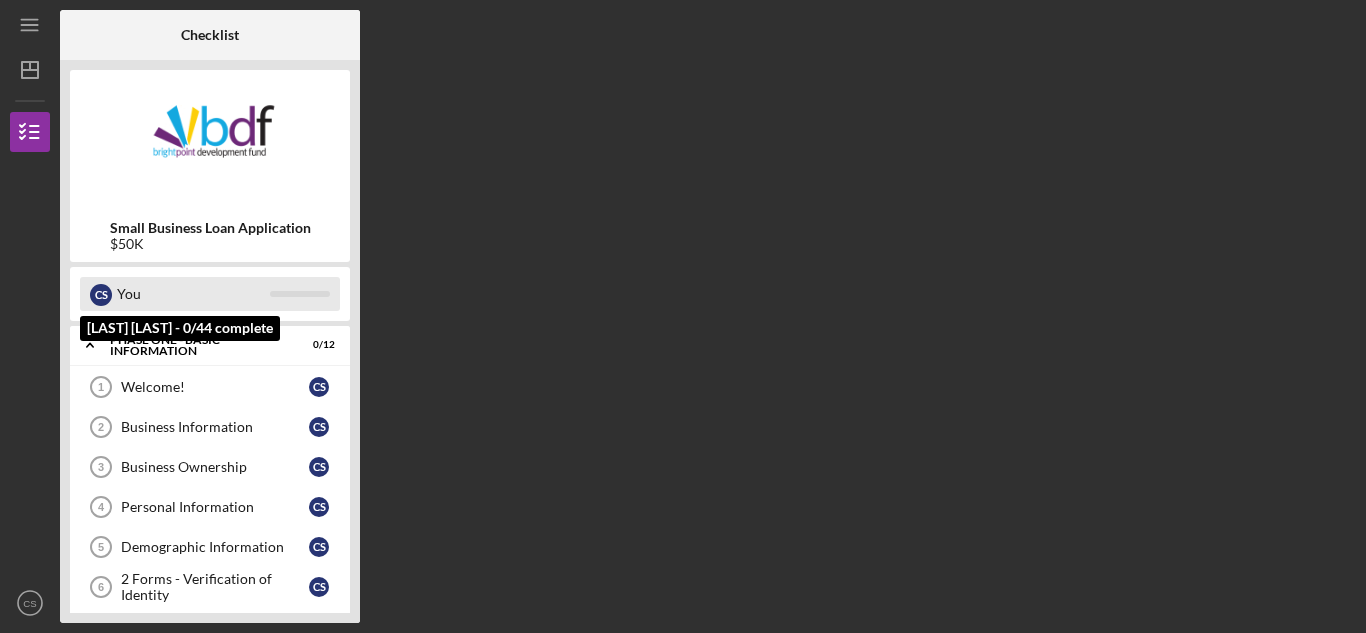 click on "You" at bounding box center [193, 294] 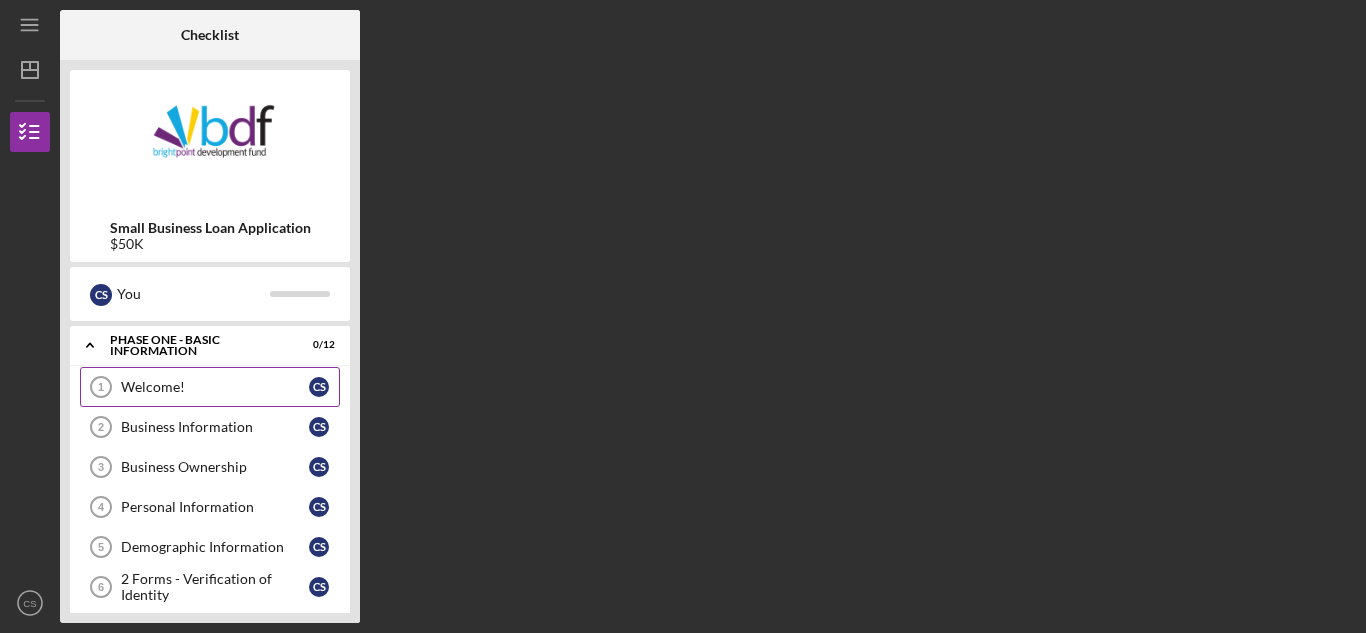 click on "Welcome! 1 Welcome! C S" at bounding box center [210, 387] 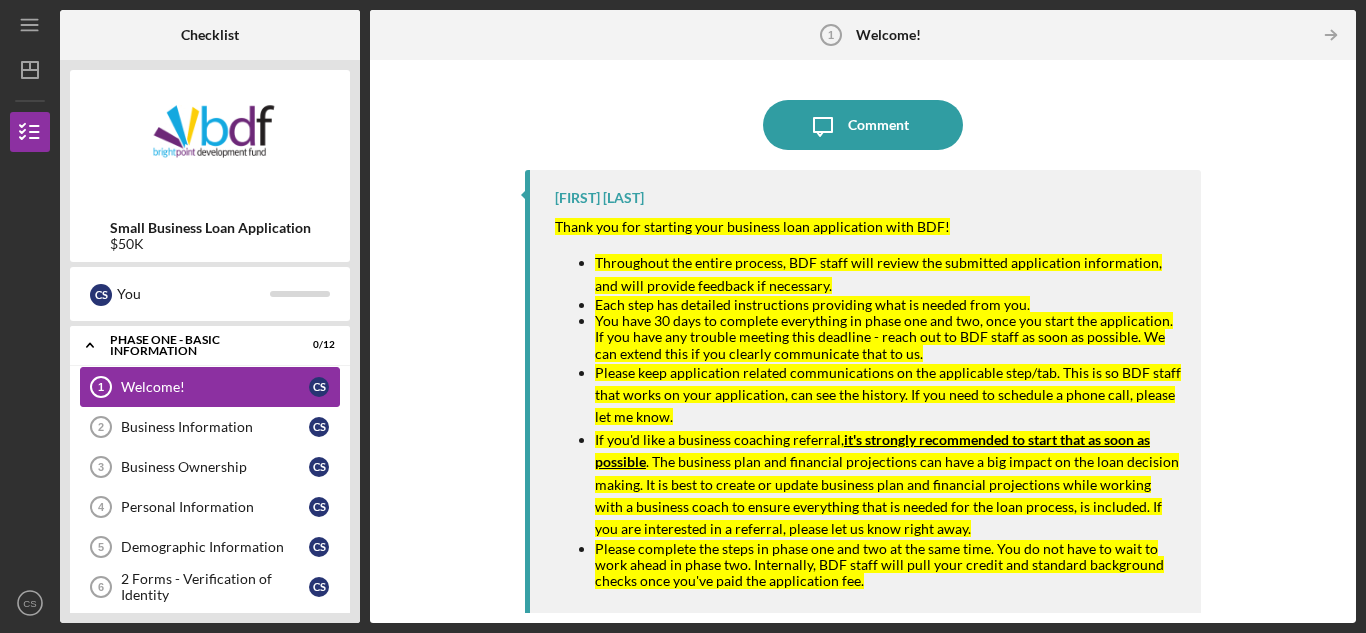 click on "Welcome!" at bounding box center [215, 387] 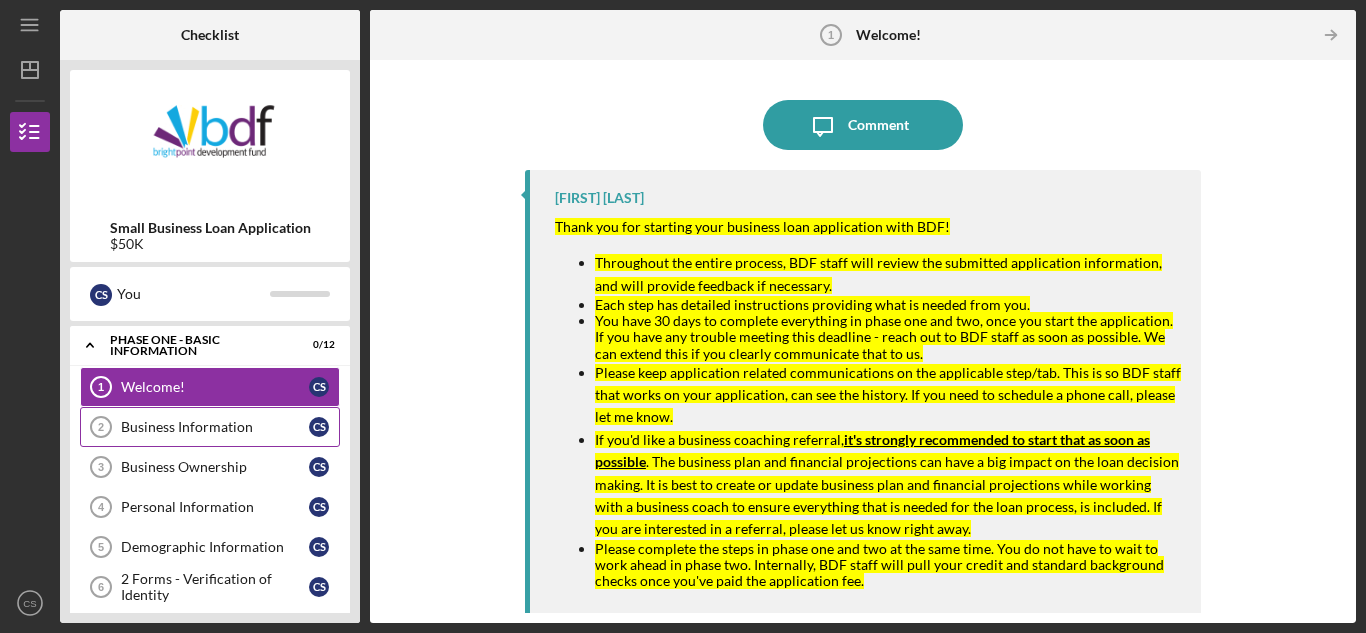 click on "Business Information" at bounding box center [215, 427] 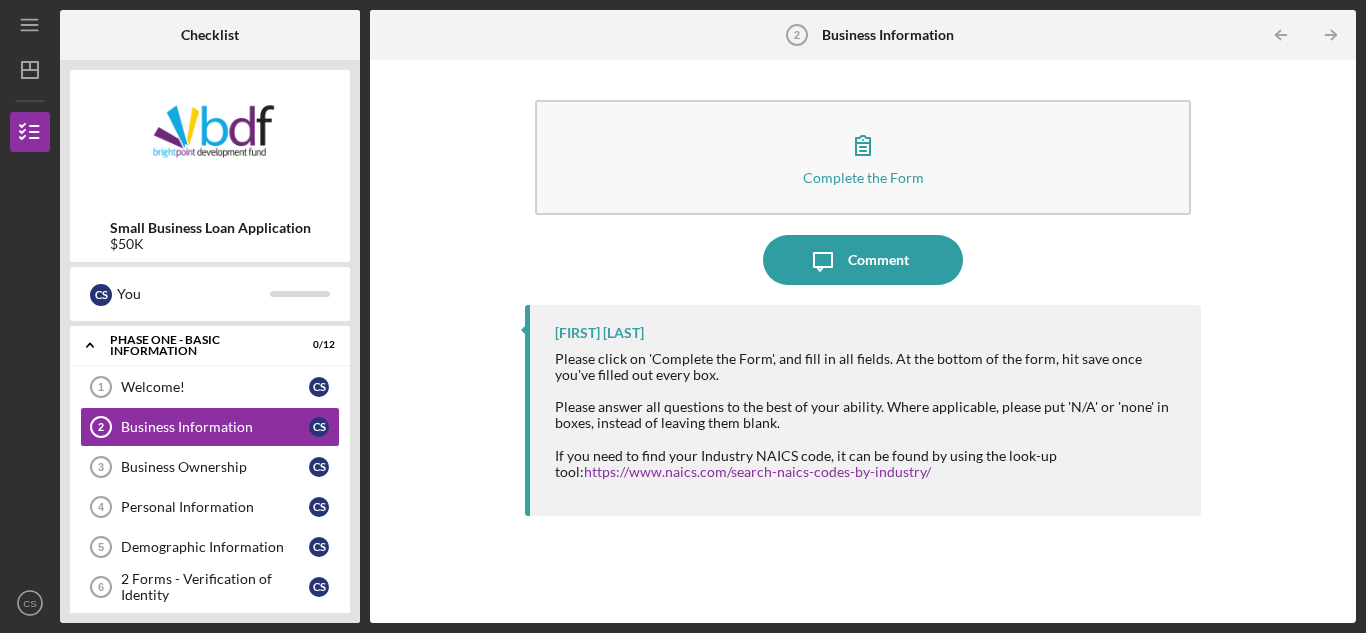 click on "Small Business Loan Application $50K" at bounding box center [210, 166] 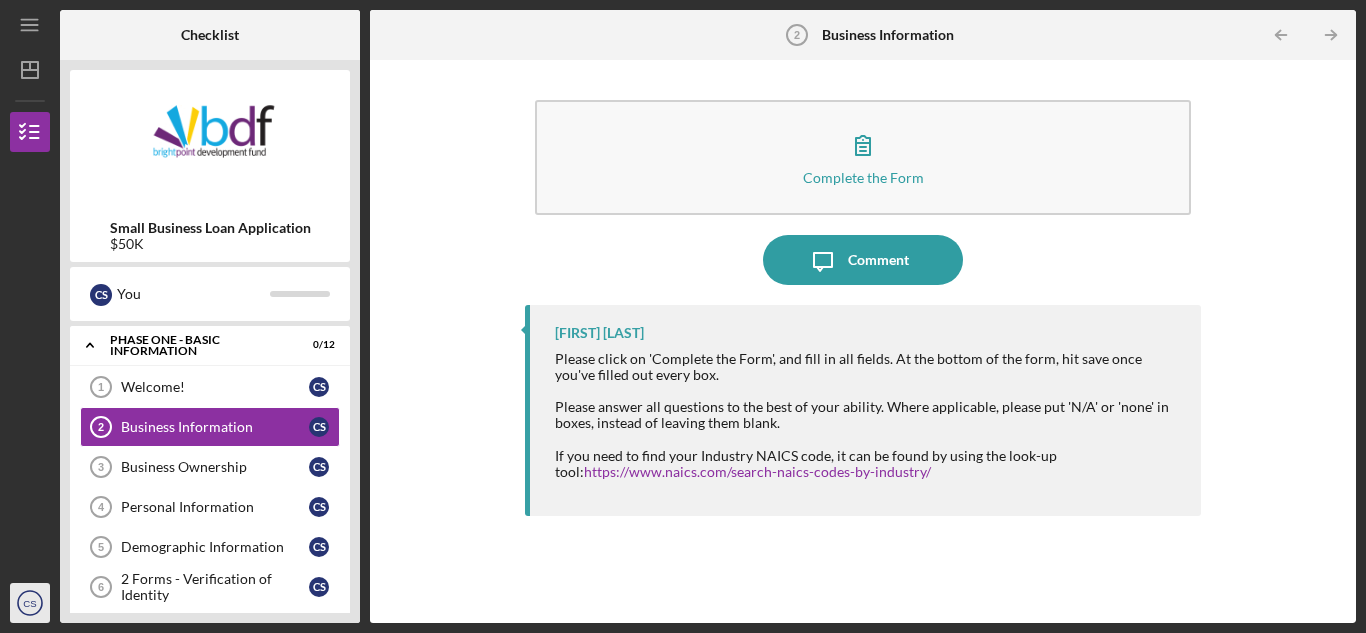click on "Icon/User Photo CS" 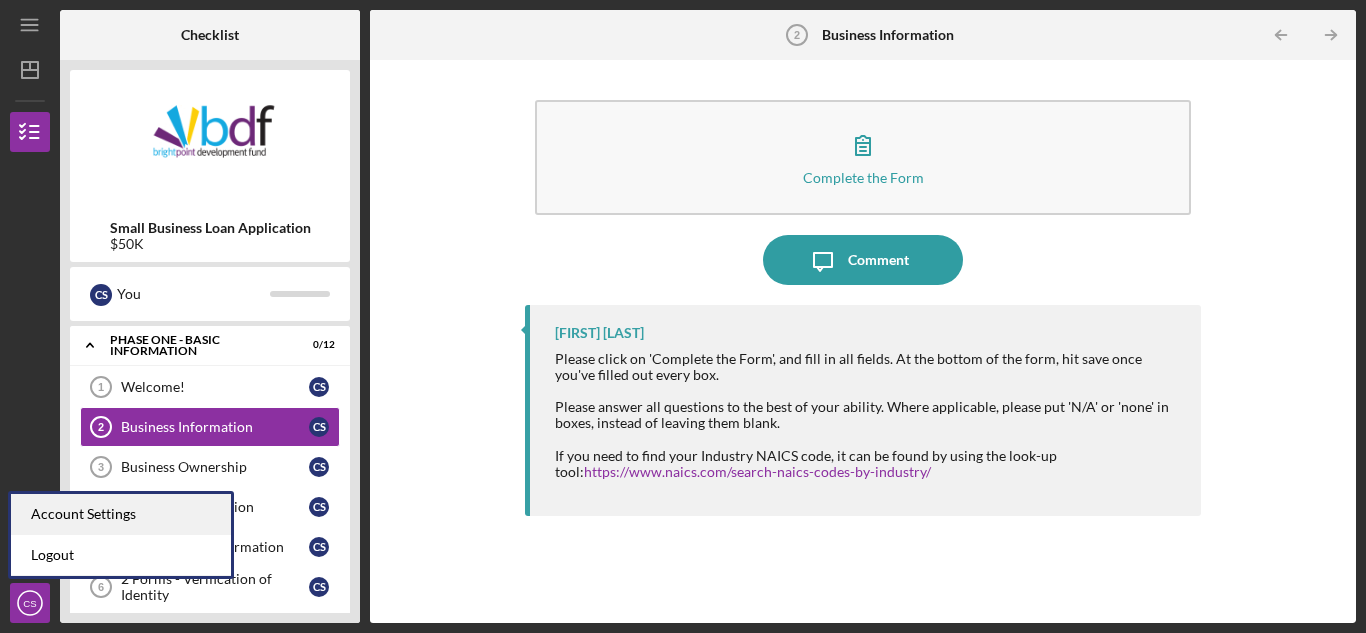 click on "Account Settings" at bounding box center [121, 514] 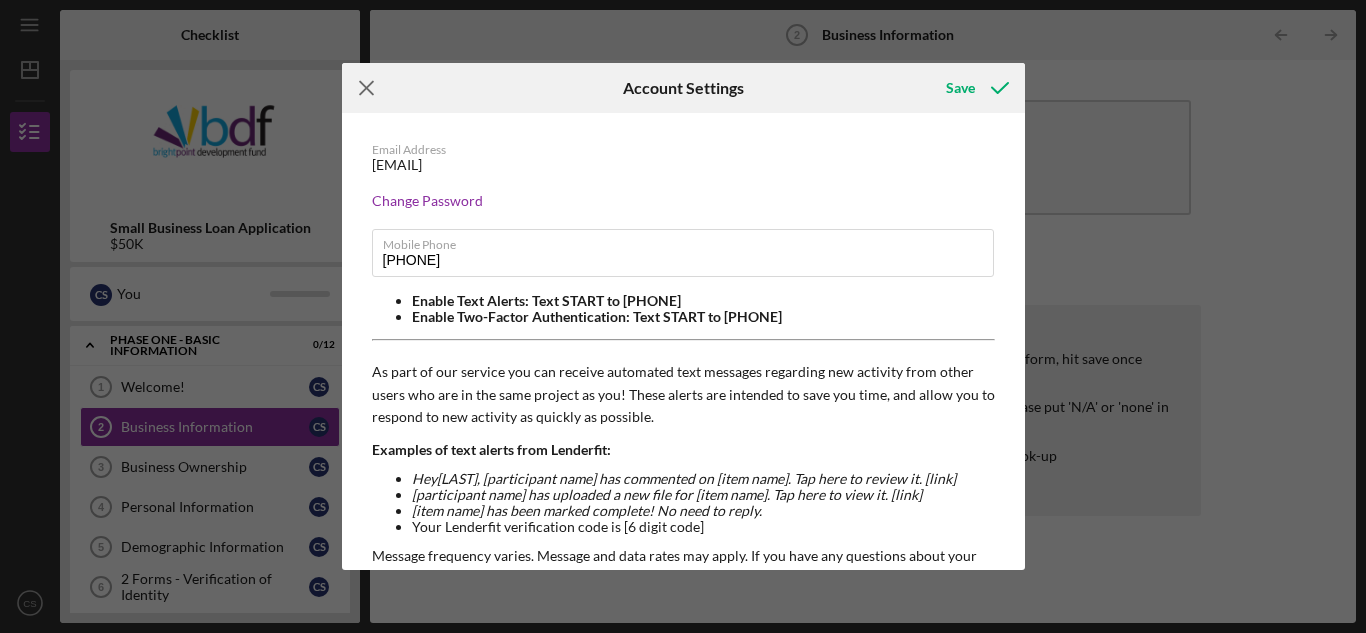 click 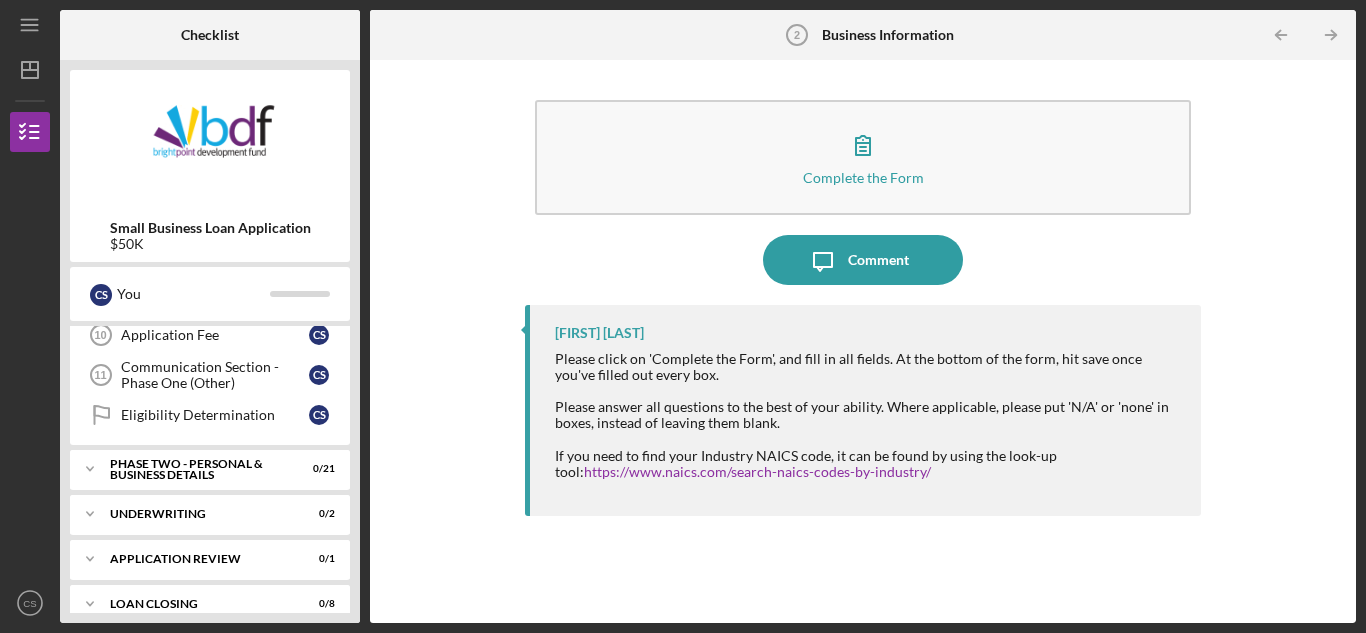 scroll, scrollTop: 434, scrollLeft: 0, axis: vertical 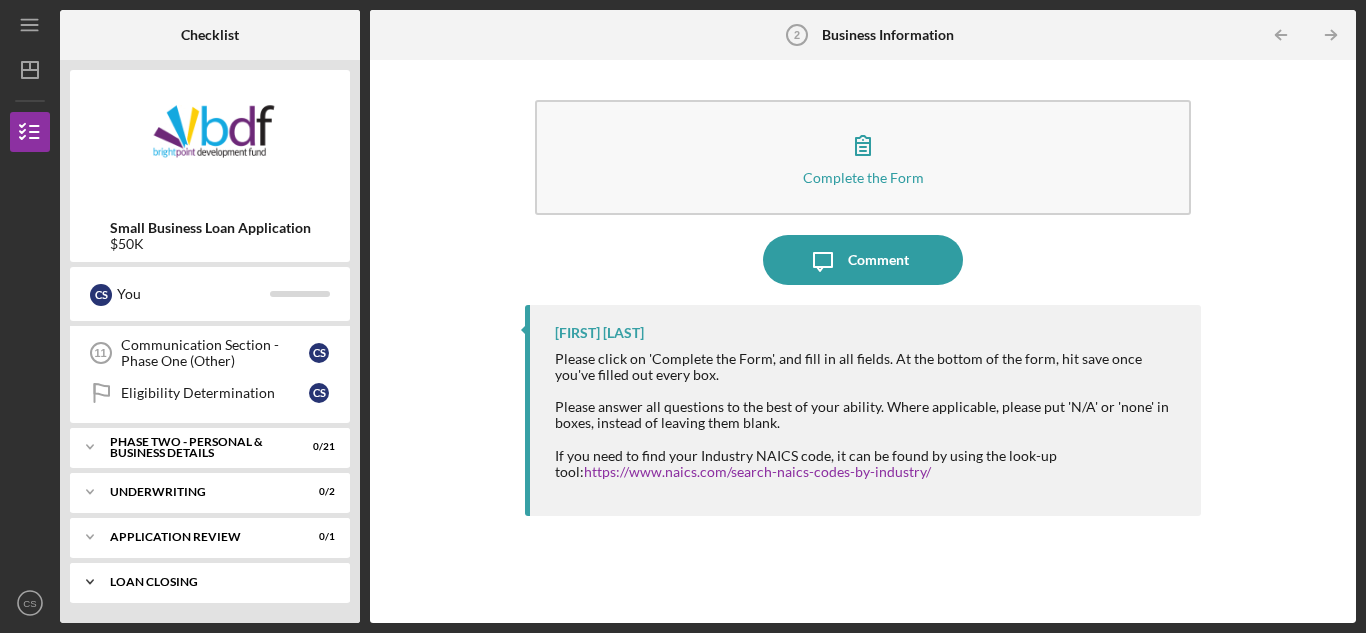 click on "Loan Closing" at bounding box center (217, 582) 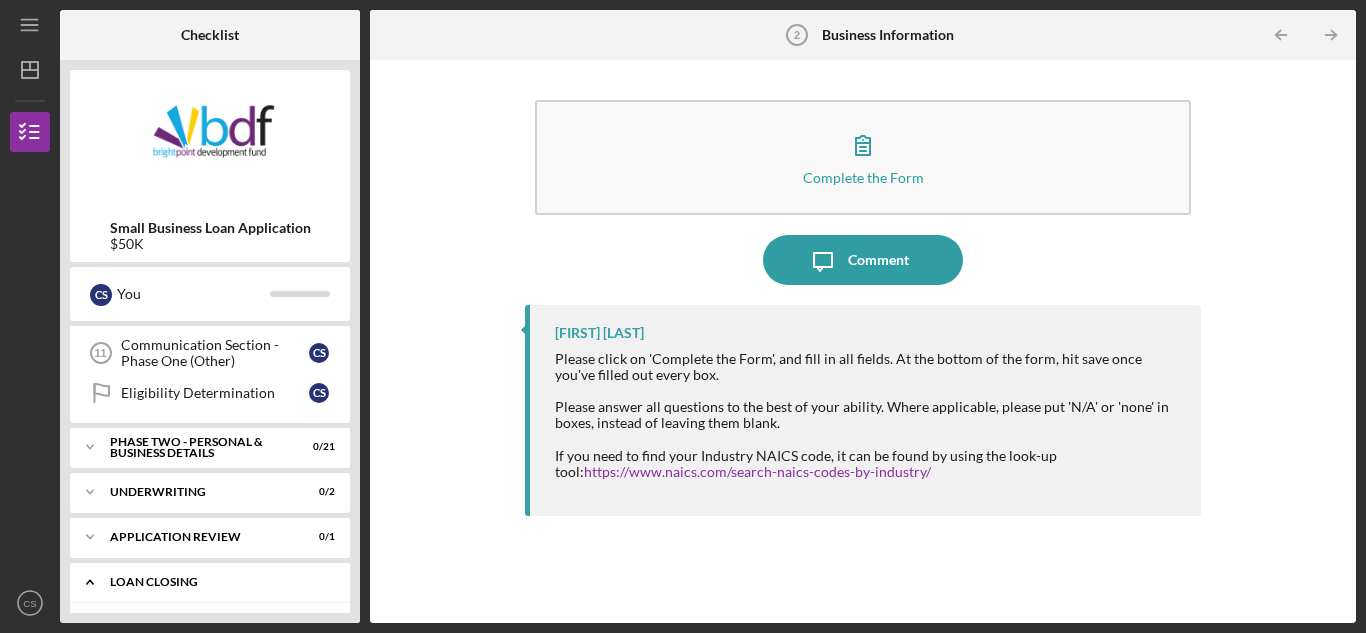 click on "Loan Closing" at bounding box center [217, 582] 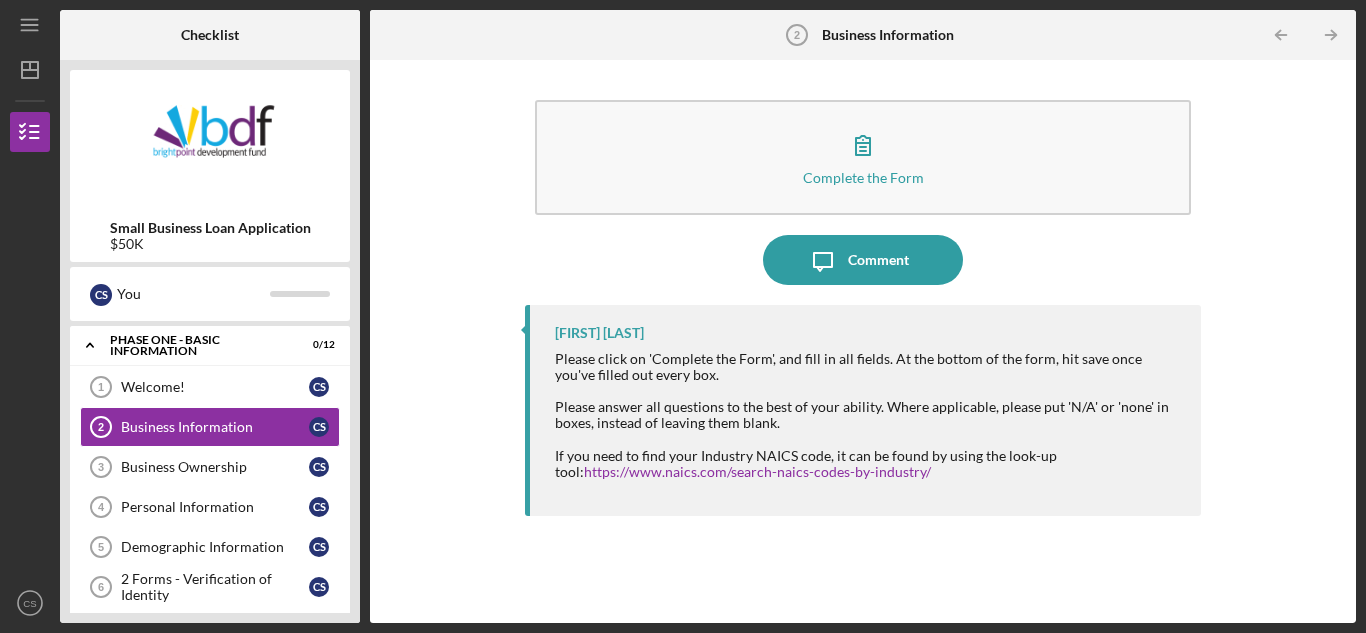 scroll, scrollTop: 434, scrollLeft: 0, axis: vertical 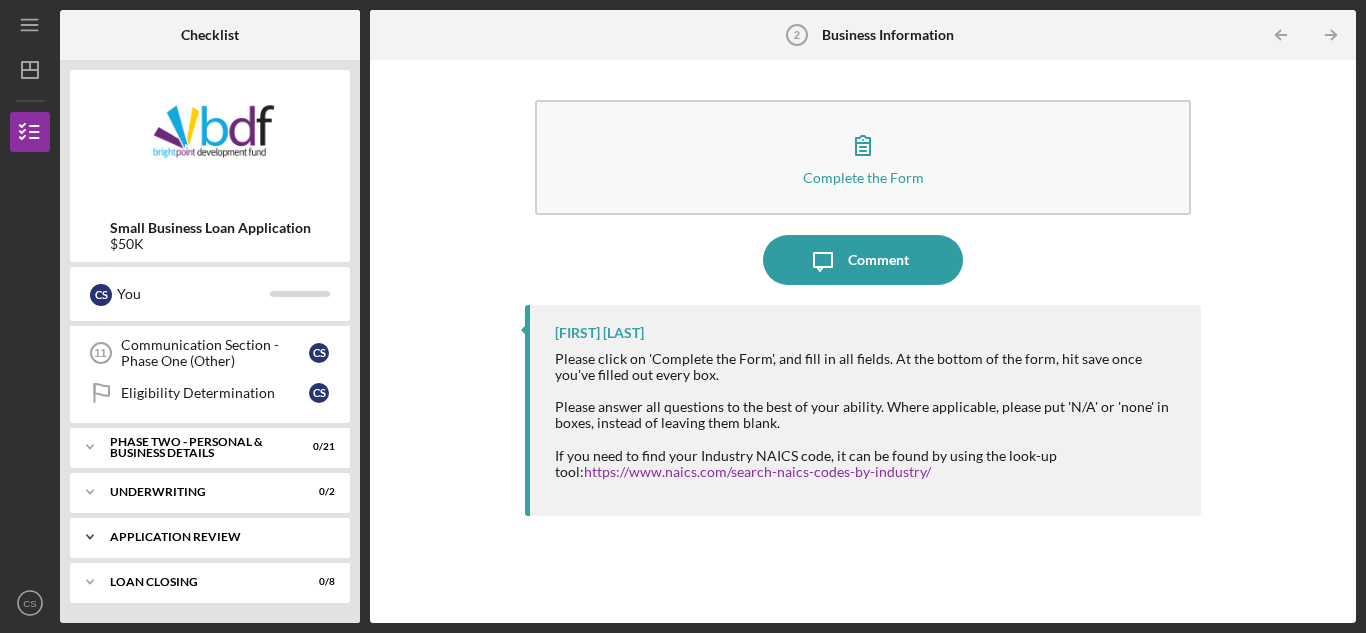 click on "Application Review" at bounding box center [217, 537] 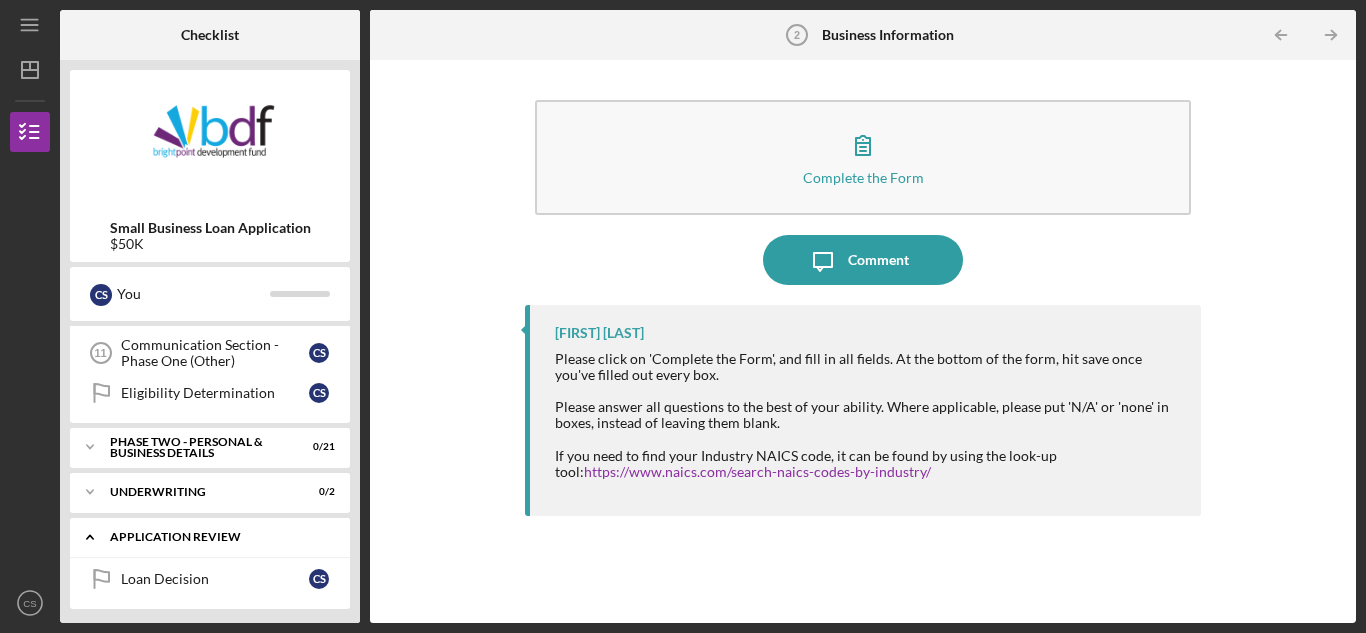scroll, scrollTop: 485, scrollLeft: 0, axis: vertical 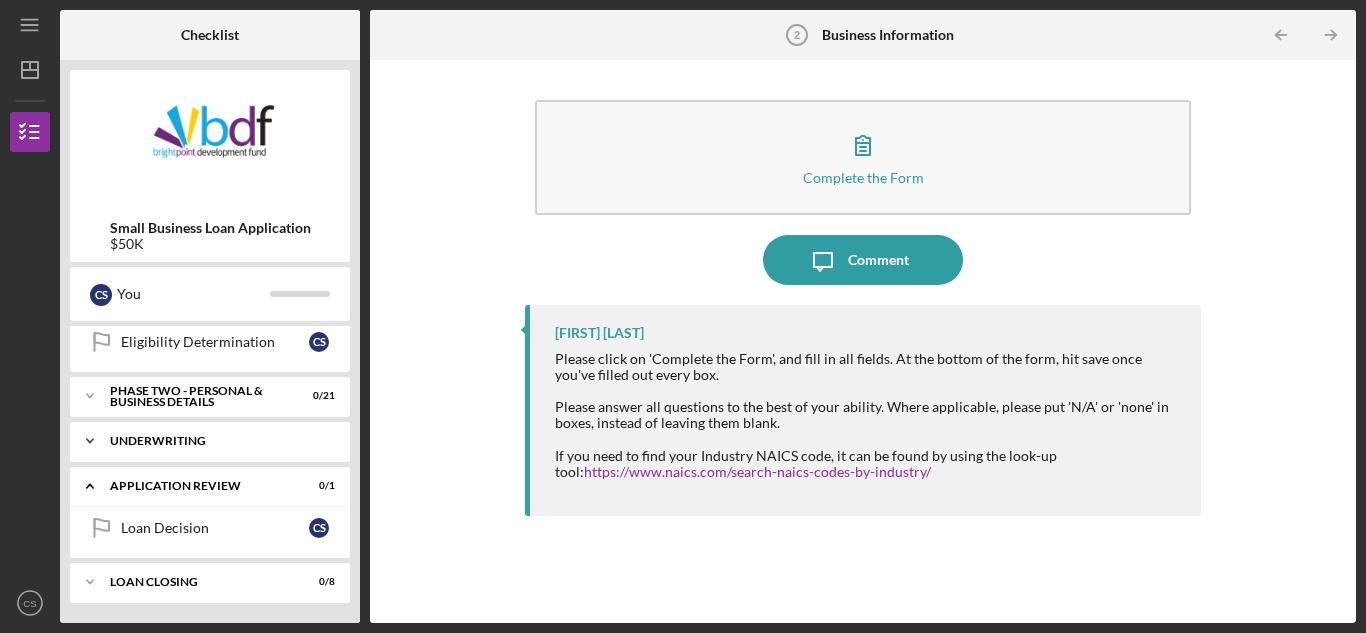 click on "Icon/Expander Underwriting 0 / 2" at bounding box center (210, 441) 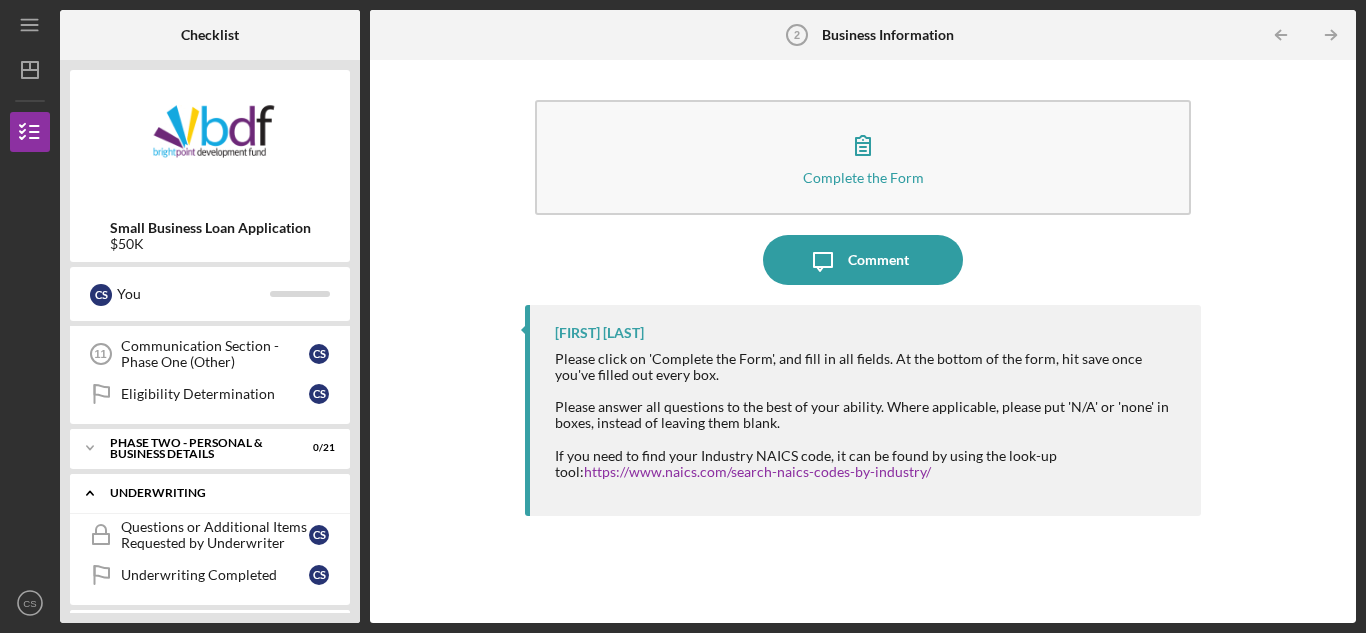 scroll, scrollTop: 430, scrollLeft: 0, axis: vertical 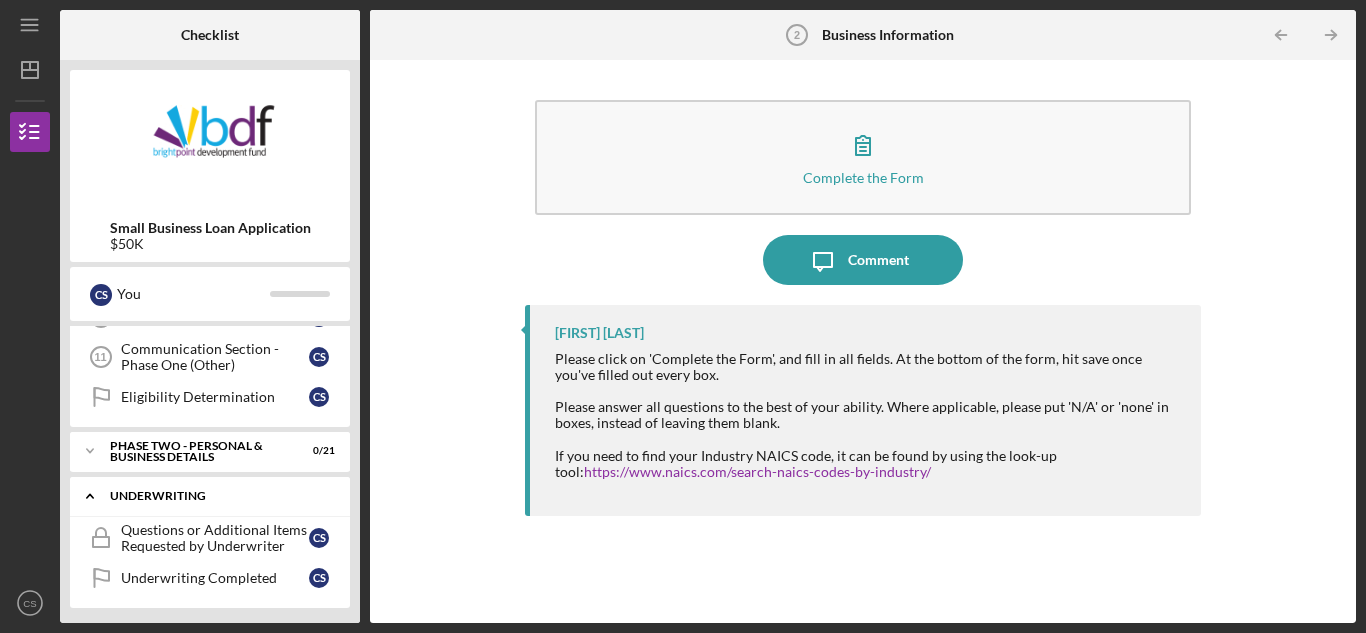 click on "PHASE TWO - PERSONAL & BUSINESS DETAILS" at bounding box center (197, 451) 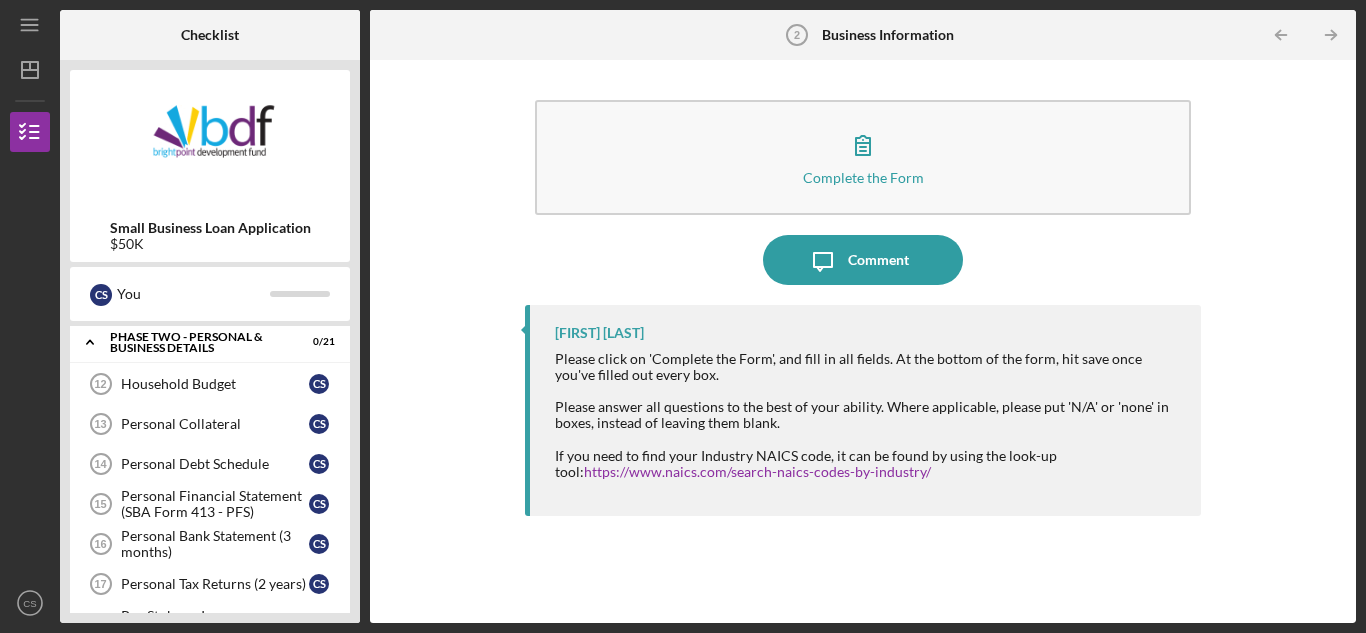 scroll, scrollTop: 540, scrollLeft: 0, axis: vertical 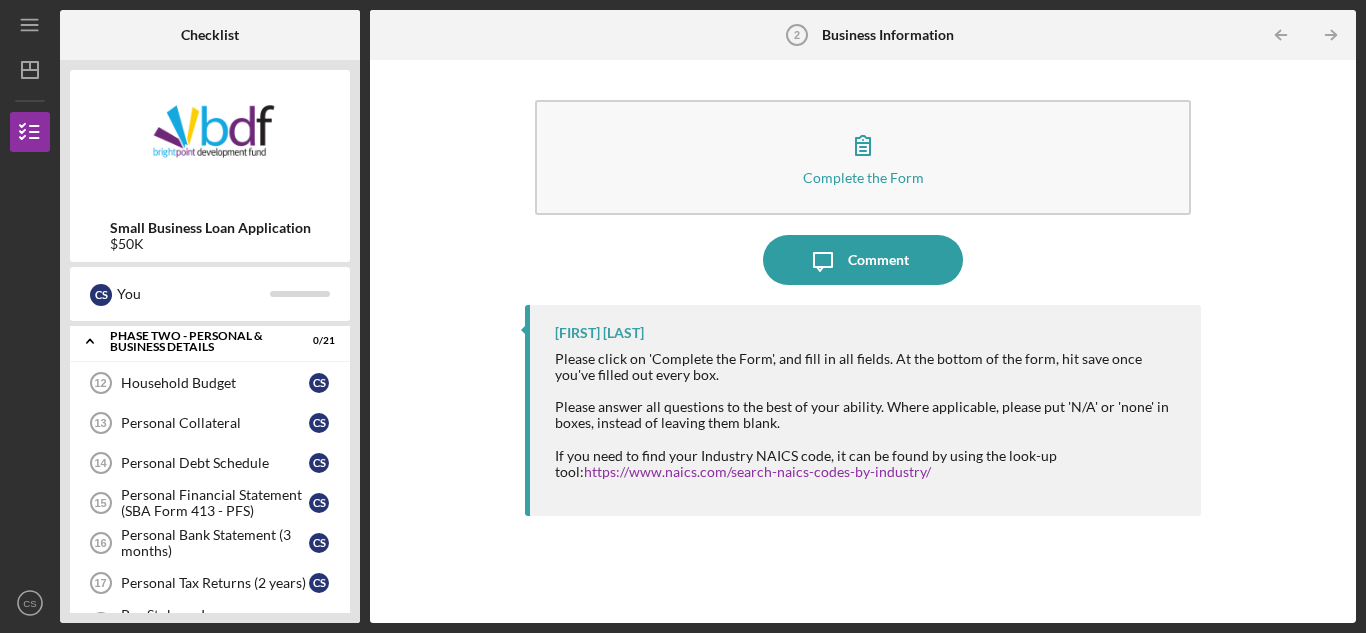 click on "Personal Debt Schedule" at bounding box center [215, 463] 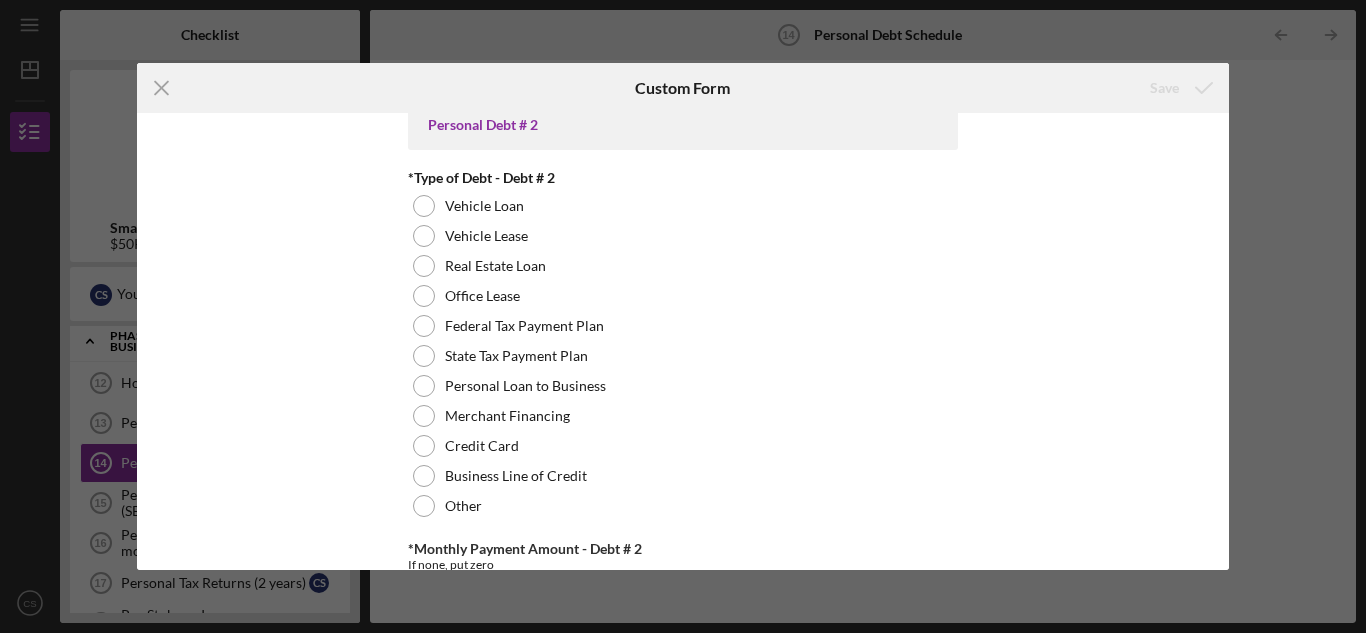 scroll, scrollTop: 805, scrollLeft: 0, axis: vertical 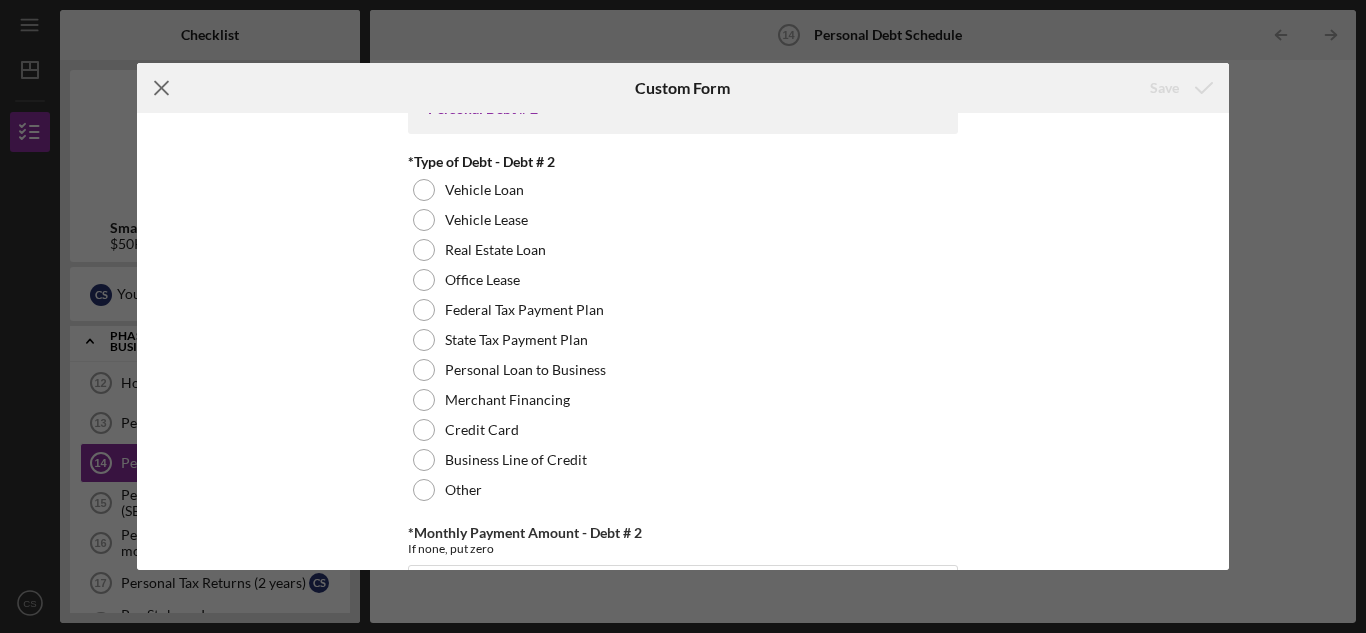 click on "Icon/Menu Close" 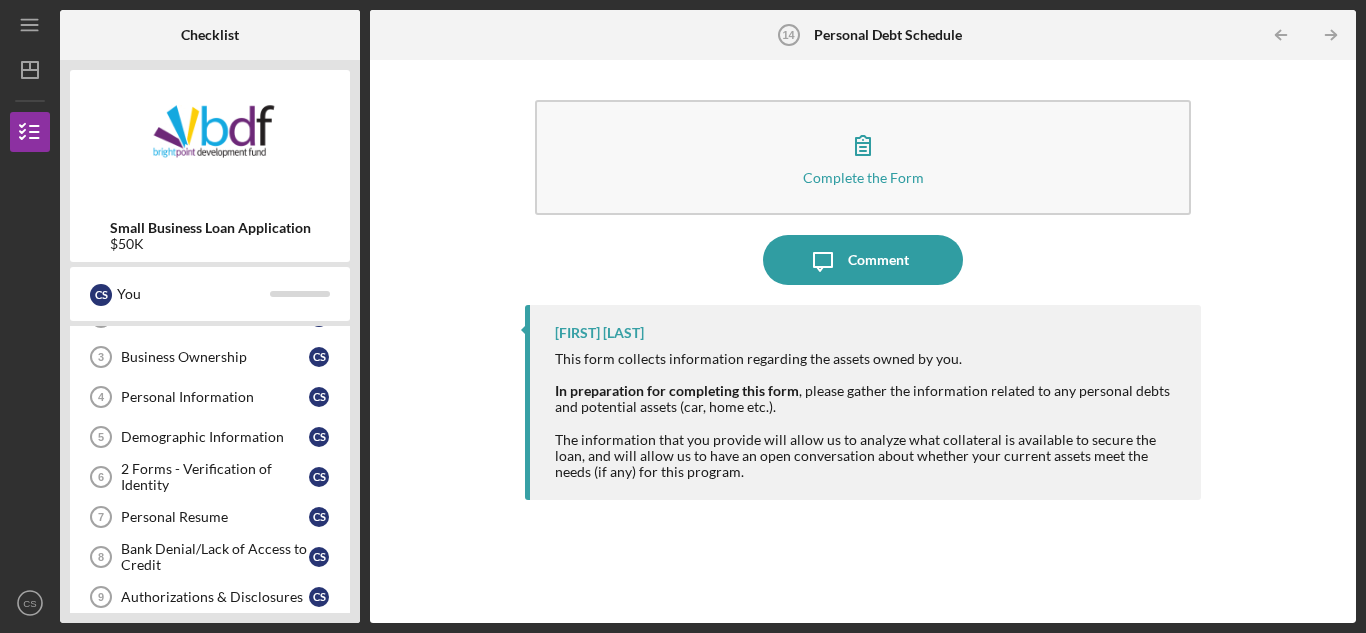 scroll, scrollTop: 0, scrollLeft: 0, axis: both 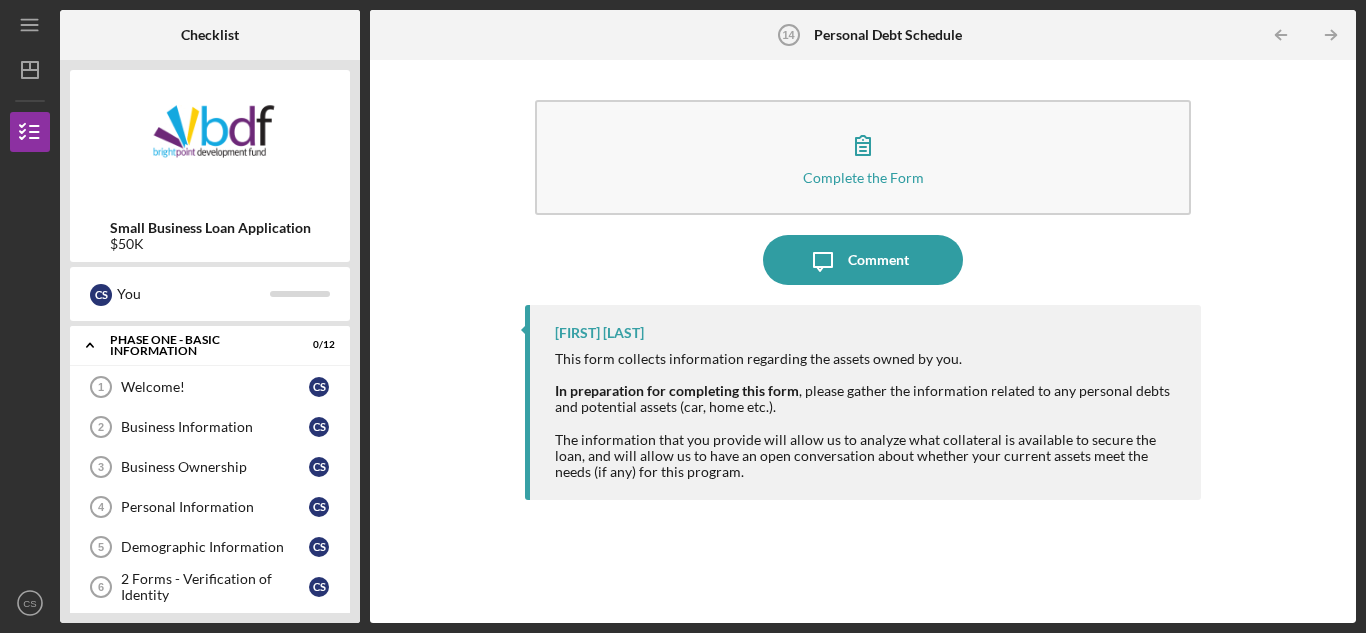 click on "Business Information" at bounding box center (215, 427) 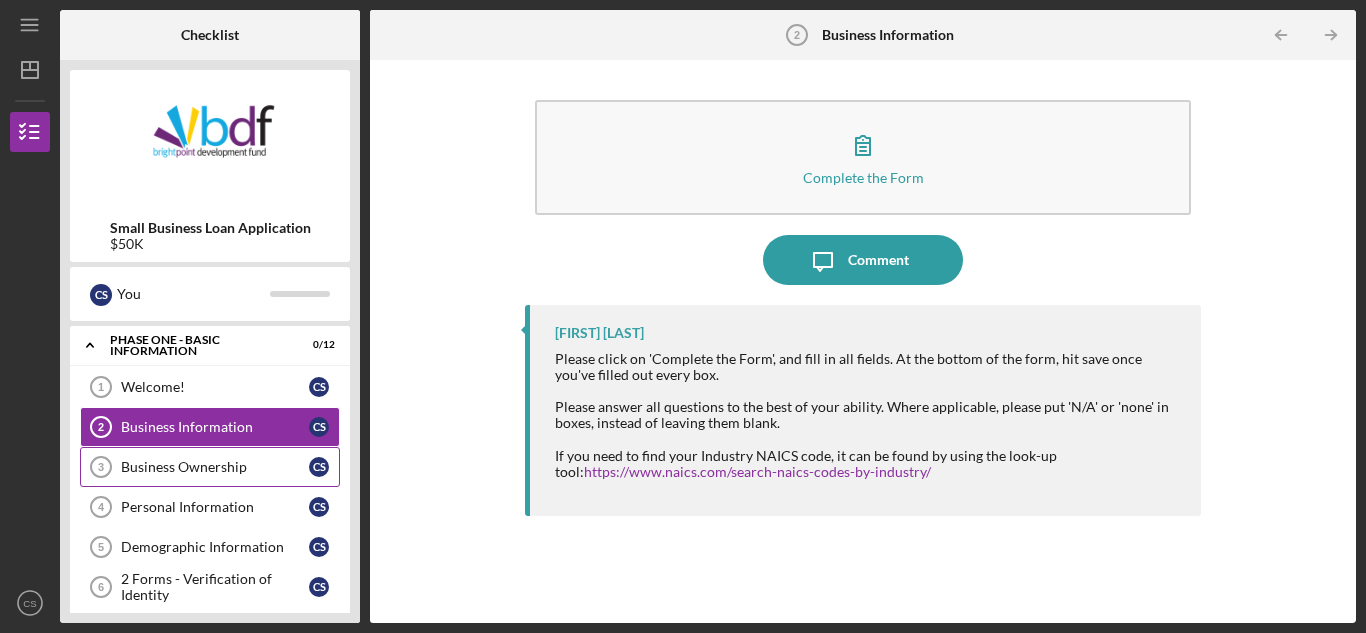click on "Business Ownership" at bounding box center [215, 467] 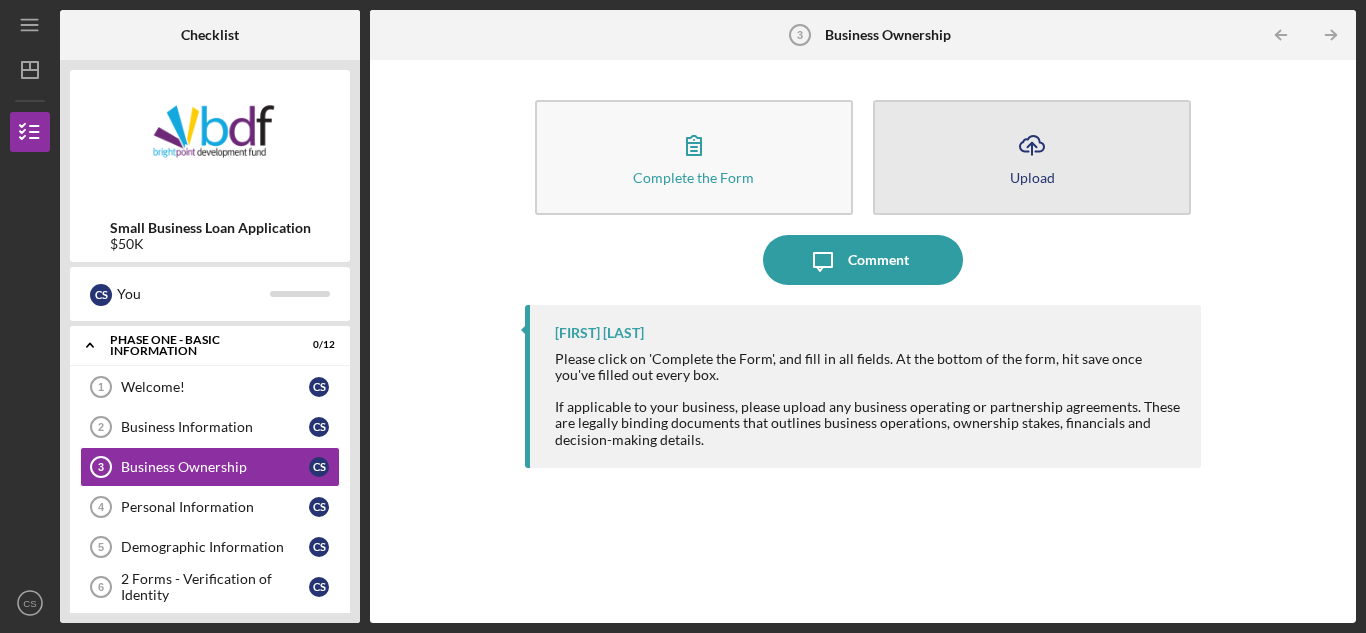 click on "Icon/Upload" 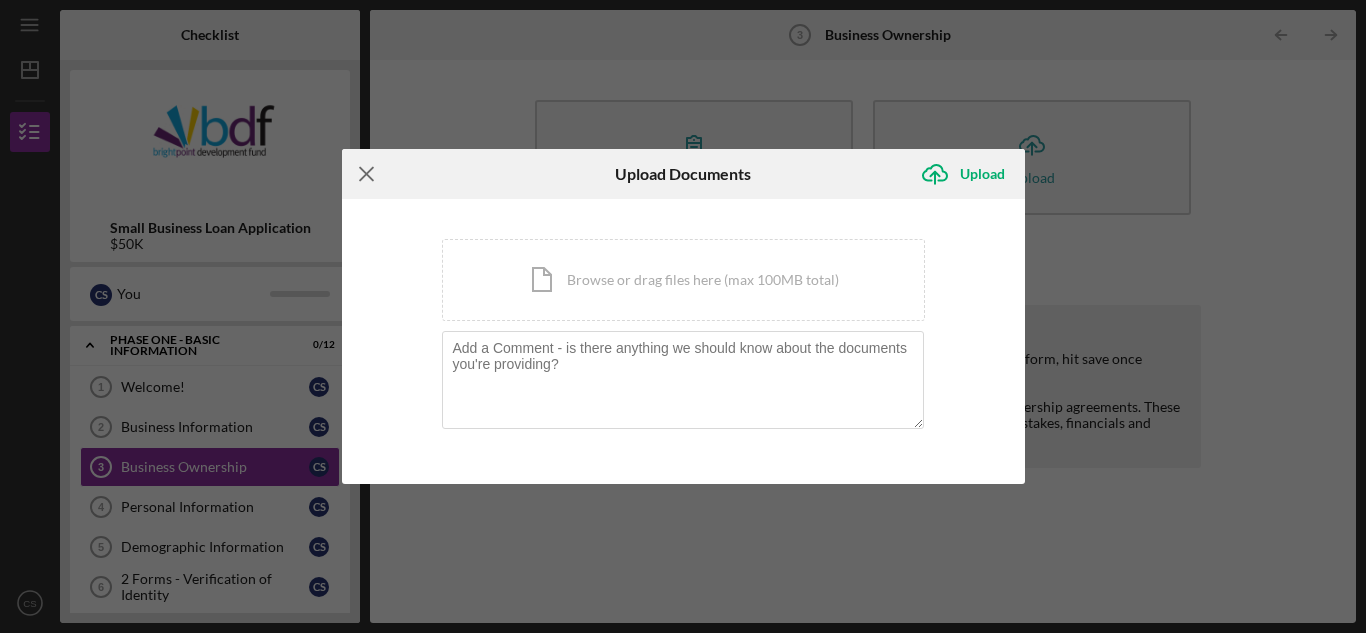 click on "Icon/Menu Close" 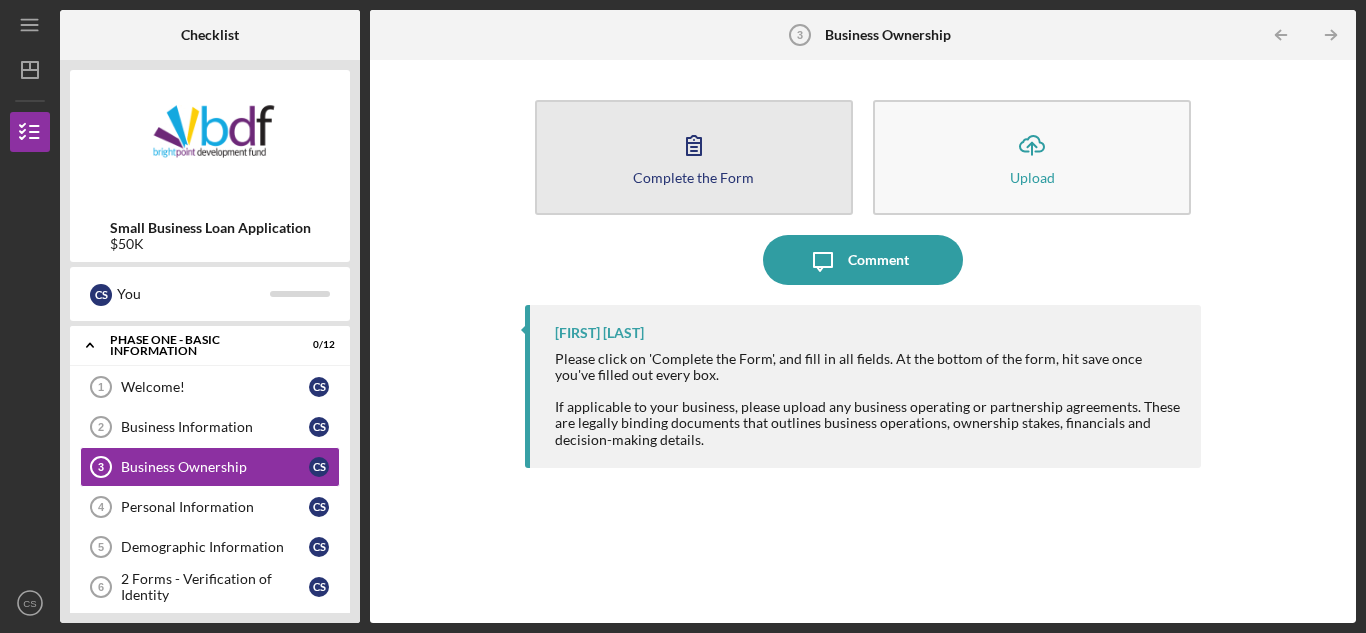 click 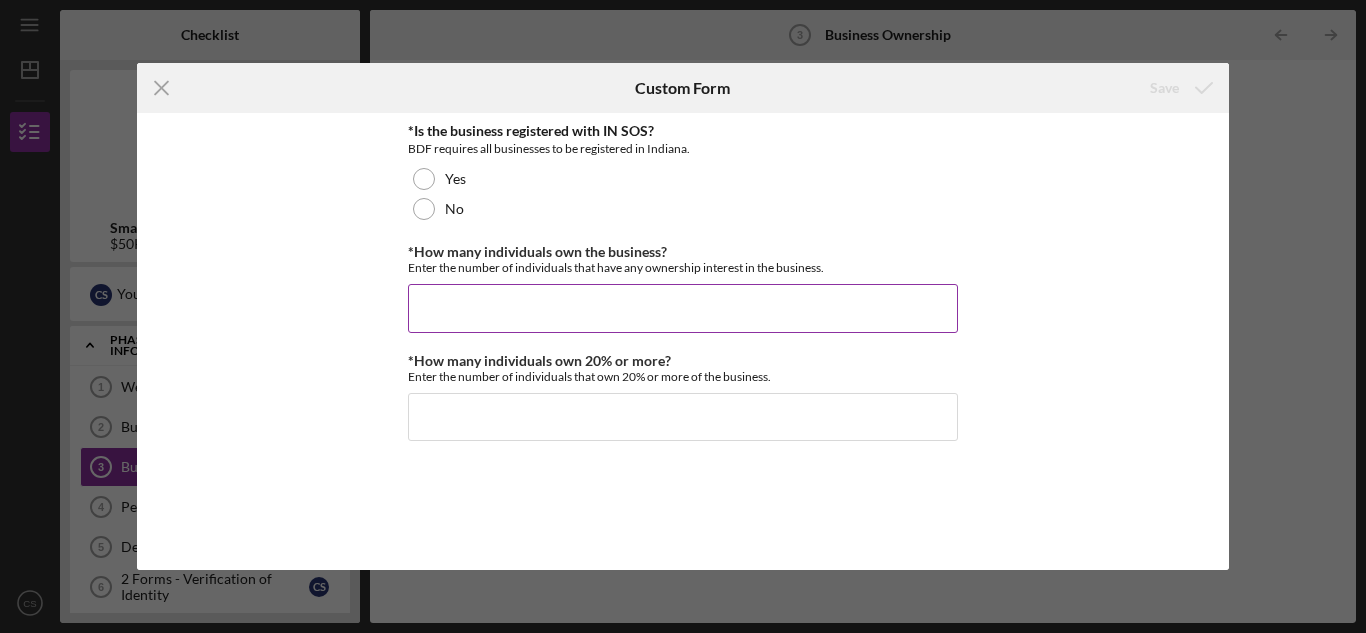 click on "*How many individuals own the business?" at bounding box center (683, 308) 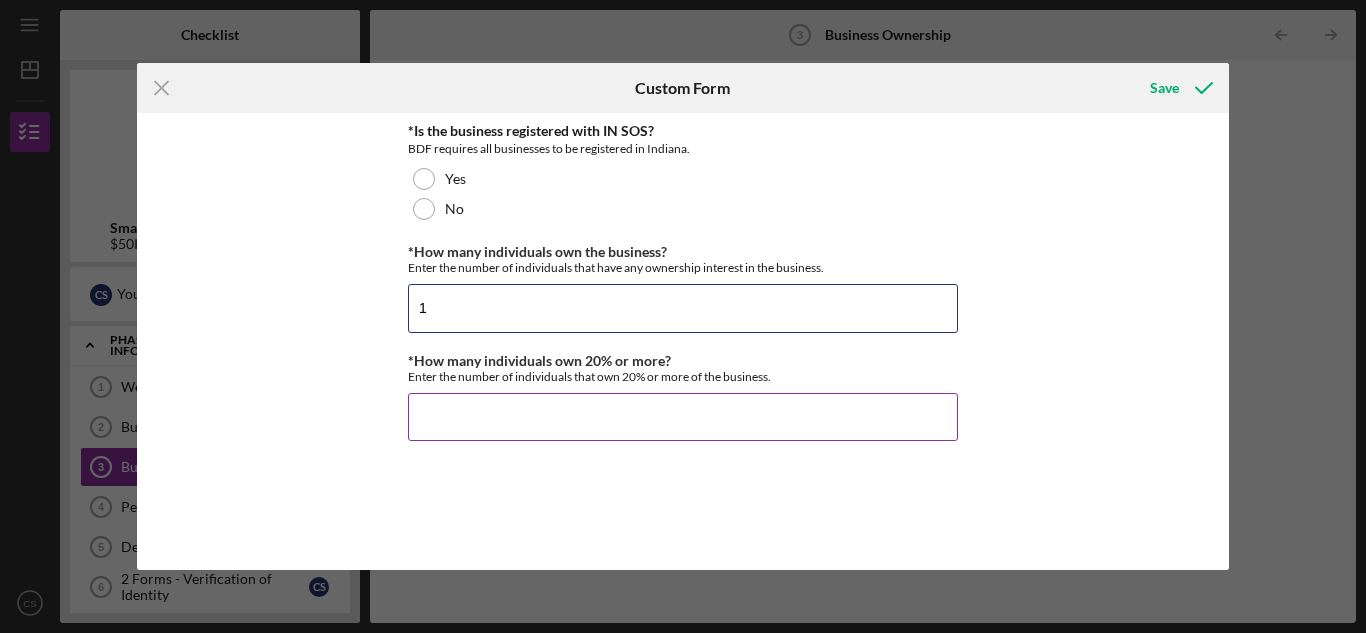 type on "1" 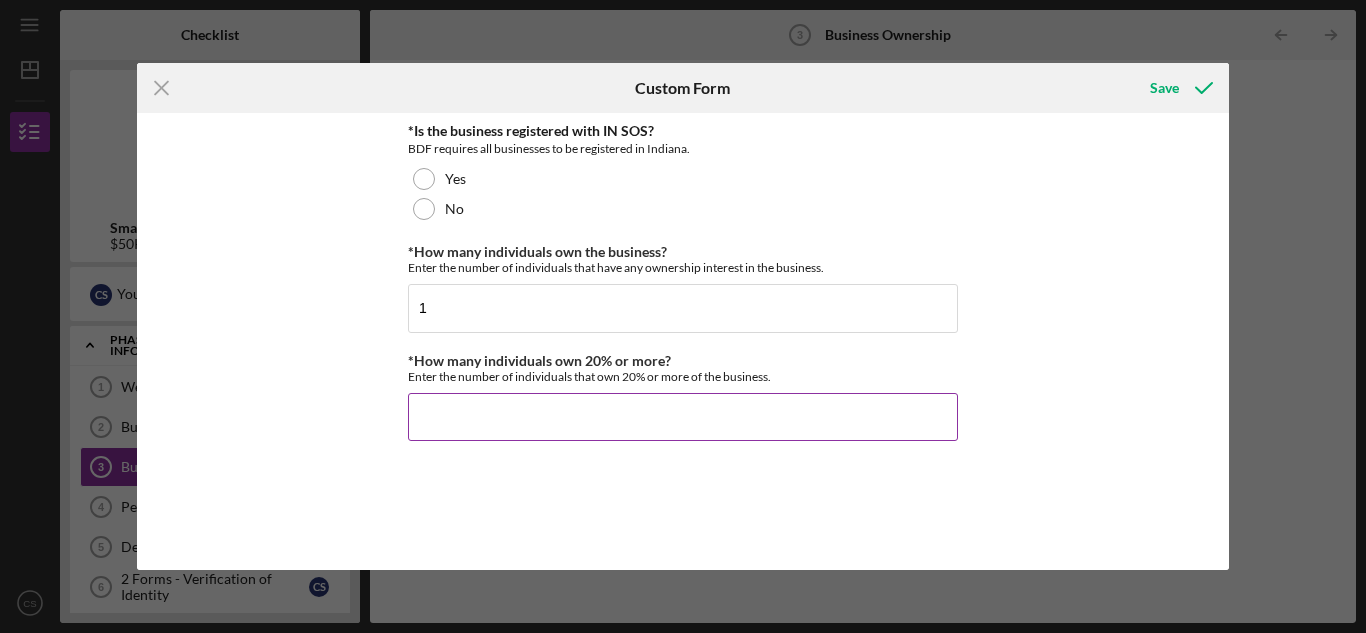 click on "*How many individuals own 20% or more?" at bounding box center (683, 417) 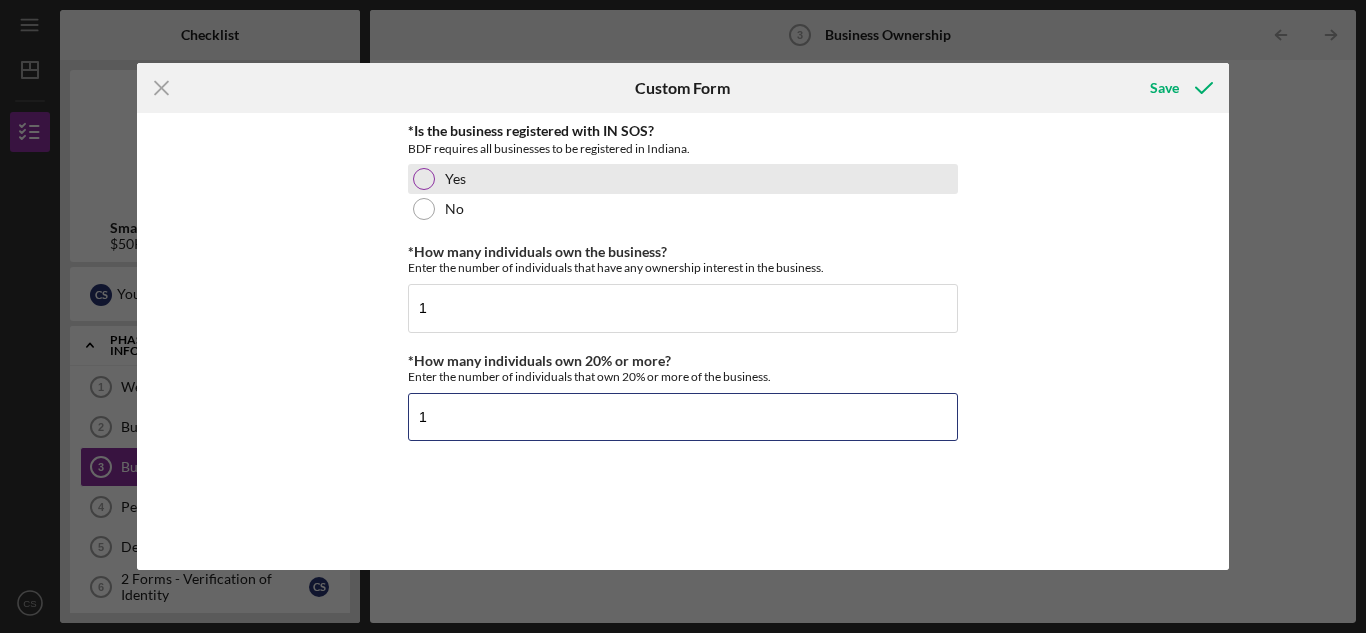 type on "1" 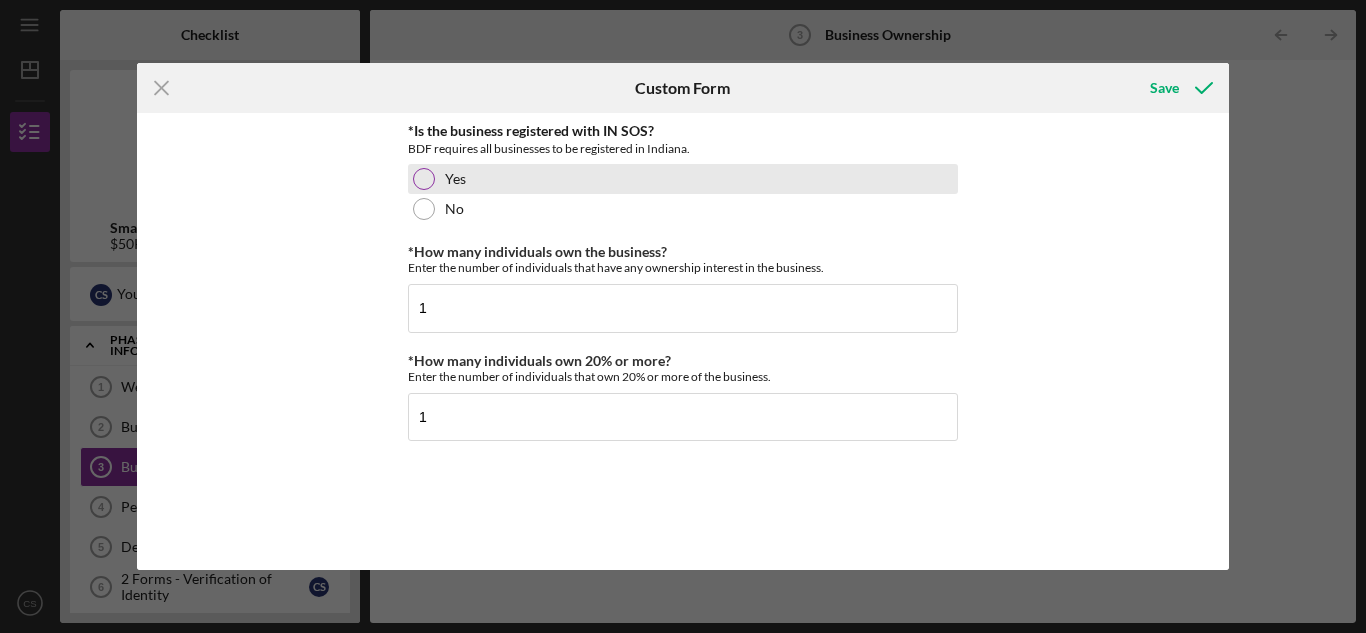 click at bounding box center [424, 179] 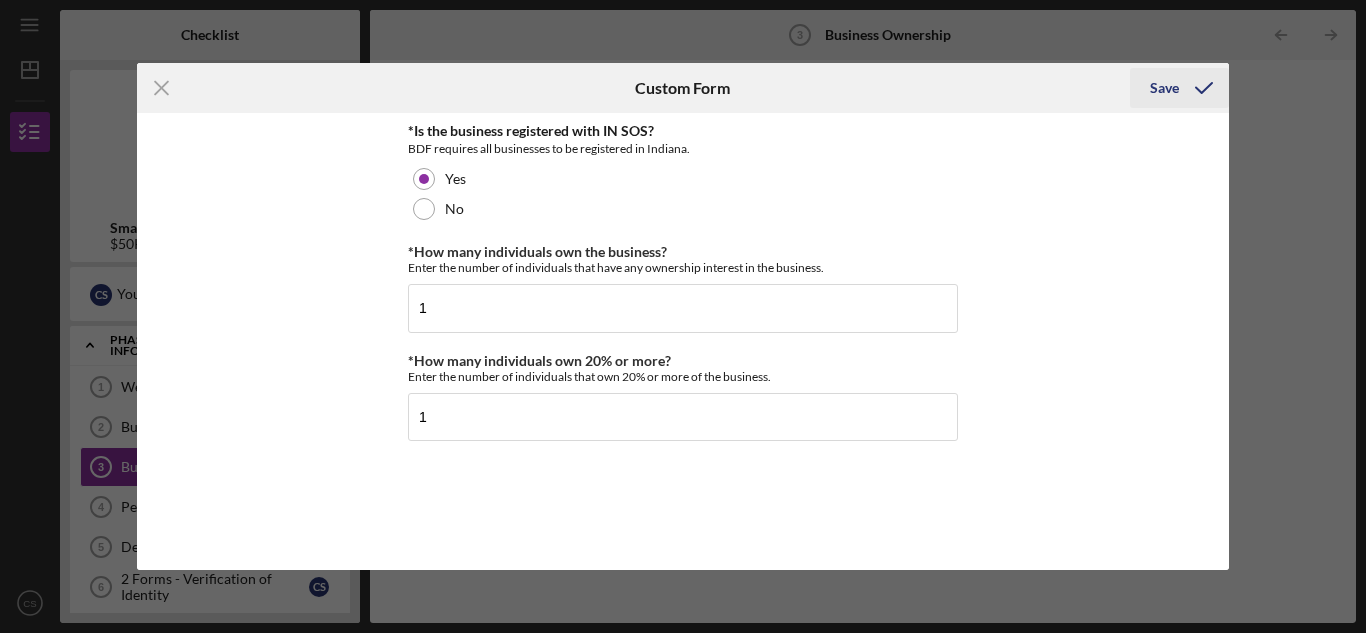 click 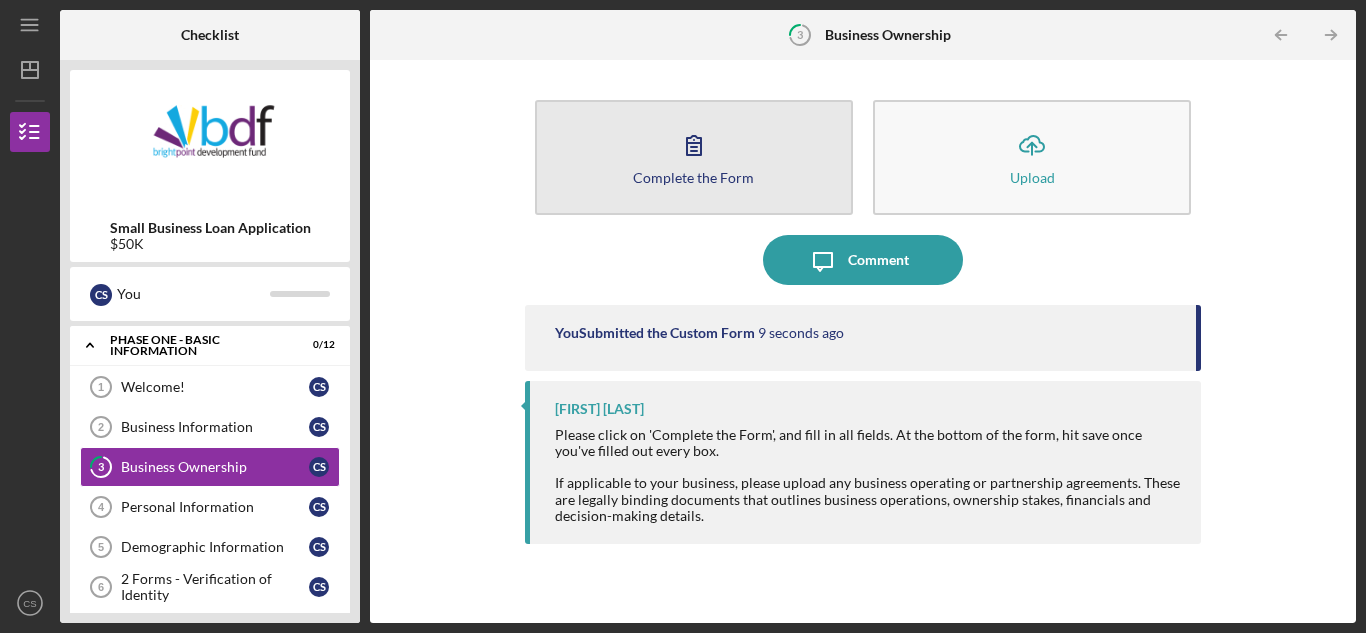 click 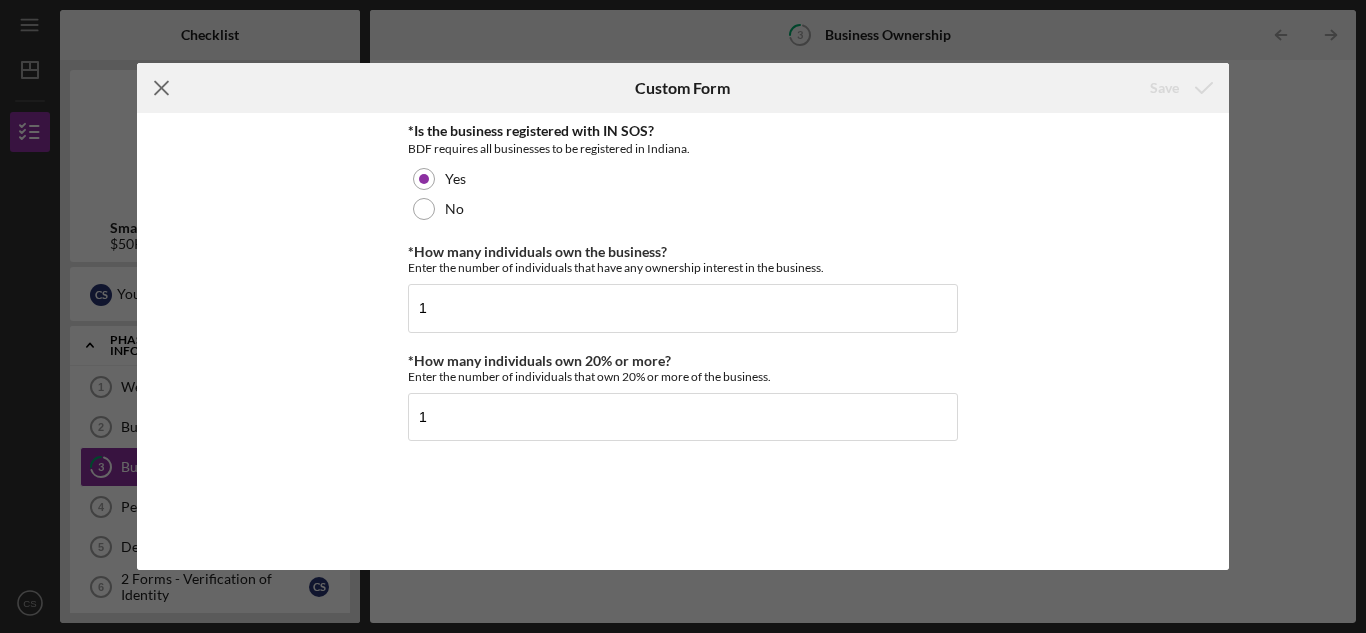 click on "Icon/Menu Close" 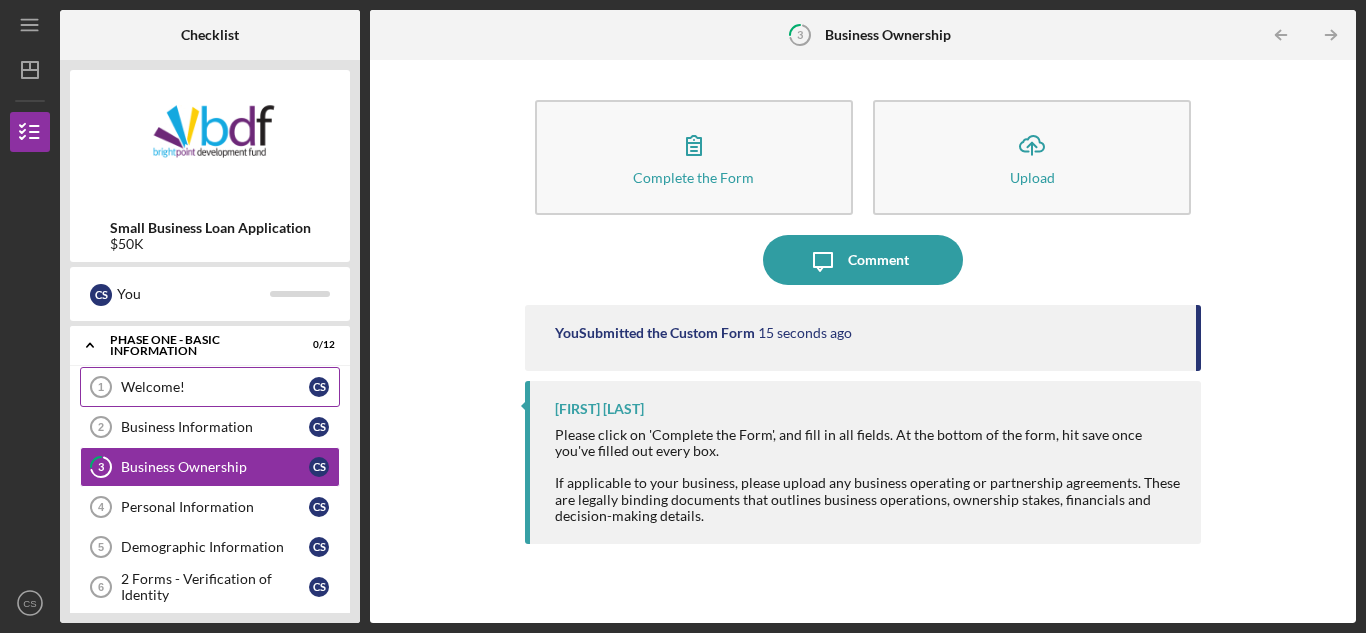 click on "Welcome! 1 Welcome! C S" at bounding box center (210, 387) 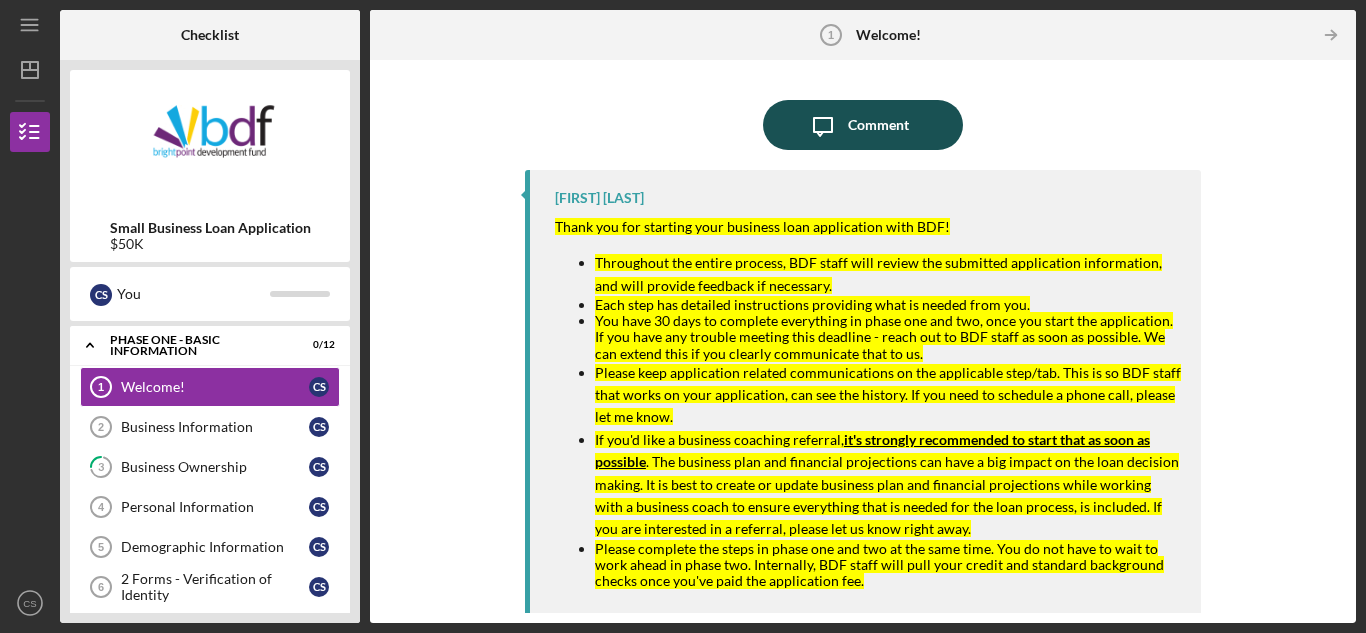 click on "Icon/Message Comment" at bounding box center (863, 125) 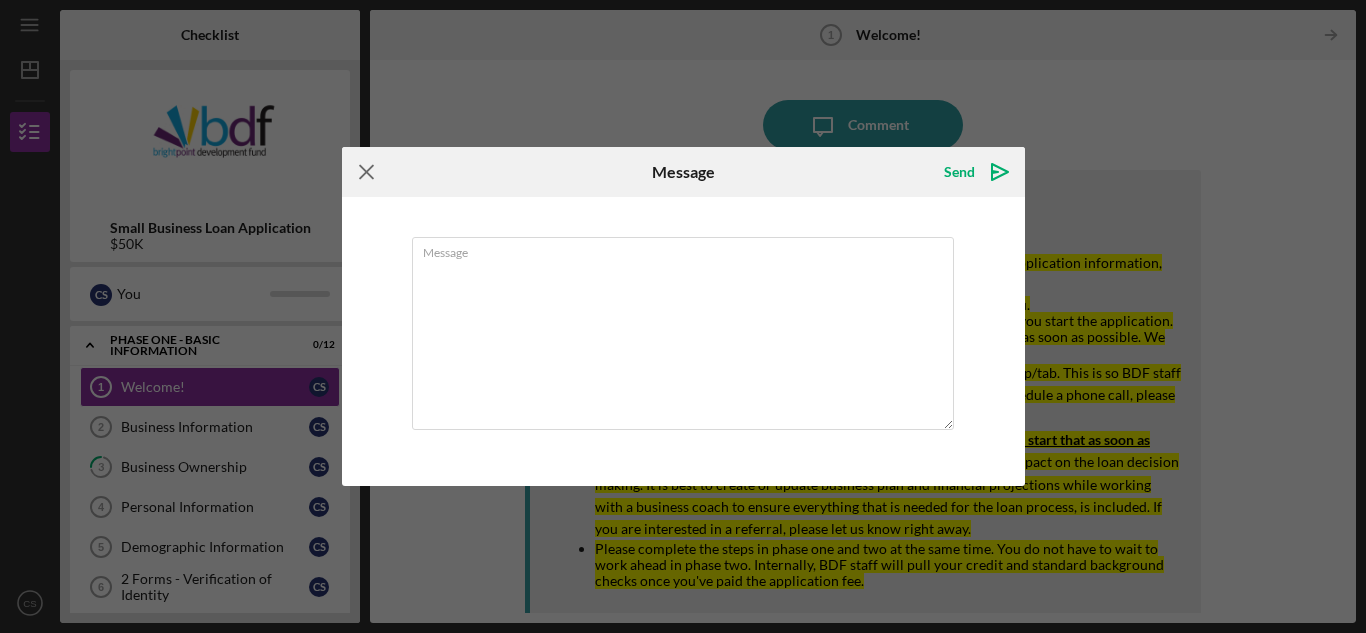 click on "Icon/Menu Close" 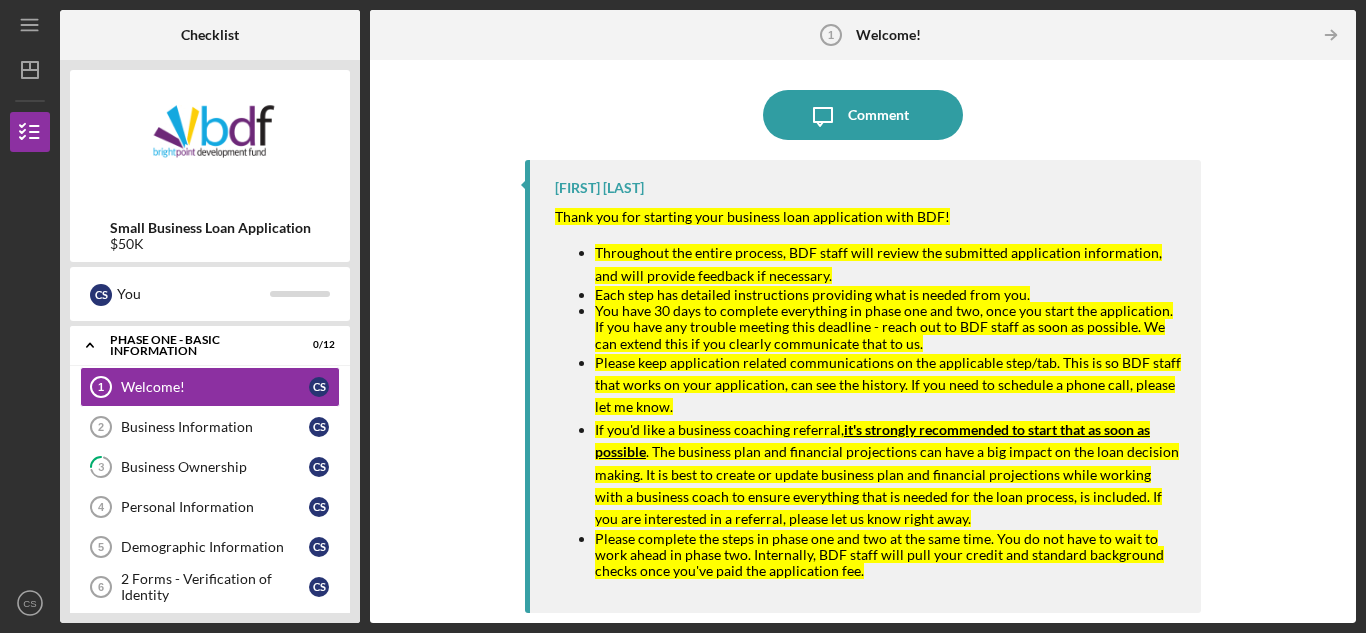 scroll, scrollTop: 0, scrollLeft: 0, axis: both 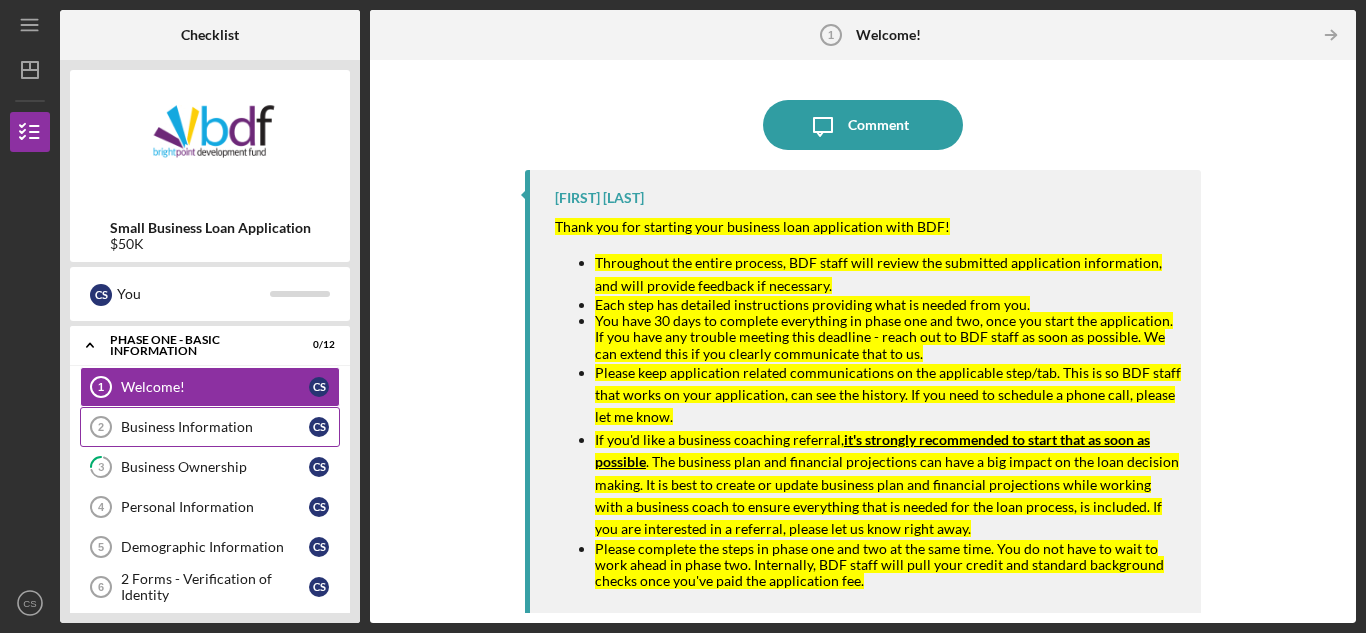 click on "Business Information" at bounding box center (215, 427) 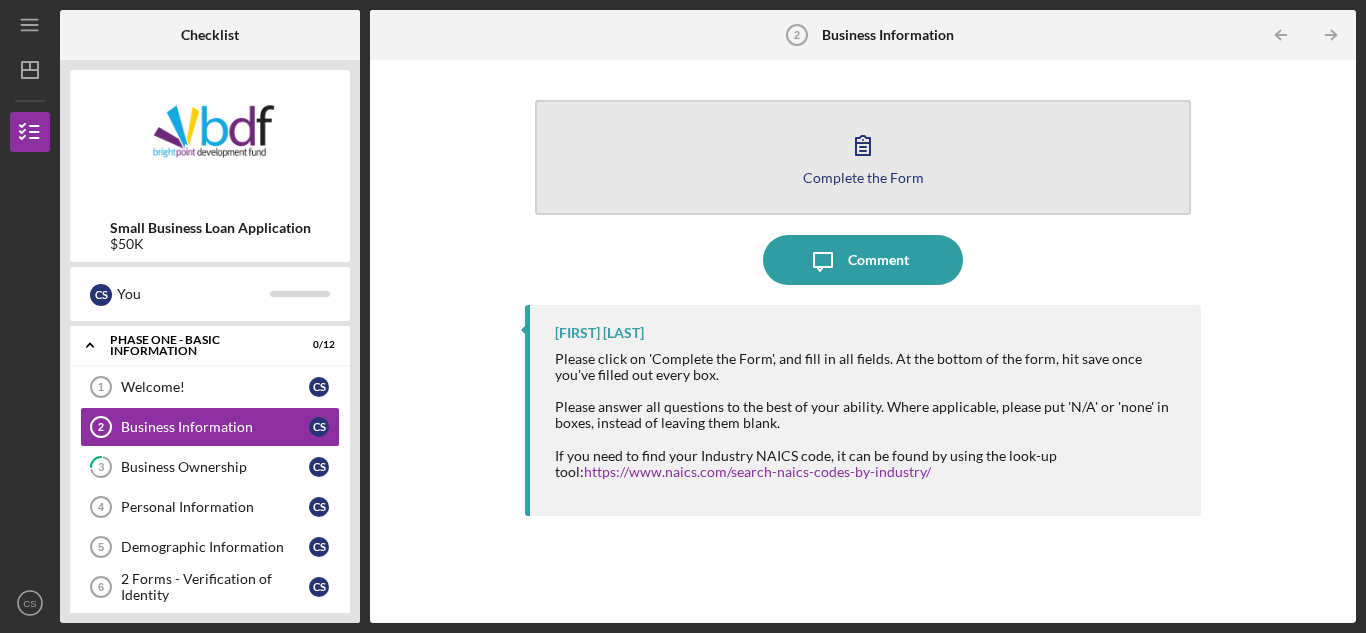 click 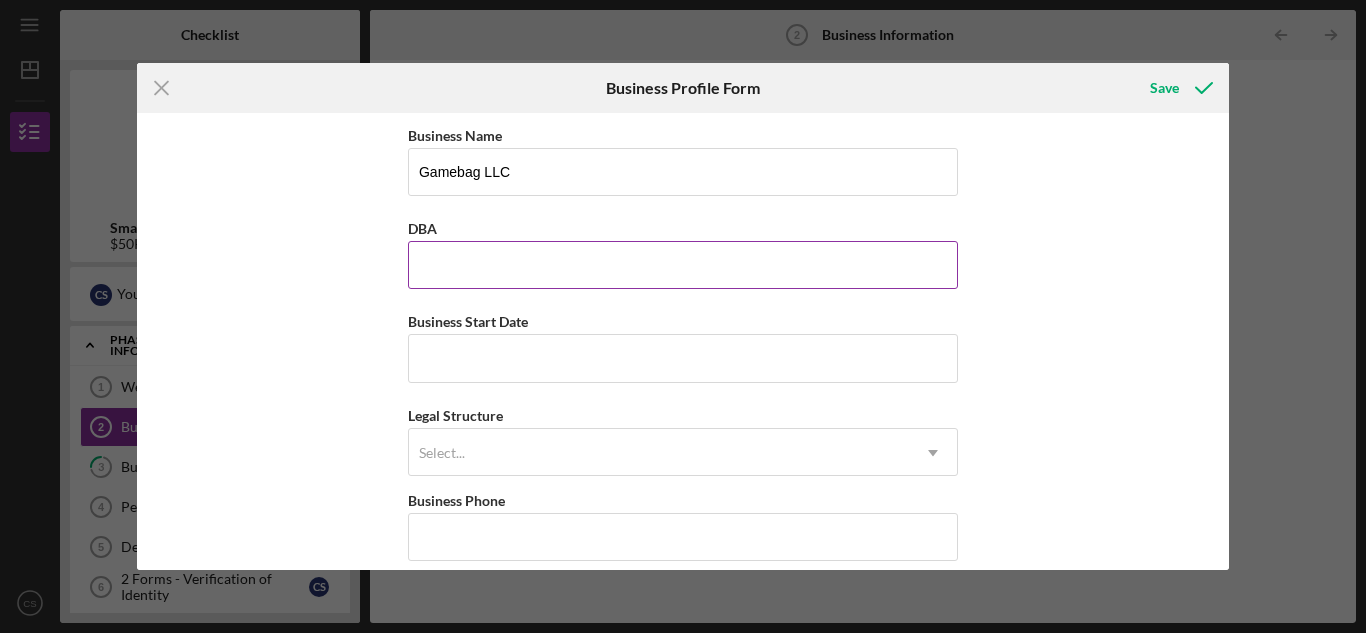 click on "DBA" at bounding box center (683, 265) 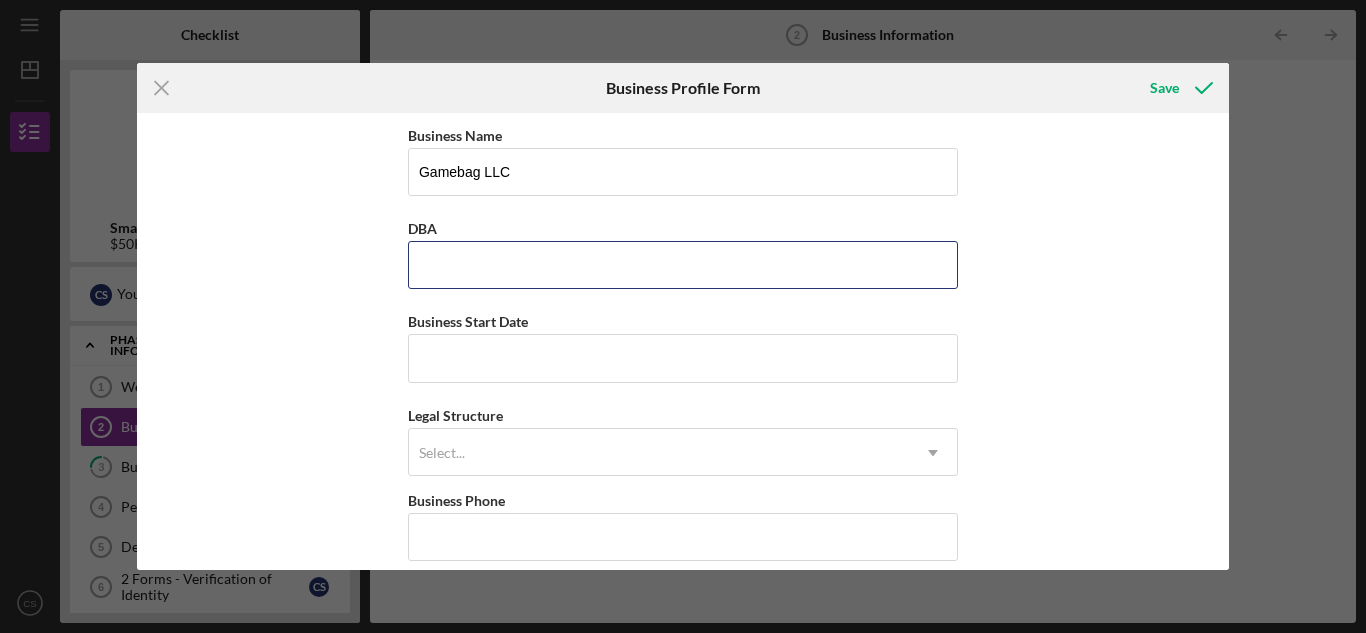 type on "Gamebag" 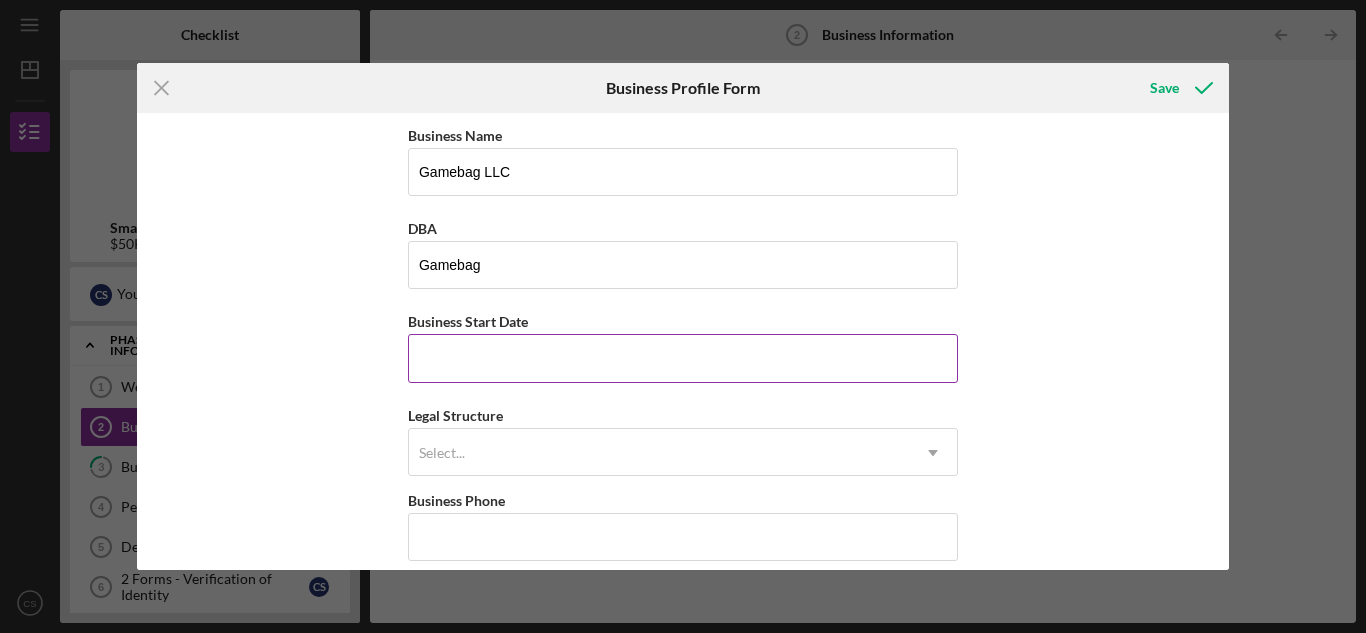 click on "Business Start Date" at bounding box center [683, 358] 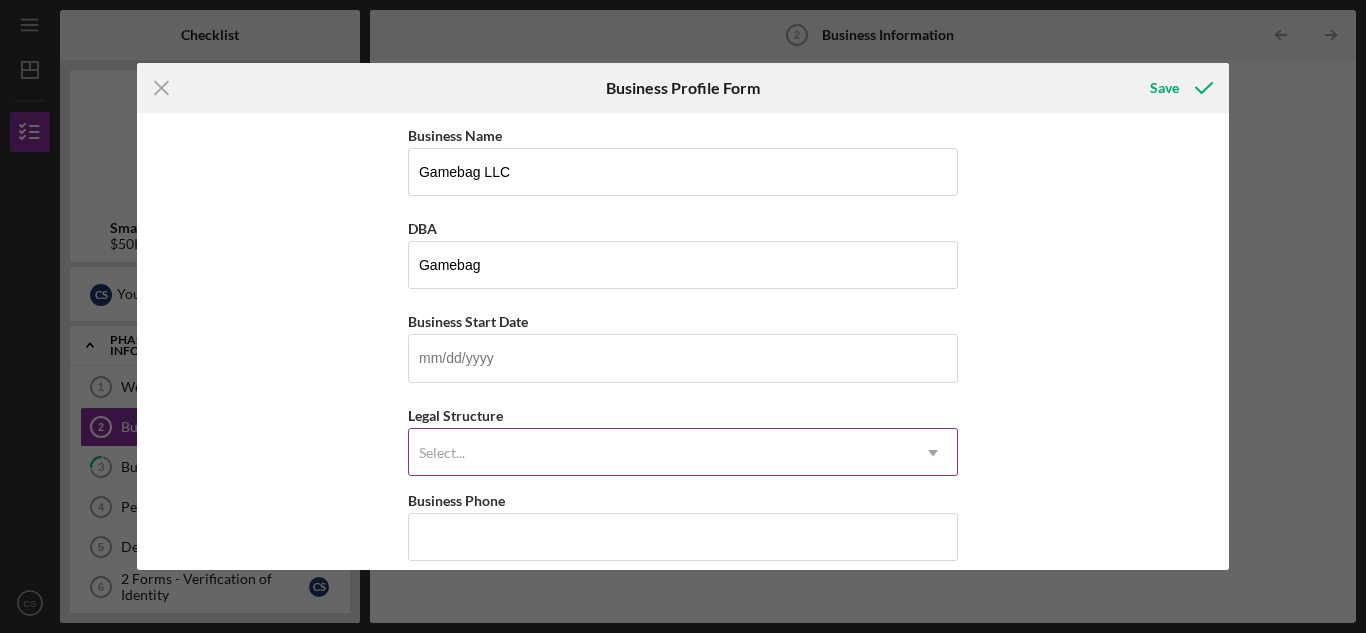 click on "Select..." at bounding box center (659, 453) 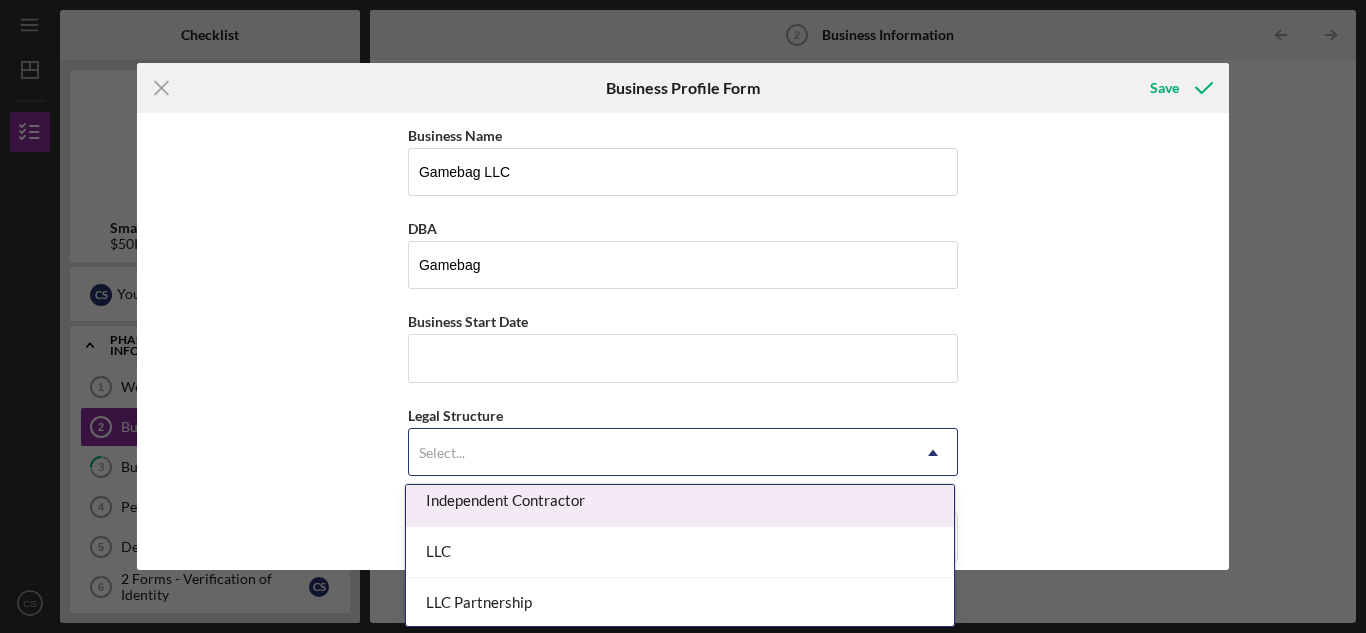 scroll, scrollTop: 324, scrollLeft: 0, axis: vertical 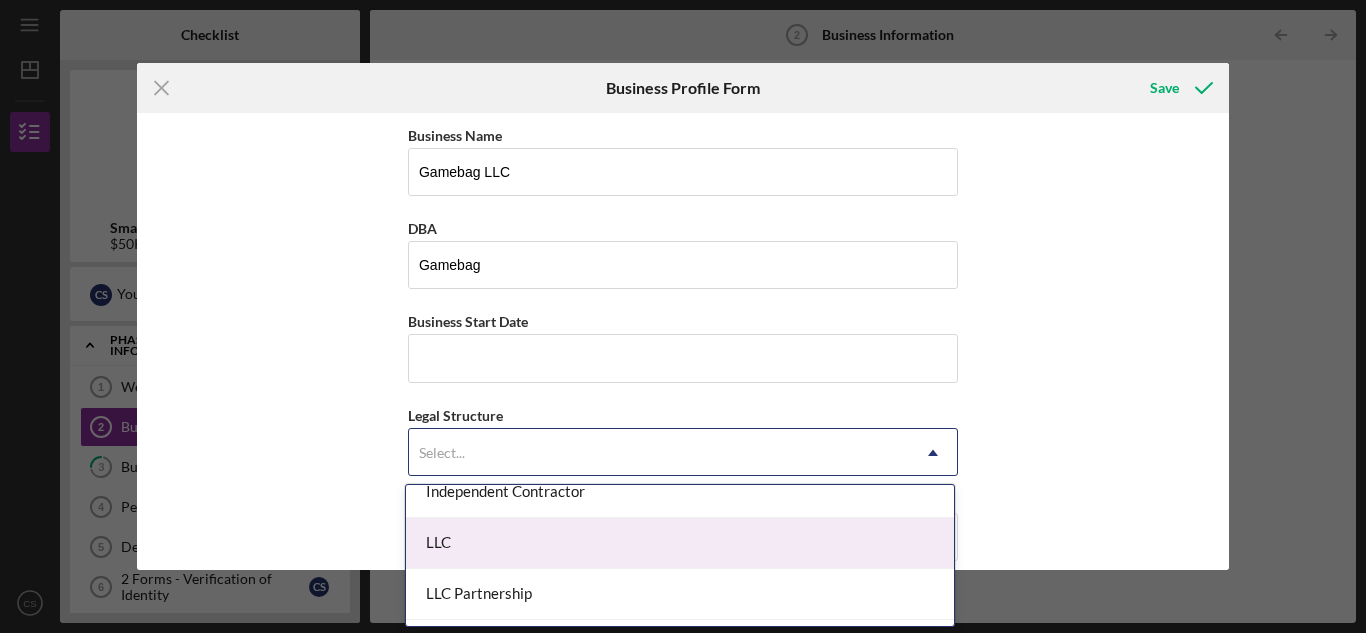 click on "LLC" at bounding box center [680, 543] 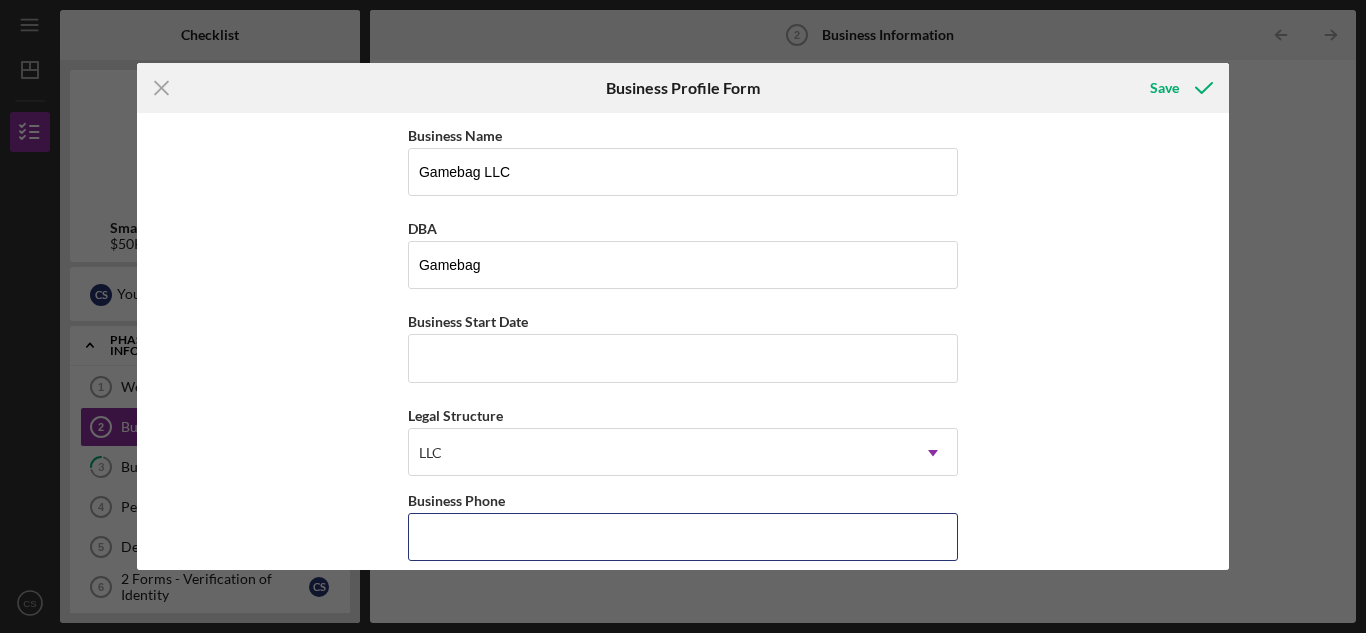 click on "Business Phone" at bounding box center (683, 537) 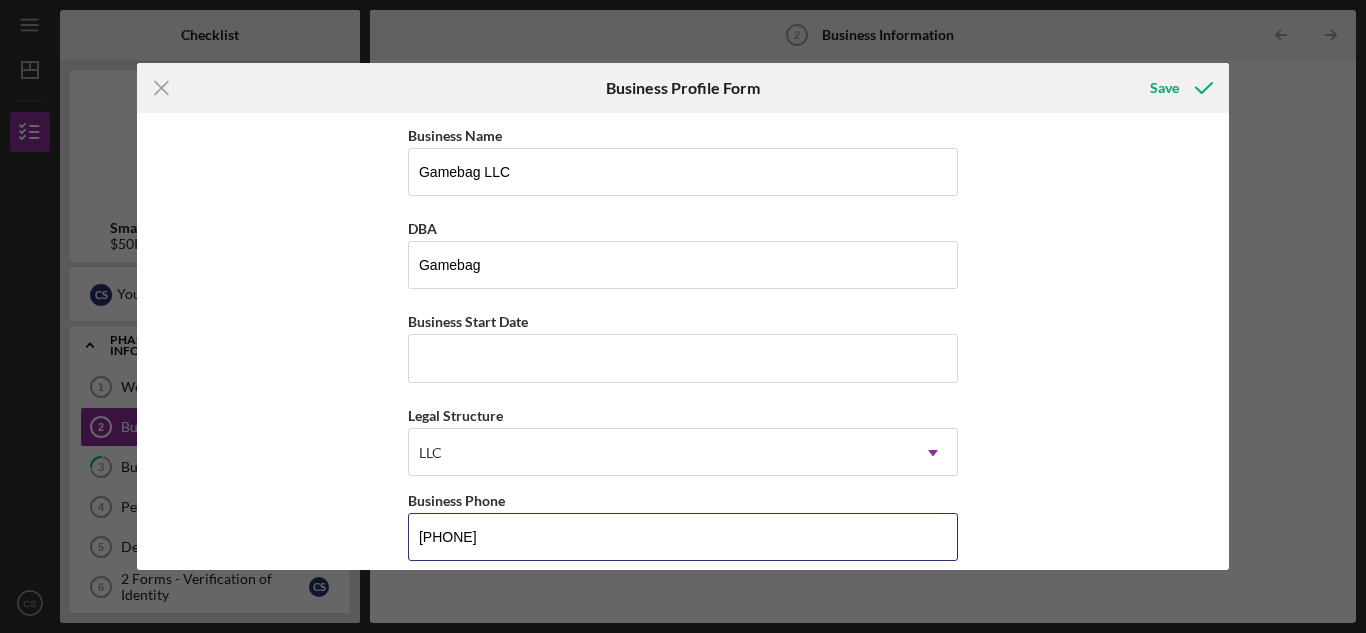 type on "[PHONE]" 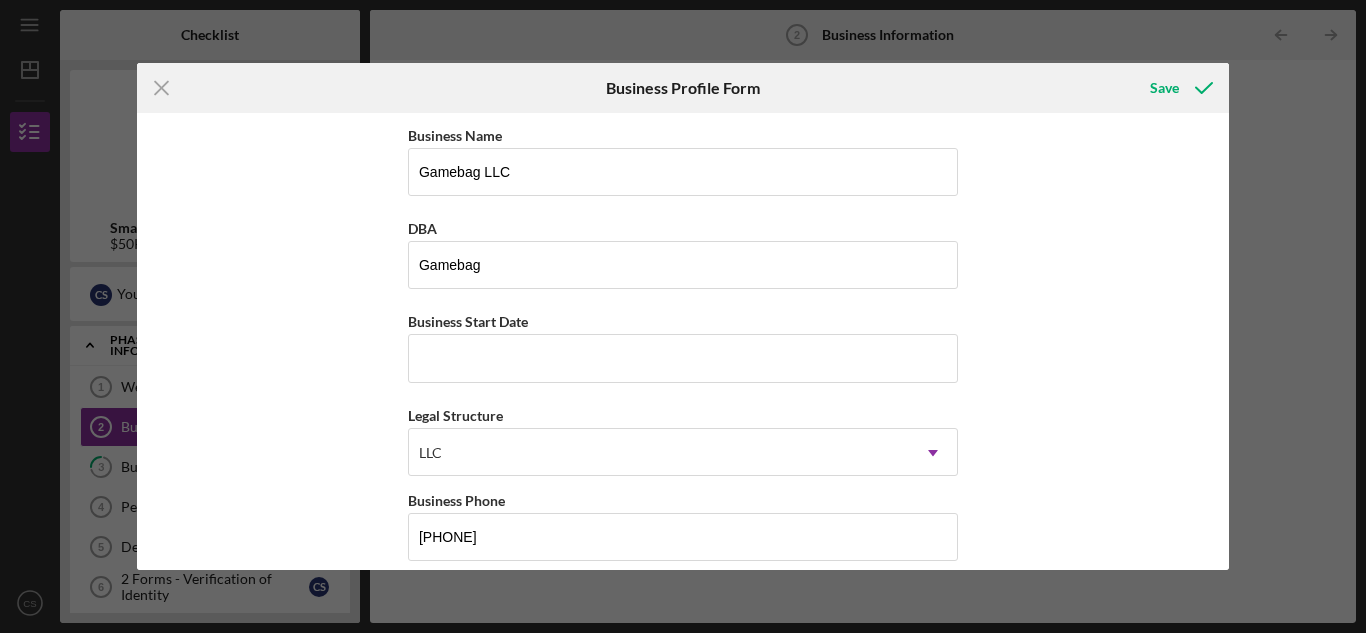 click on "Business Name Gamebag LLC DBA Gamebag Business Start Date Legal Structure LLC Icon/Dropdown Arrow Business Phone ([PHONE]) Business Email [EMAIL] Website Industry Industry NAICS Code EIN Ownership Business Ownership Type Select... Icon/Dropdown Arrow Do you own 100% of the business? Yes No Business Street Address City State Select... Icon/Dropdown Arrow Zip County Is your Mailing Address the same as your Business Address? Yes No Do you own or lease your business premisses? Select... Icon/Dropdown Arrow Annual Gross Revenue Number of Full-Time Employees Number of Part-Time Employees" at bounding box center (683, 341) 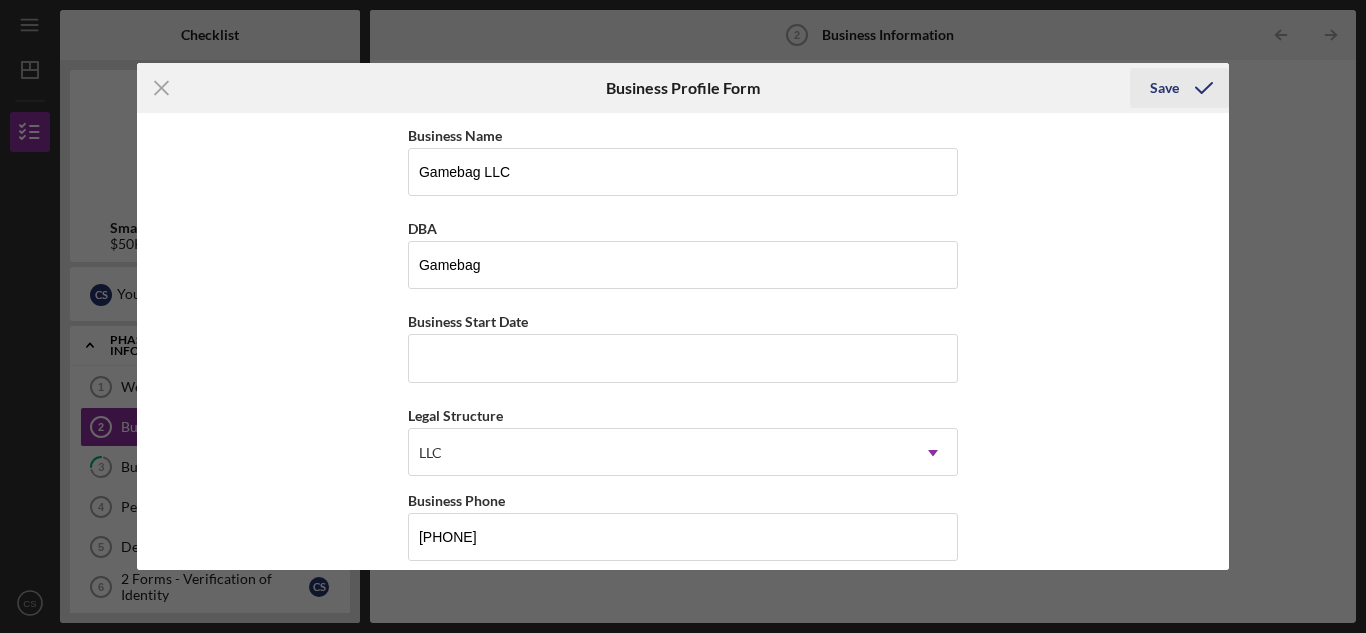 click 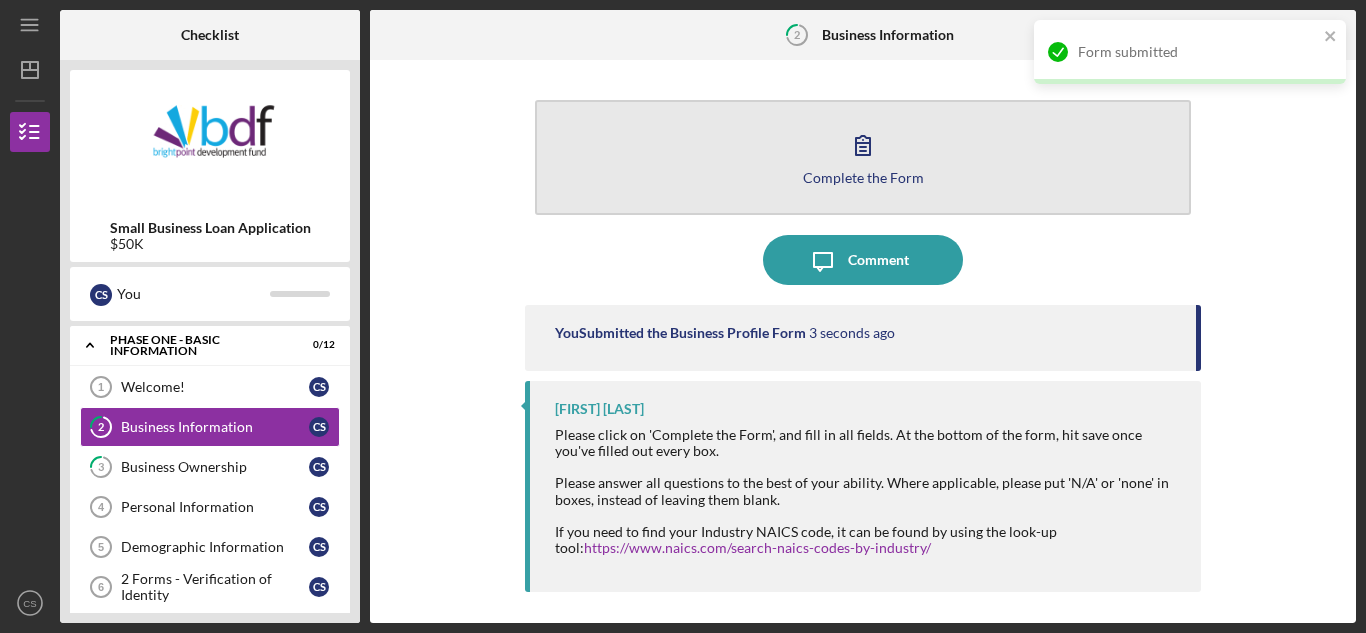 click 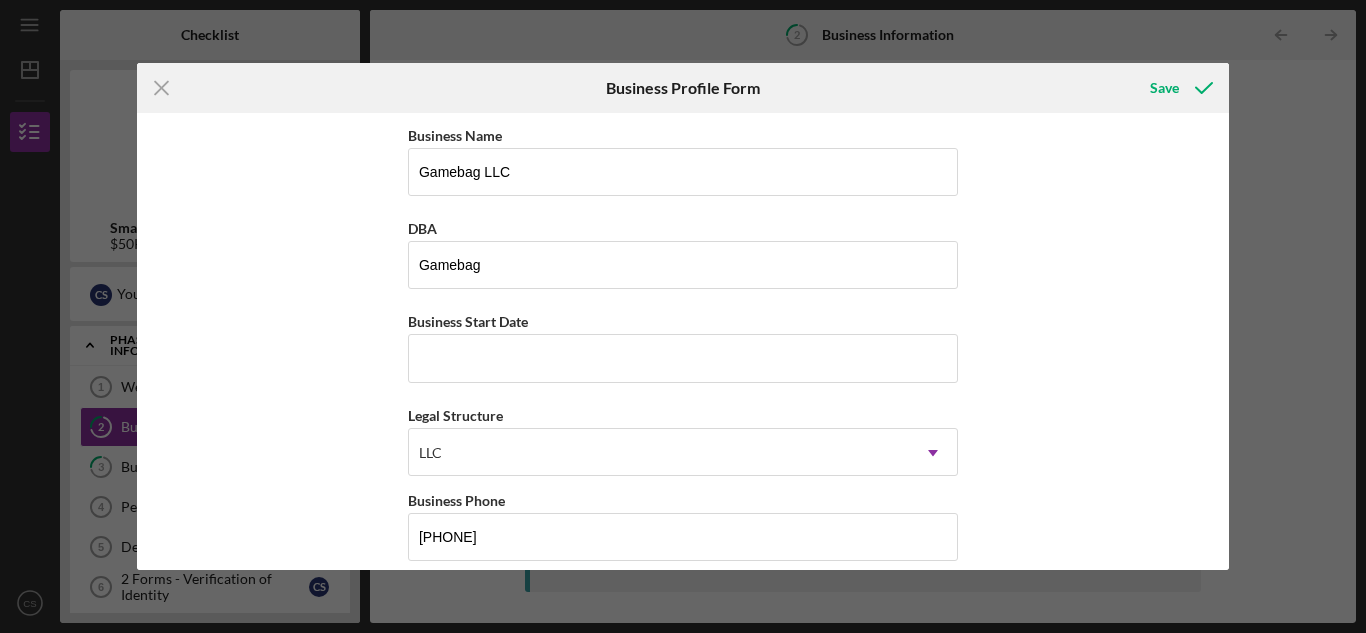 click on "Business Name Gamebag LLC DBA Gamebag Business Start Date Legal Structure LLC Icon/Dropdown Arrow Business Phone ([PHONE]) Business Email [EMAIL] Website Industry Industry NAICS Code EIN Ownership Business Ownership Type Select... Icon/Dropdown Arrow Do you own 100% of the business? Yes No Business Street Address City State Select... Icon/Dropdown Arrow Zip County Is your Mailing Address the same as your Business Address? Yes No Do you own or lease your business premisses? Select... Icon/Dropdown Arrow Annual Gross Revenue Number of Full-Time Employees Number of Part-Time Employees" at bounding box center [683, 1135] 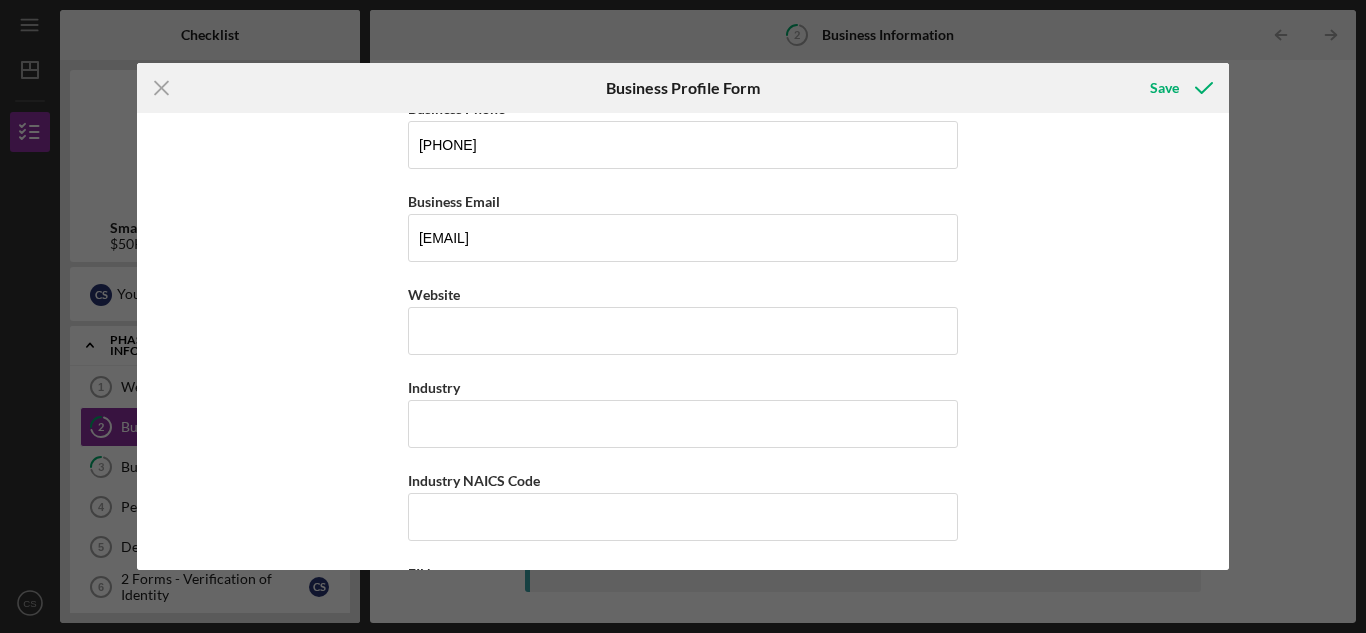 scroll, scrollTop: 395, scrollLeft: 0, axis: vertical 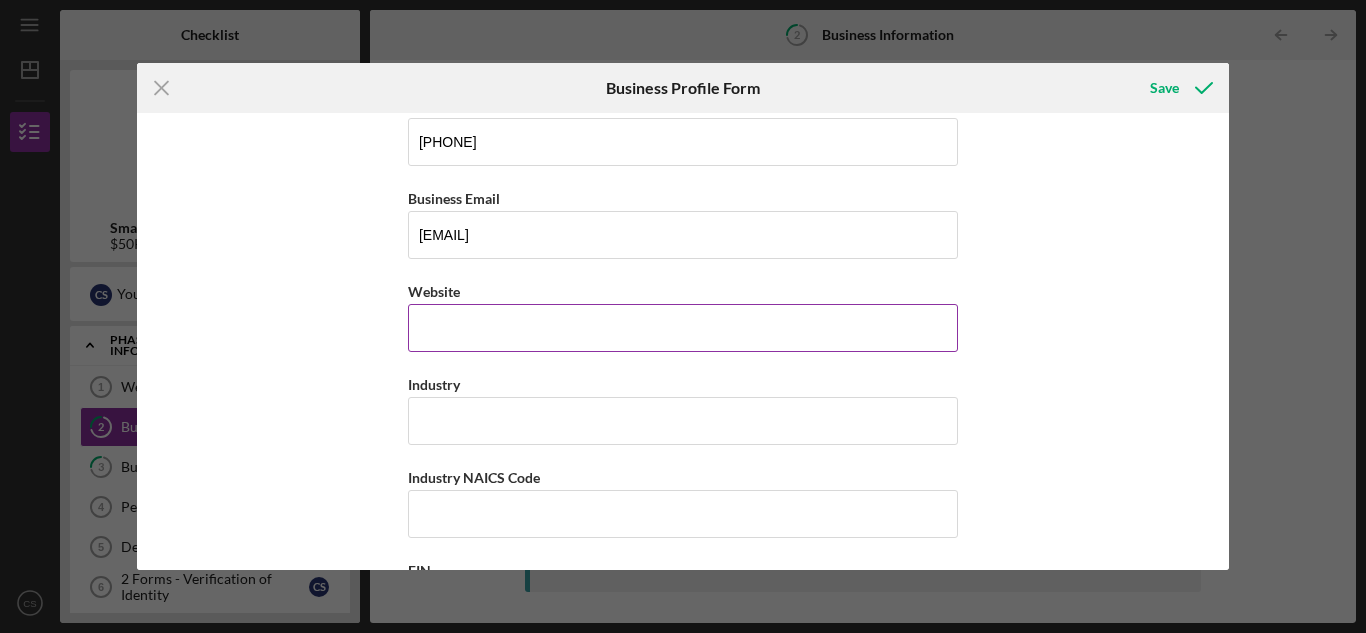 click on "Website" at bounding box center (683, 328) 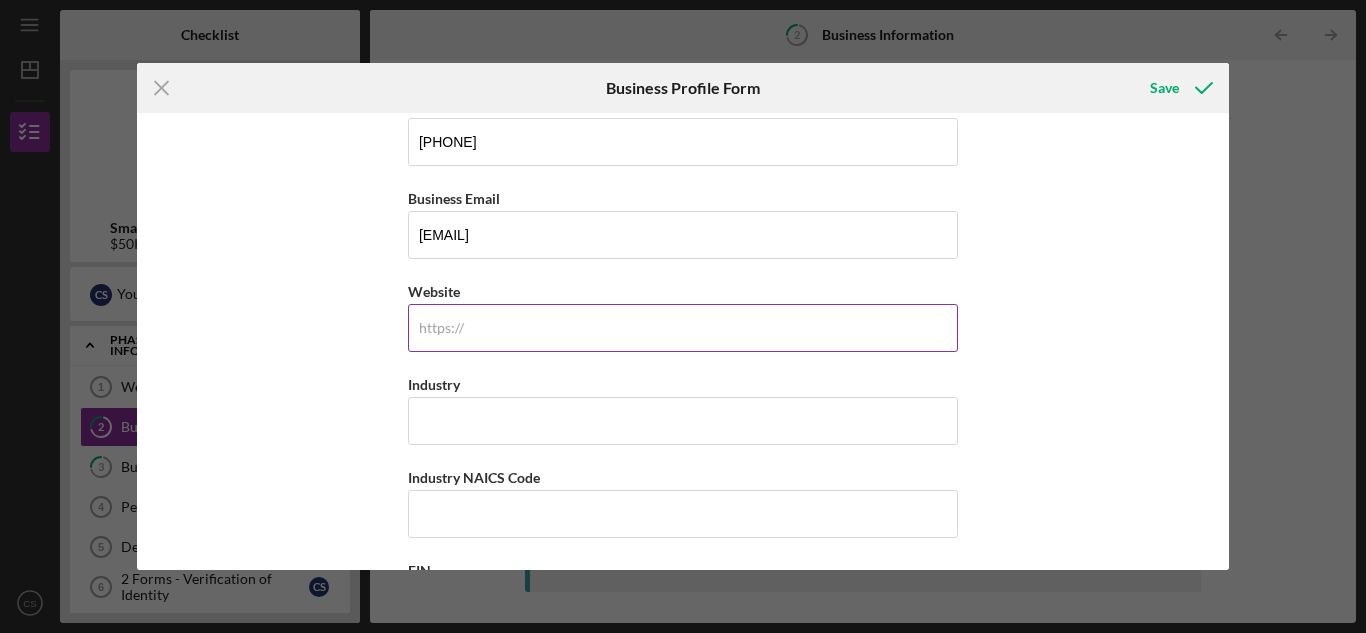 type on "www.gamebagstore.com" 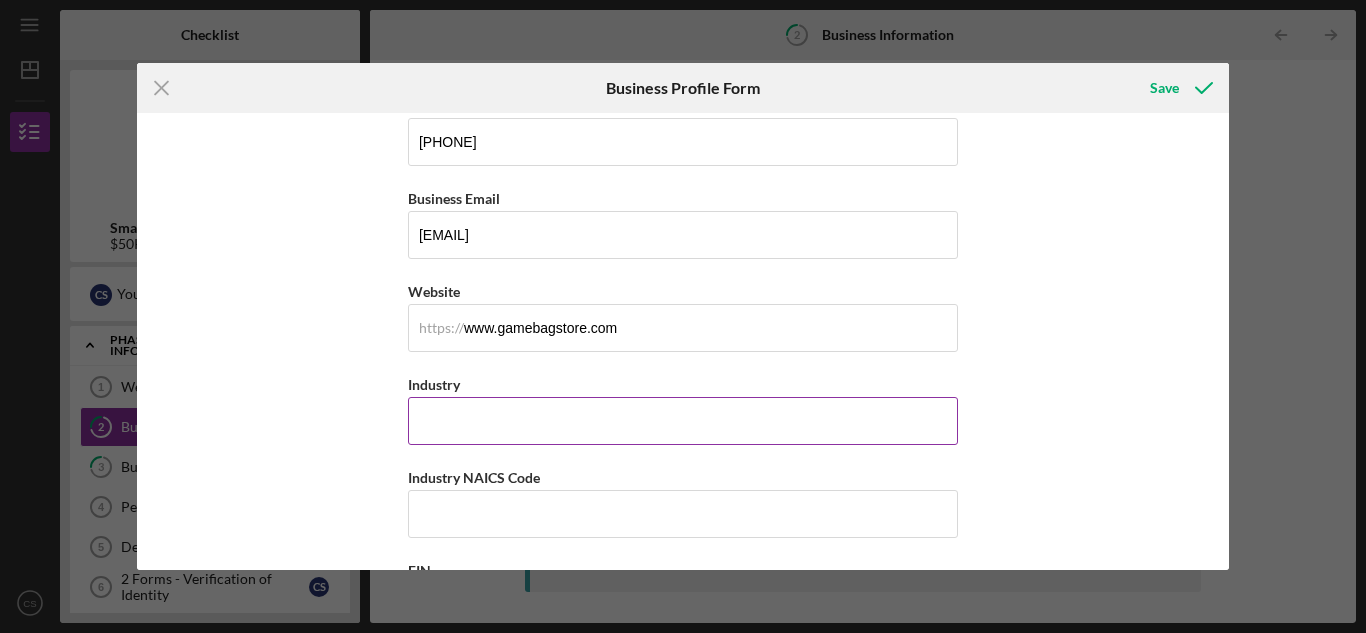 click on "Industry" at bounding box center (683, 421) 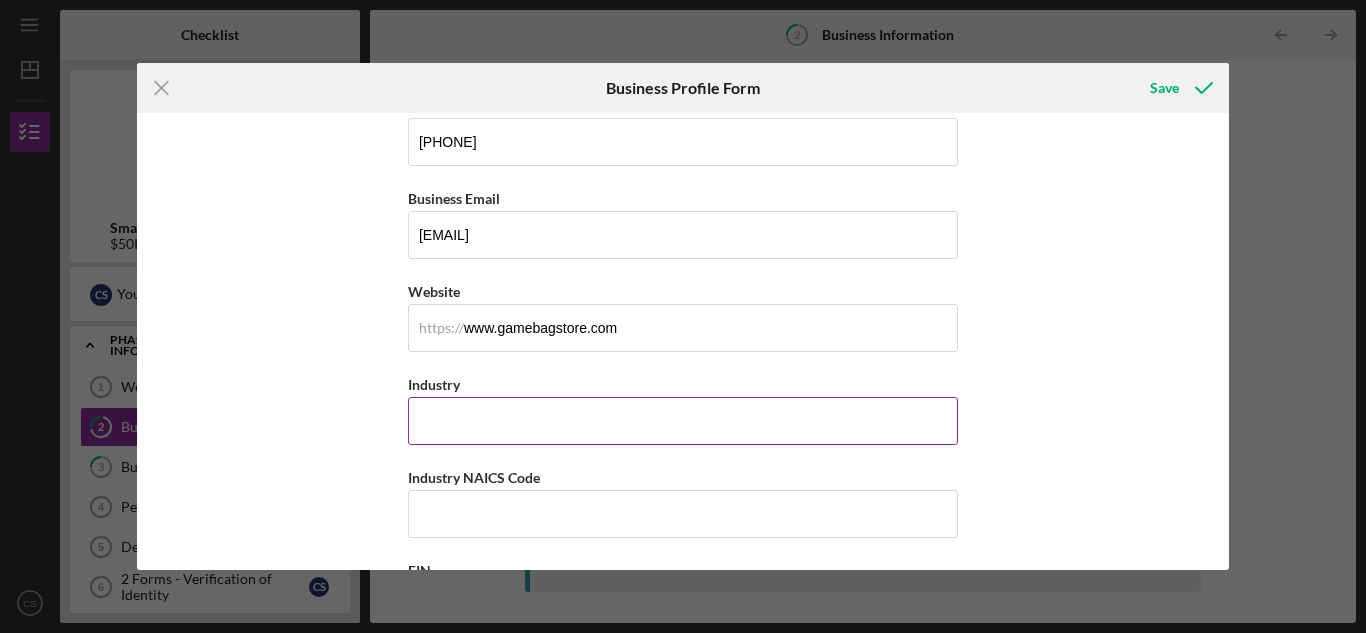 type on "Athletic Backpacks" 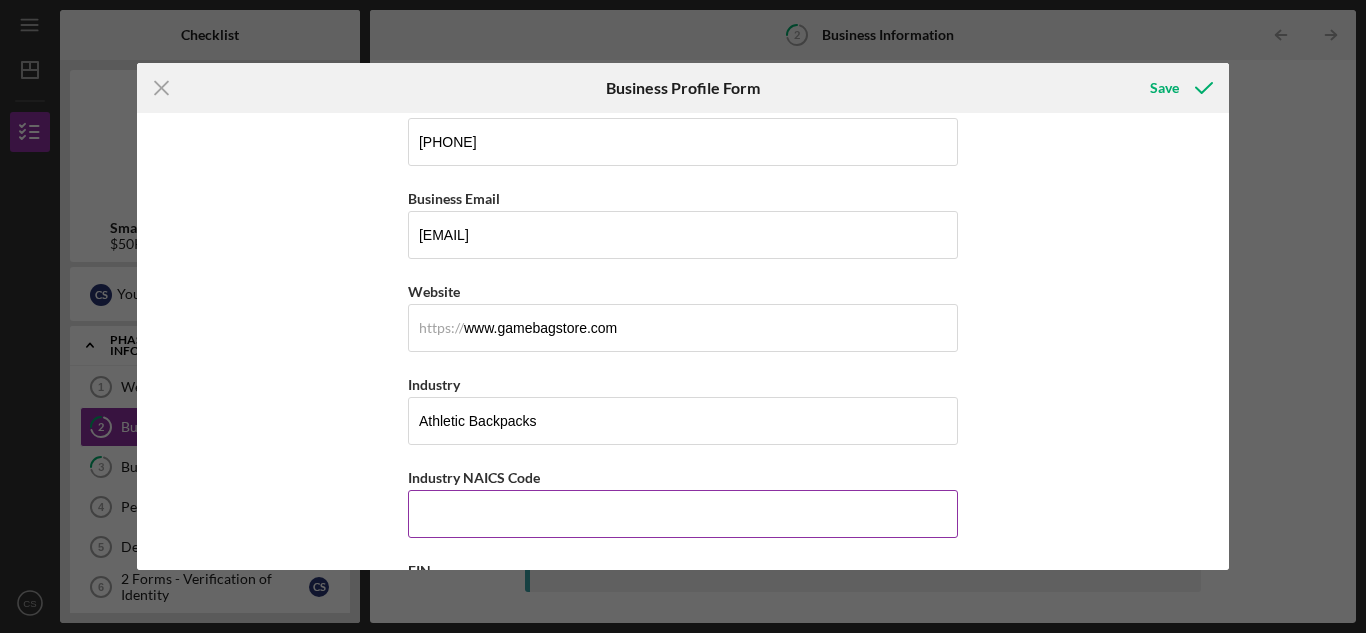 click on "Industry NAICS Code" at bounding box center [683, 514] 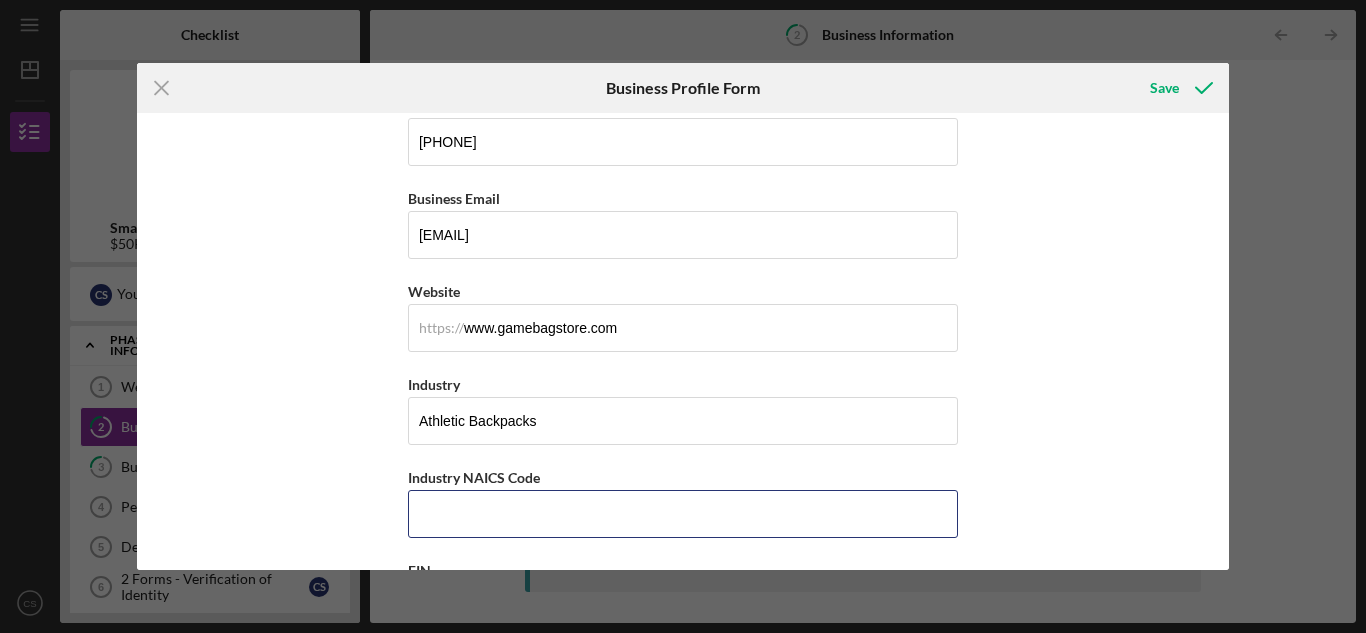 type on "458320" 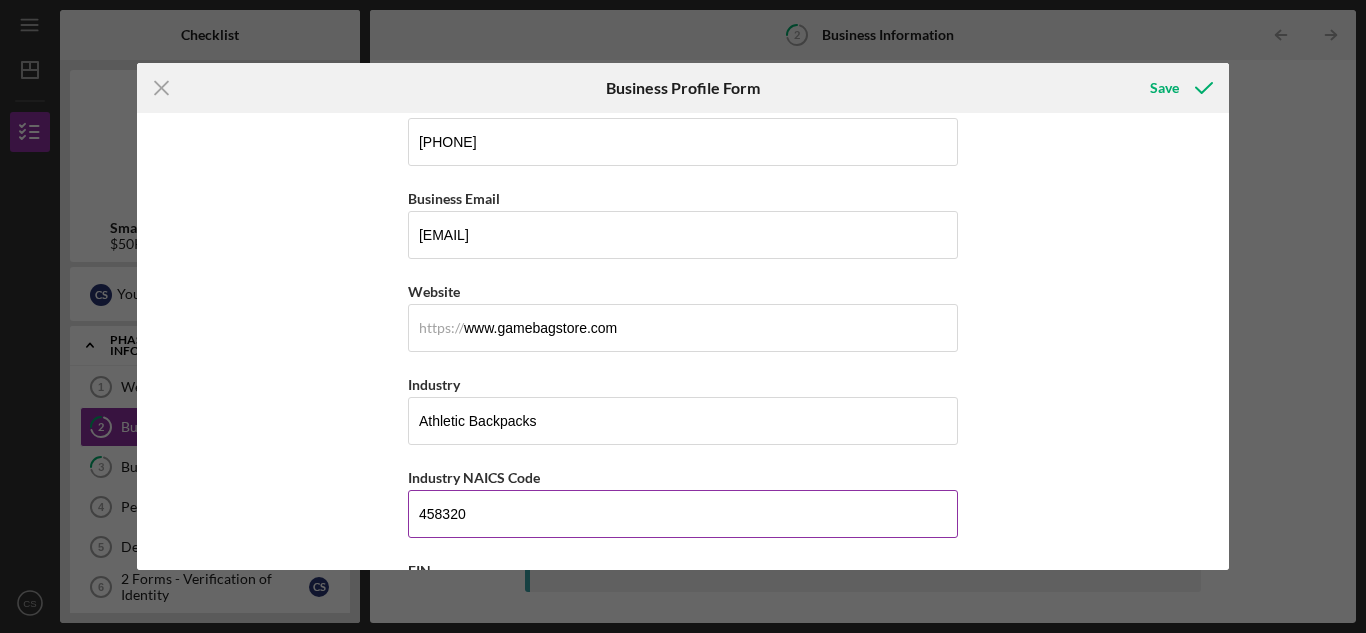 click on "Industry NAICS Code" at bounding box center (683, 477) 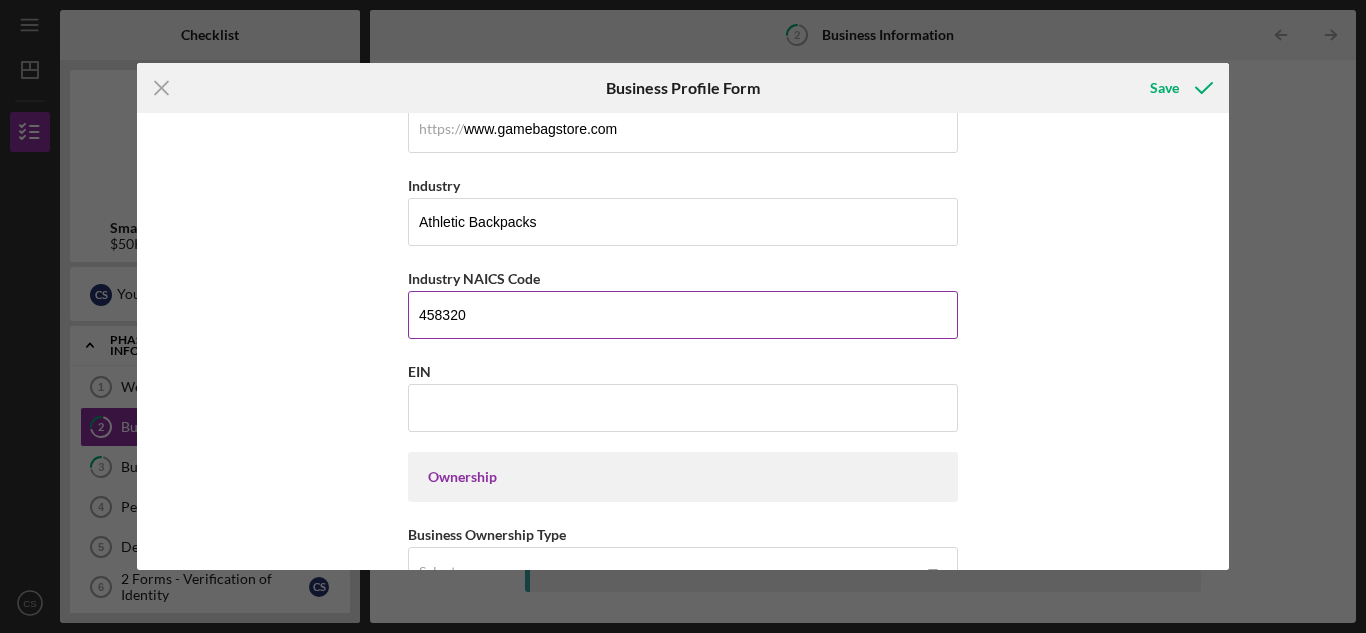 scroll, scrollTop: 599, scrollLeft: 0, axis: vertical 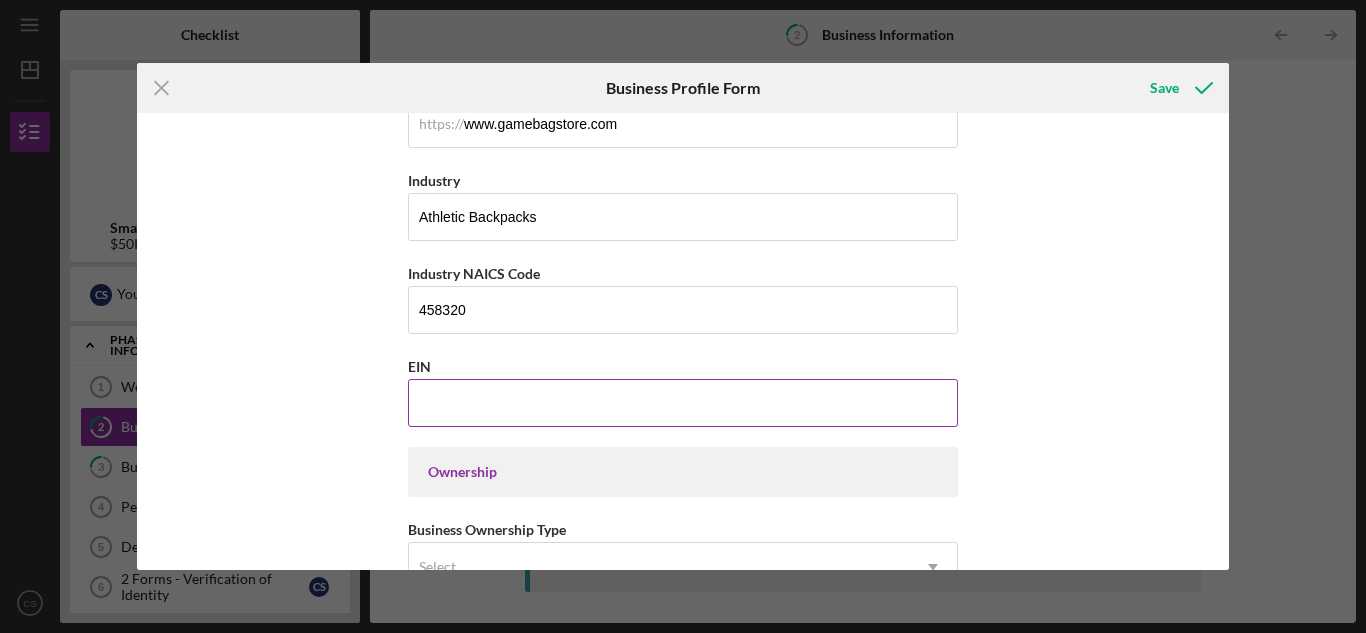 click on "EIN" at bounding box center [683, 403] 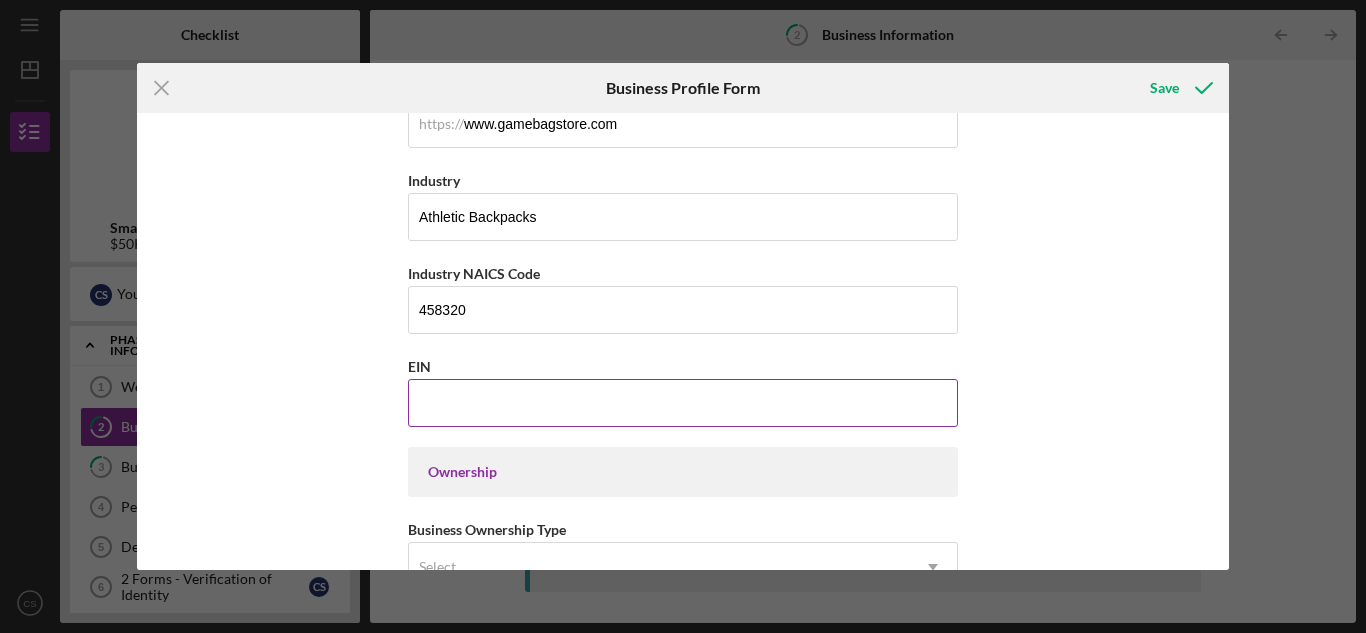 click on "EIN" at bounding box center [683, 403] 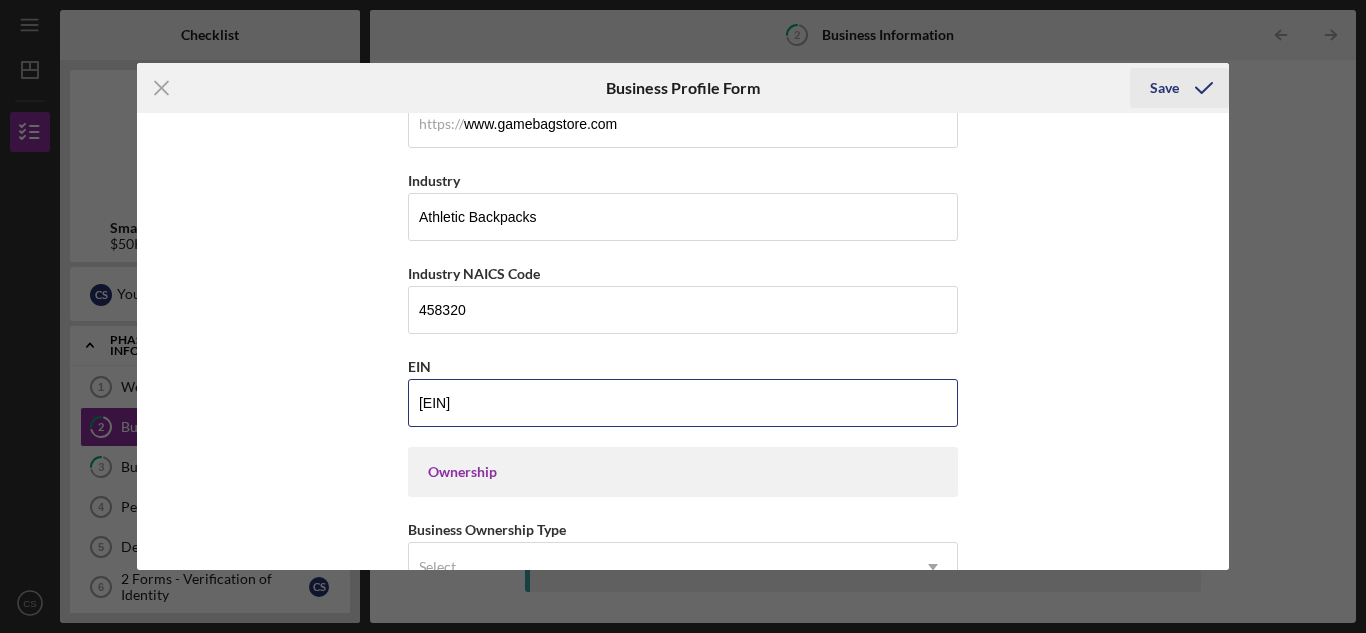 type on "[EIN]" 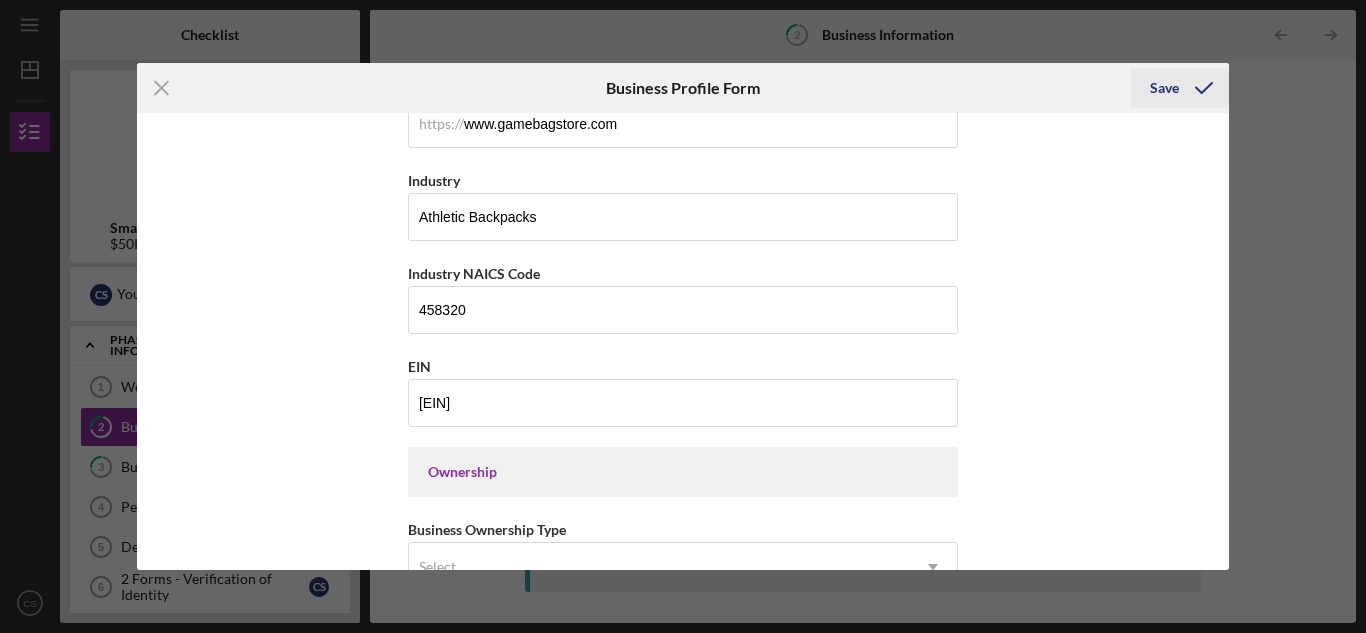 click on "Save" at bounding box center (1164, 88) 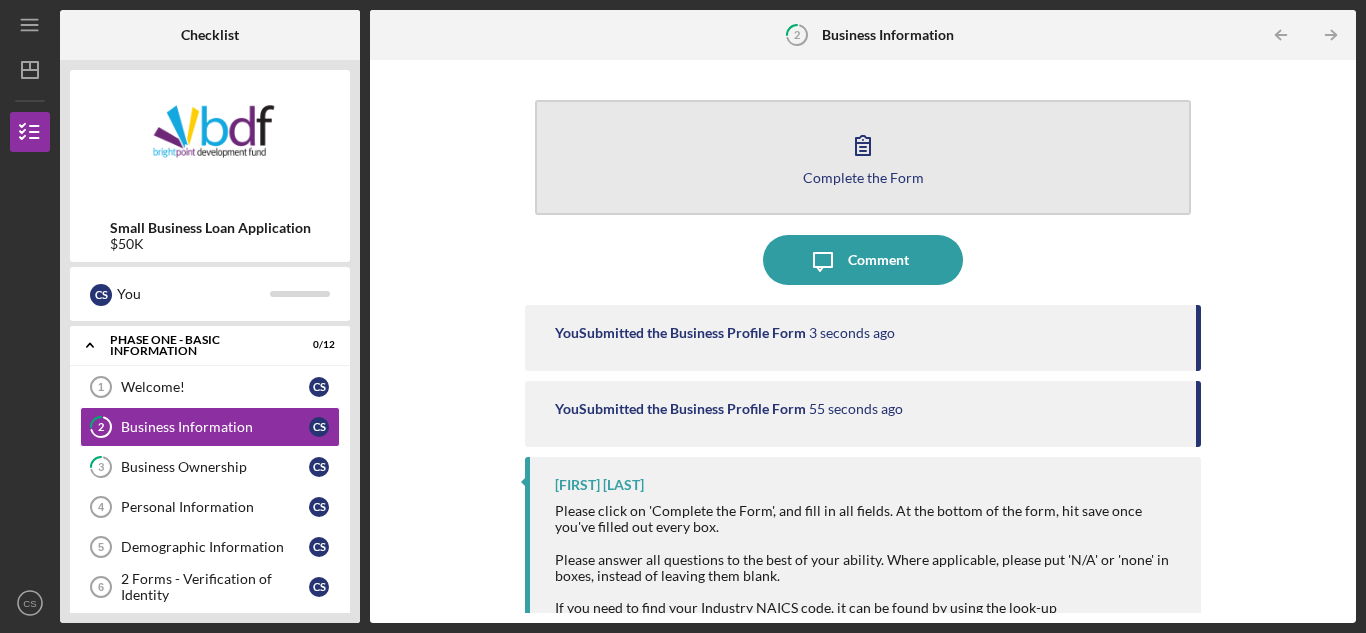 click 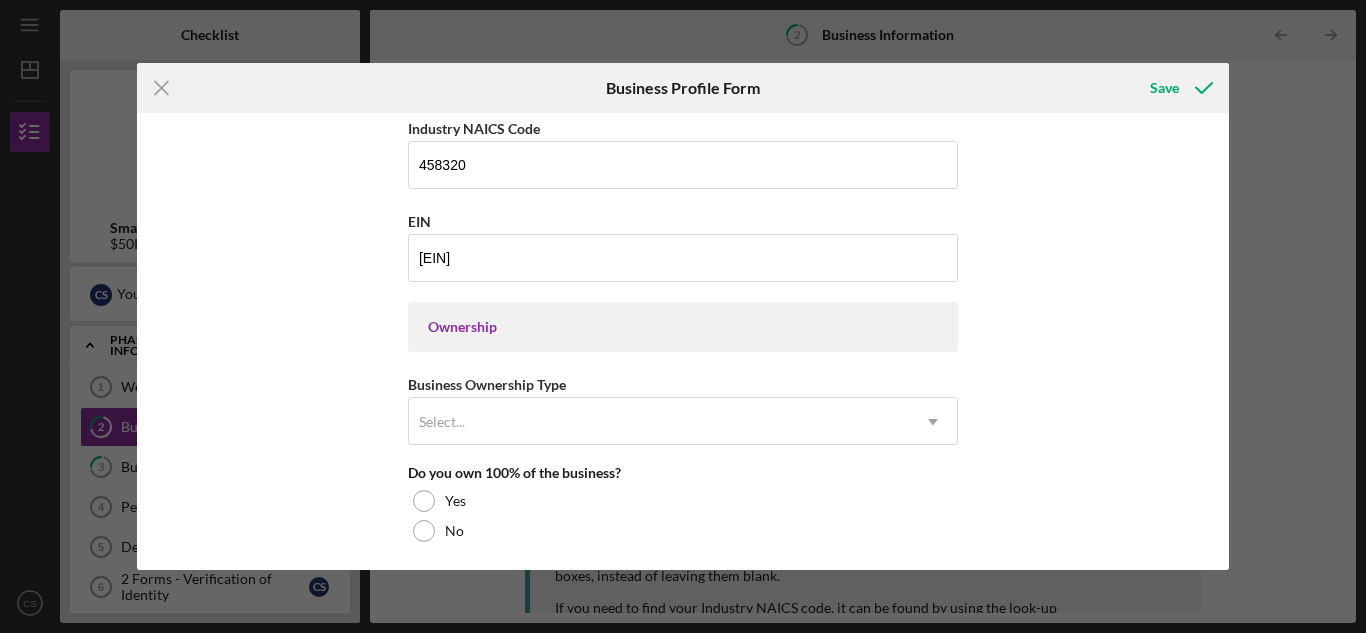 scroll, scrollTop: 770, scrollLeft: 0, axis: vertical 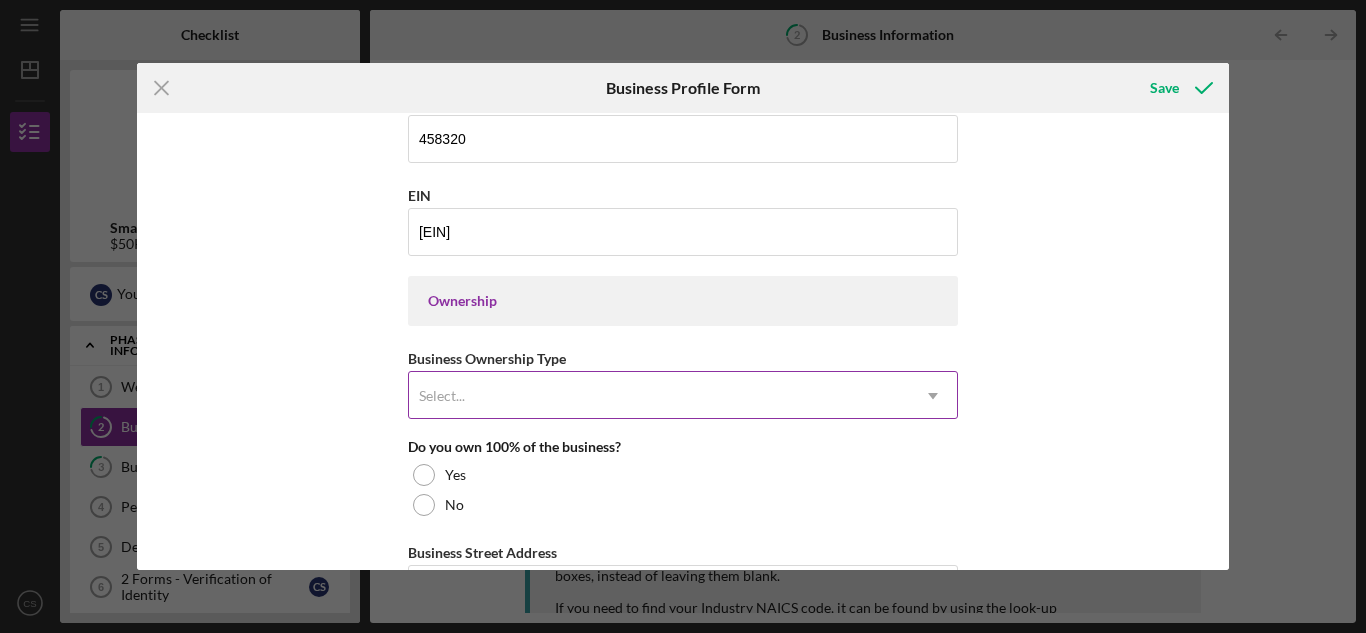 click on "Icon/Dropdown Arrow" 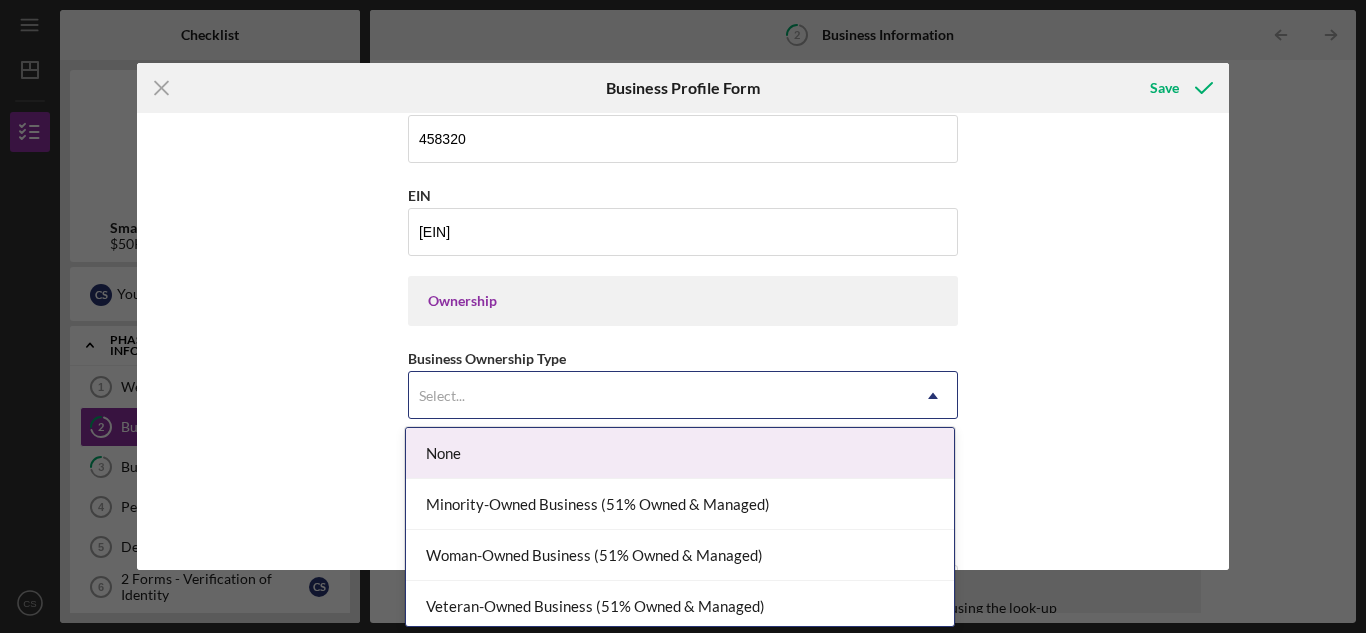 click on "None" at bounding box center [680, 453] 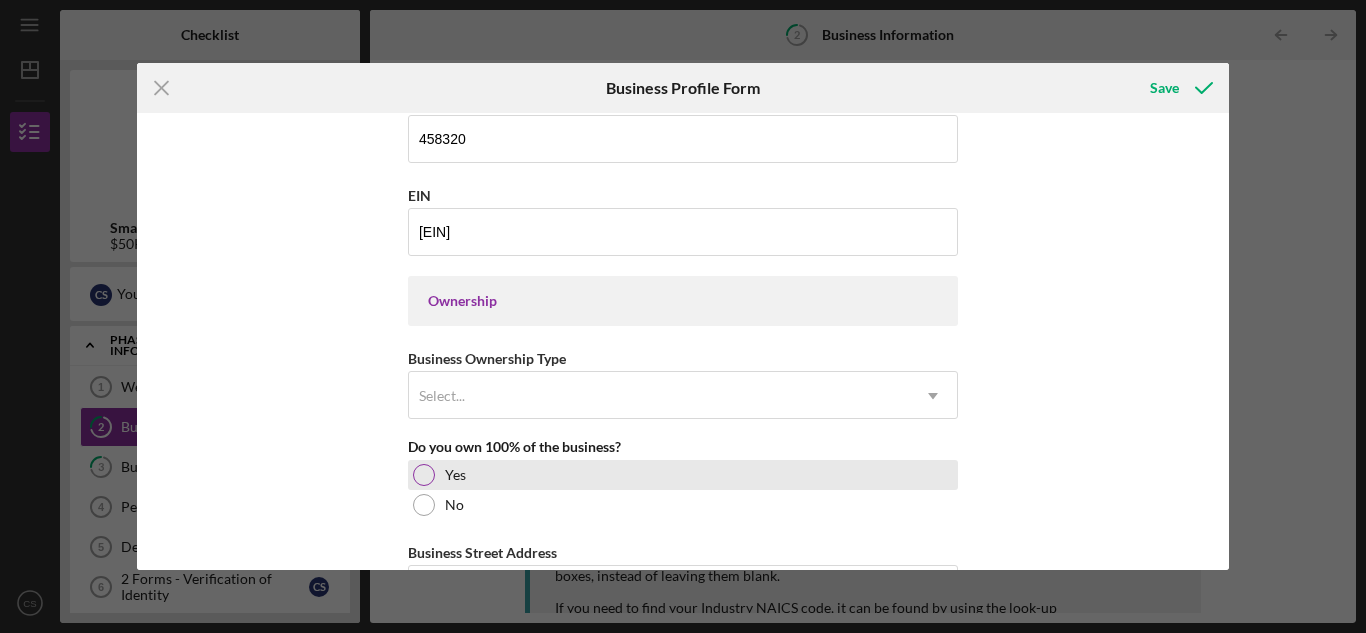 click at bounding box center [424, 475] 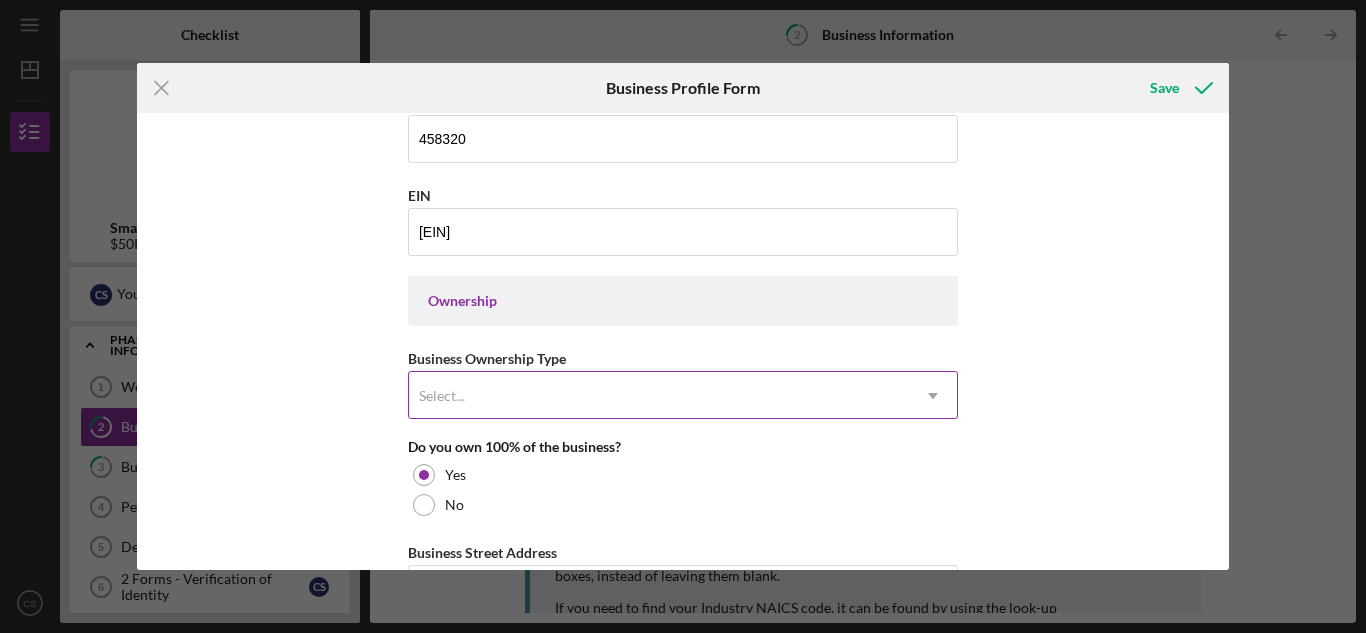 click on "Icon/Dropdown Arrow" 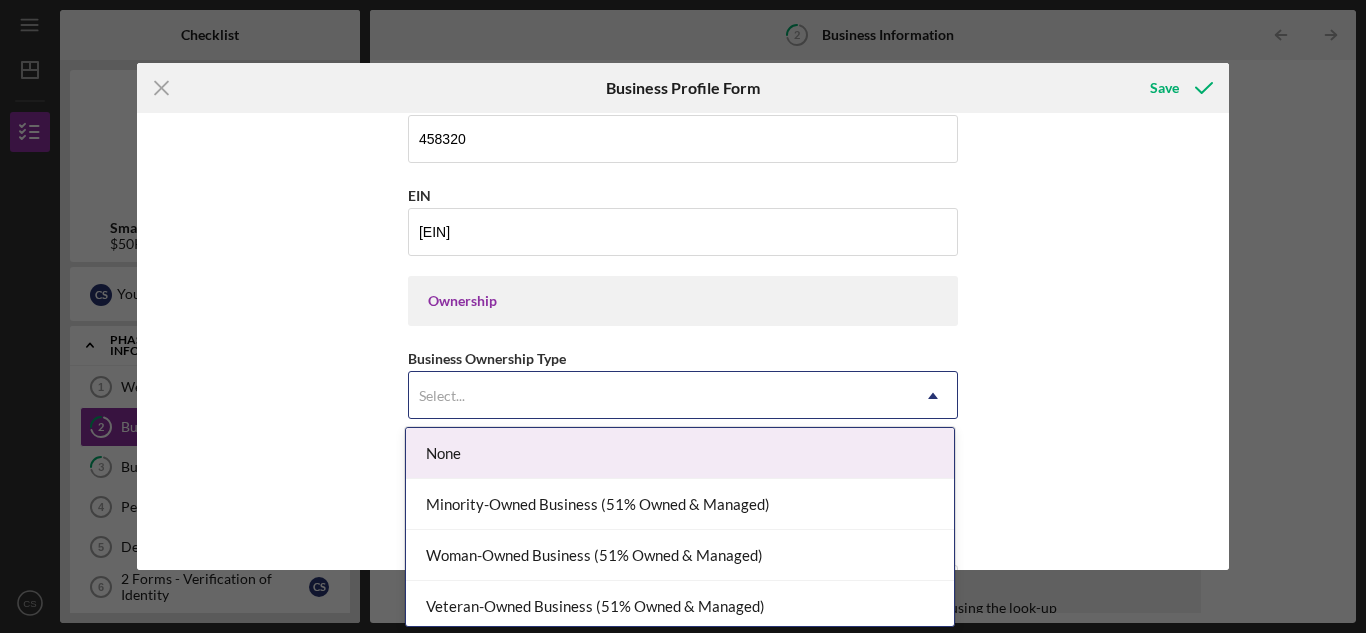 click on "None" at bounding box center [680, 453] 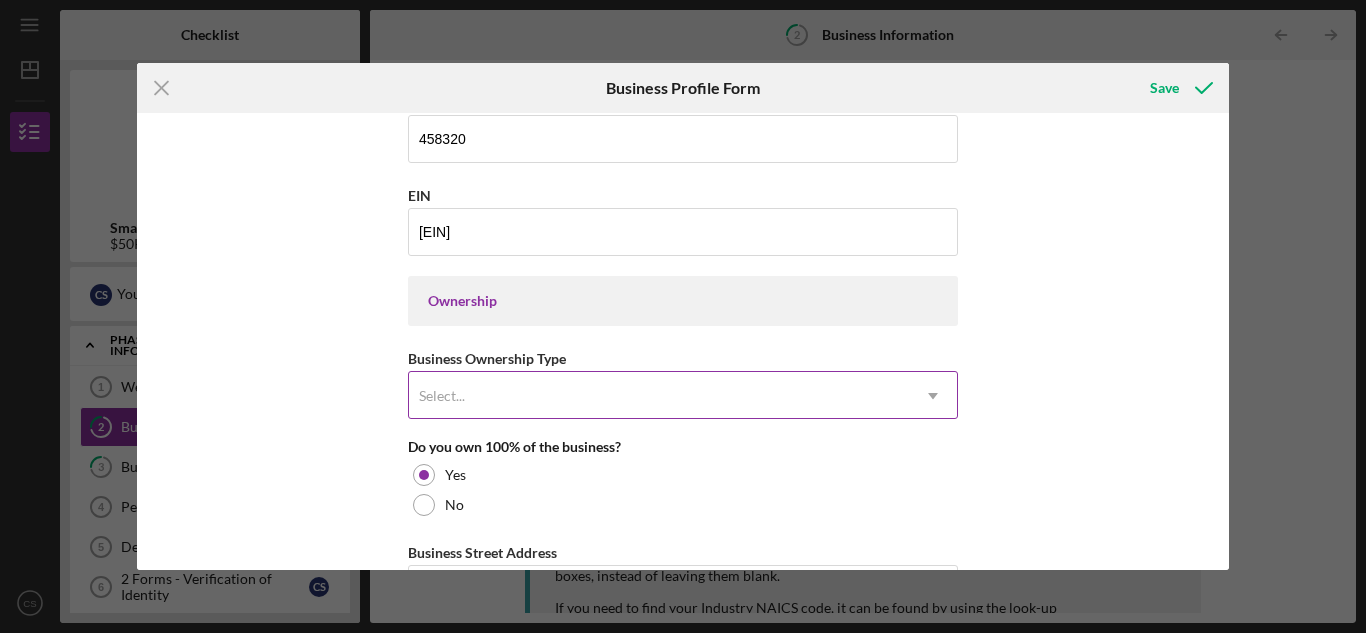 click on "Select..." at bounding box center (659, 396) 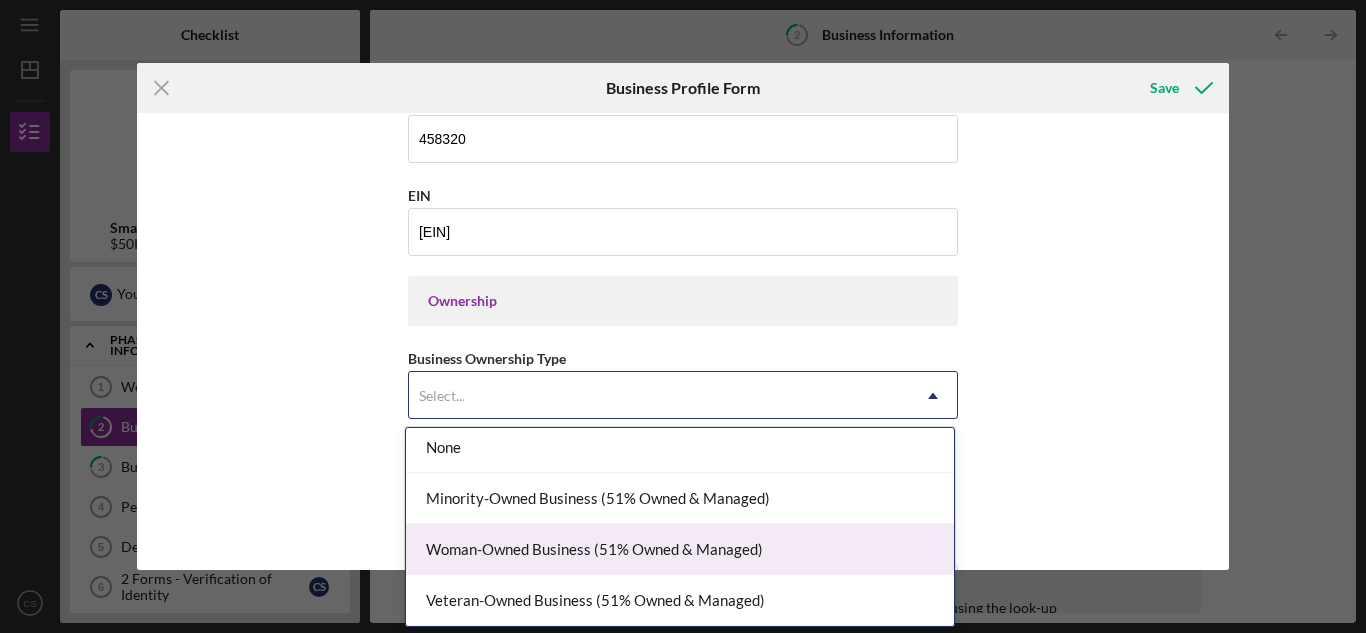 scroll, scrollTop: 0, scrollLeft: 0, axis: both 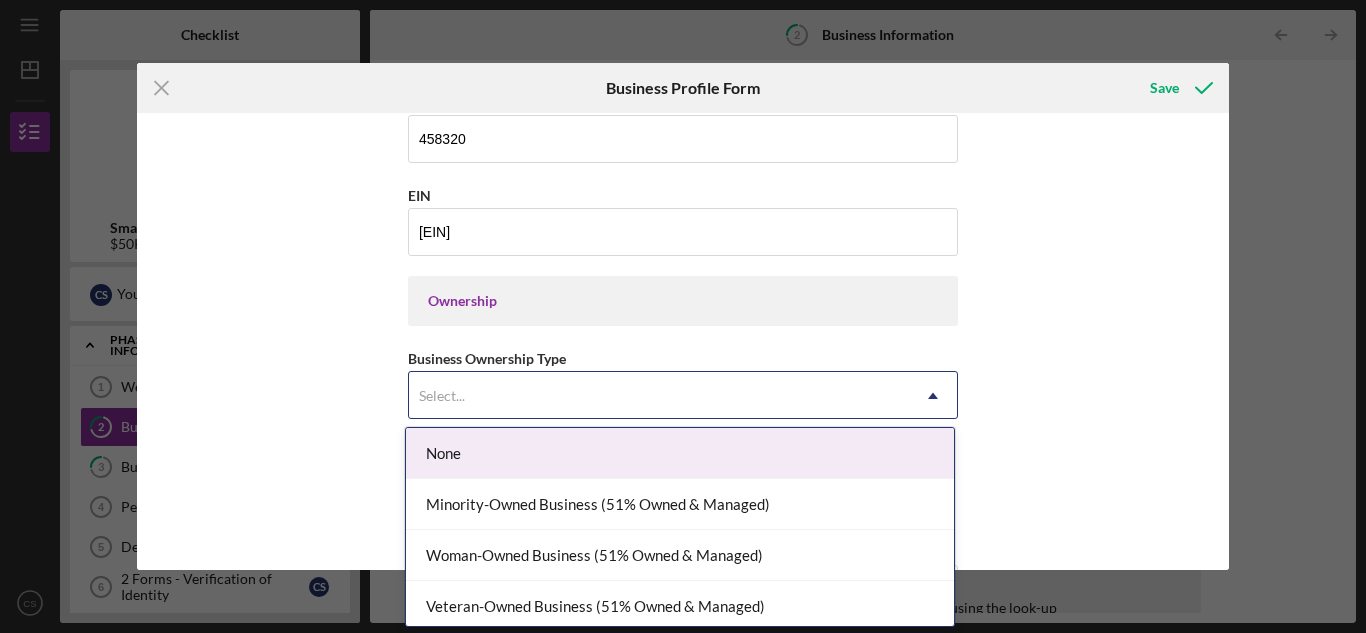 click on "None" at bounding box center (680, 453) 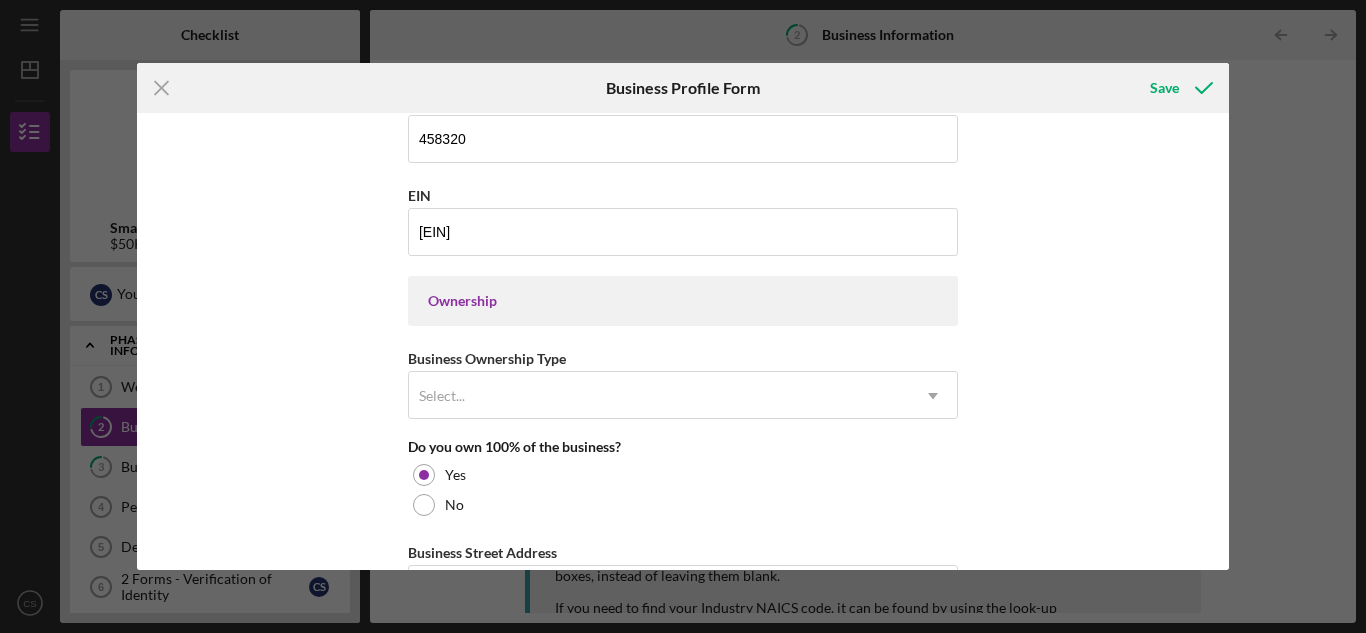click on "Business Name Gamebag LLC DBA Gamebag Business Start Date Legal Structure LLC Icon/Dropdown Arrow Business Phone ([PHONE]) Business Email [EMAIL] https:// Website www.gamebagstore.com Industry Athletic Backpacks Industry NAICS Code 458320 EIN [EIN] Ownership Business Ownership Type option None, selected. Select... Icon/Dropdown Arrow Do you own 100% of the business? Yes No Business Street Address City State Select... Icon/Dropdown Arrow Zip County Is your Mailing Address the same as your Business Address? Yes No Do you own or lease your business premisses? Select... Icon/Dropdown Arrow Annual Gross Revenue Number of Full-Time Employees Number of Part-Time Employees" at bounding box center (683, 341) 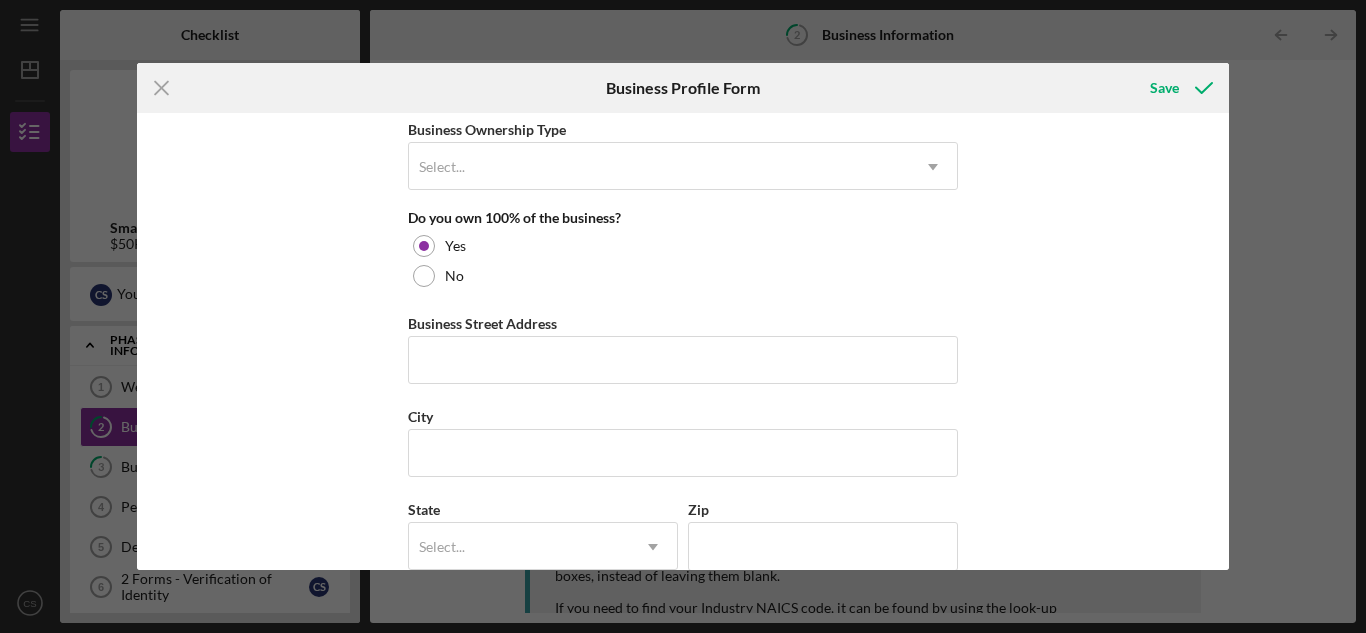 scroll, scrollTop: 1006, scrollLeft: 0, axis: vertical 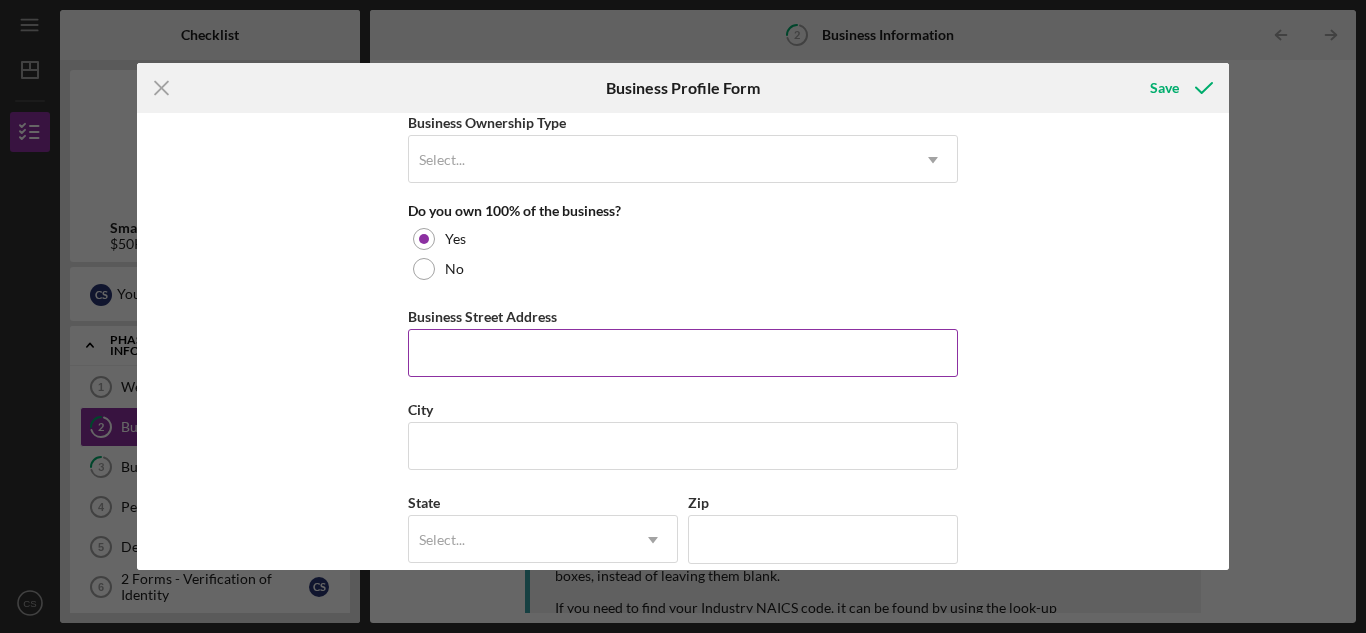 click on "Business Street Address" at bounding box center [683, 353] 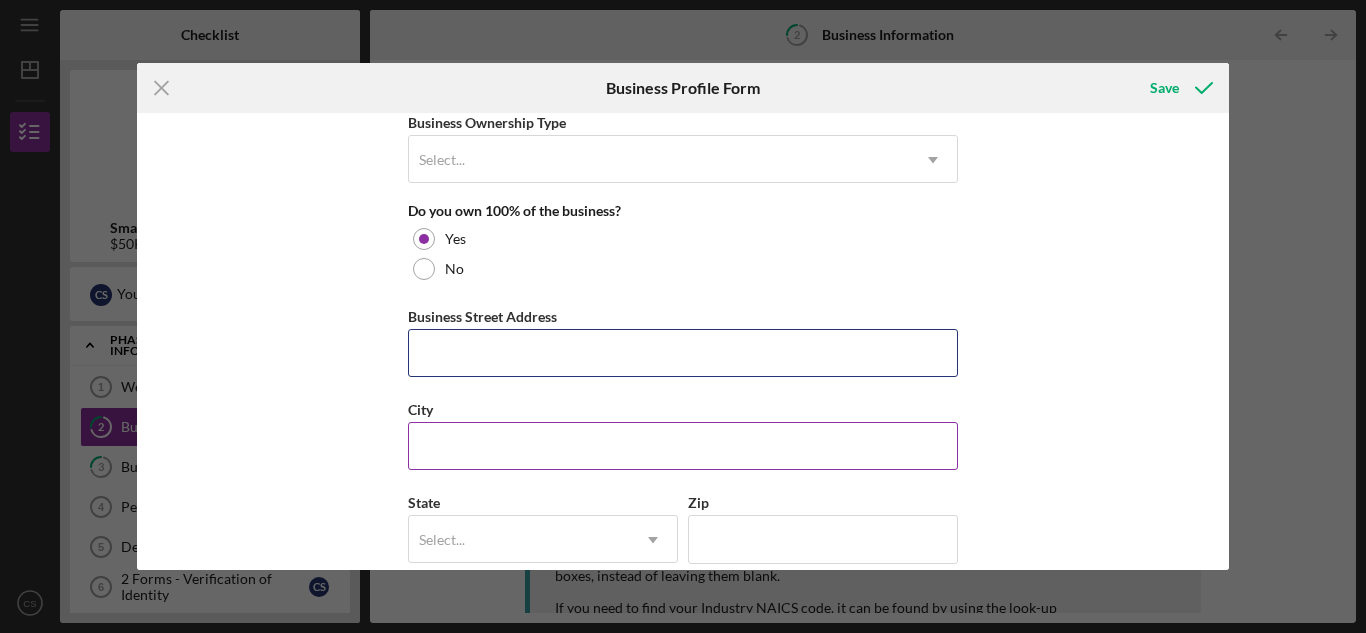 type on "[NUMBER] [STREET]" 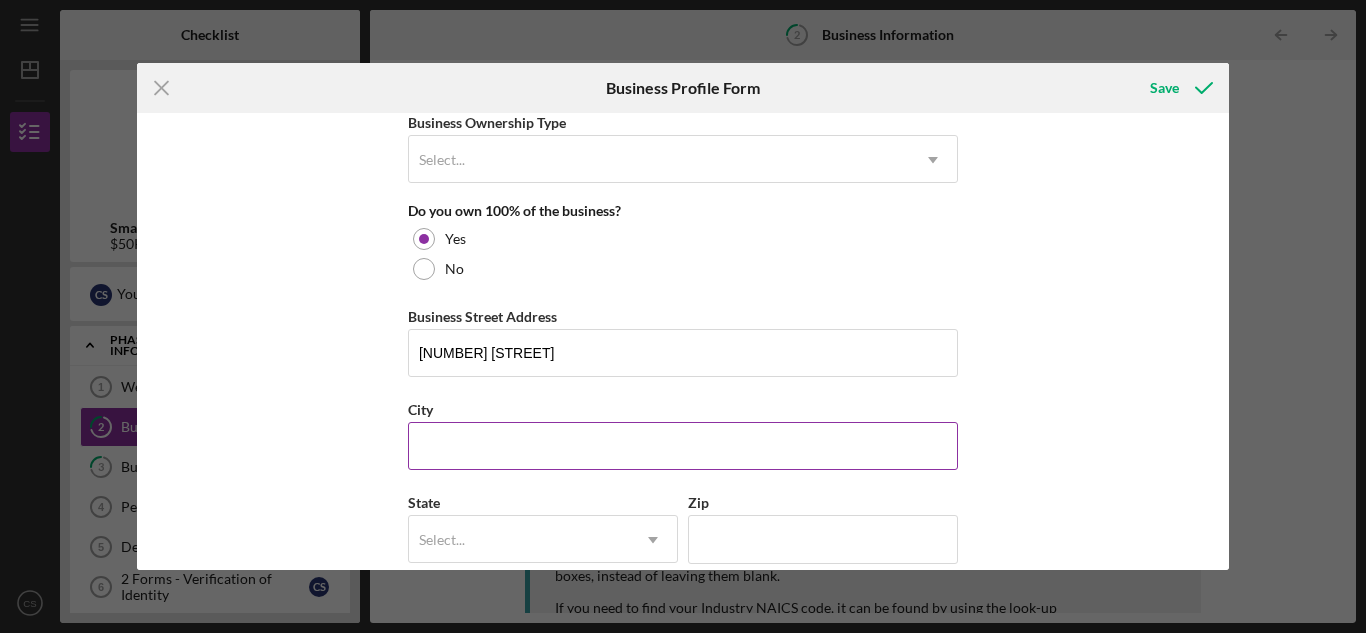 type on "Grabill" 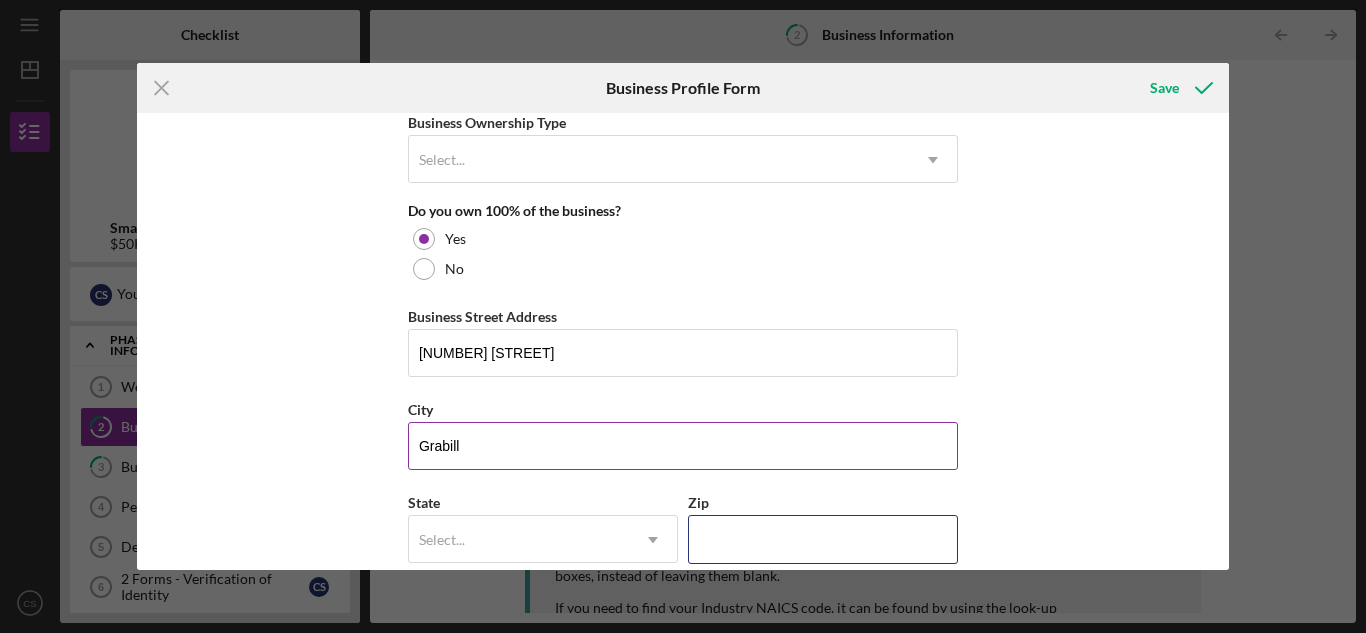 type on "46741" 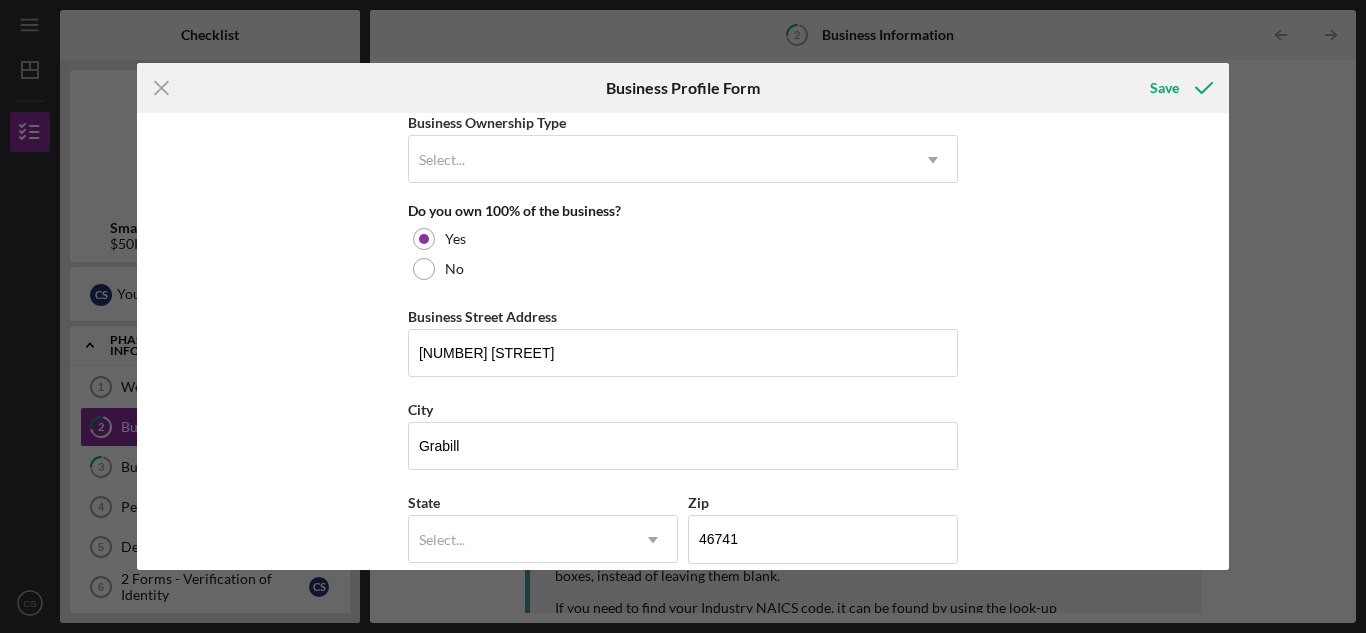 click on "Business Name Gamebag LLC DBA Gamebag Business Start Date Legal Structure LLC Icon/Dropdown Arrow Business Phone ([PHONE]) Business Email [EMAIL] https:// Website www.gamebagstore.com Industry Athletic Backpacks Industry NAICS Code 458320 EIN [EIN] Ownership Business Ownership Type Select... Icon/Dropdown Arrow Do you own 100% of the business? Yes No Business Street Address 13474 Saddle Creek Ln City Grabill State Select... Icon/Dropdown Arrow Zip 46741 County Indiana Is your Mailing Address the same as your Business Address? Yes No Do you own or lease your business premisses? Select... Icon/Dropdown Arrow Annual Gross Revenue Number of Full-Time Employees Number of Part-Time Employees" at bounding box center [683, 129] 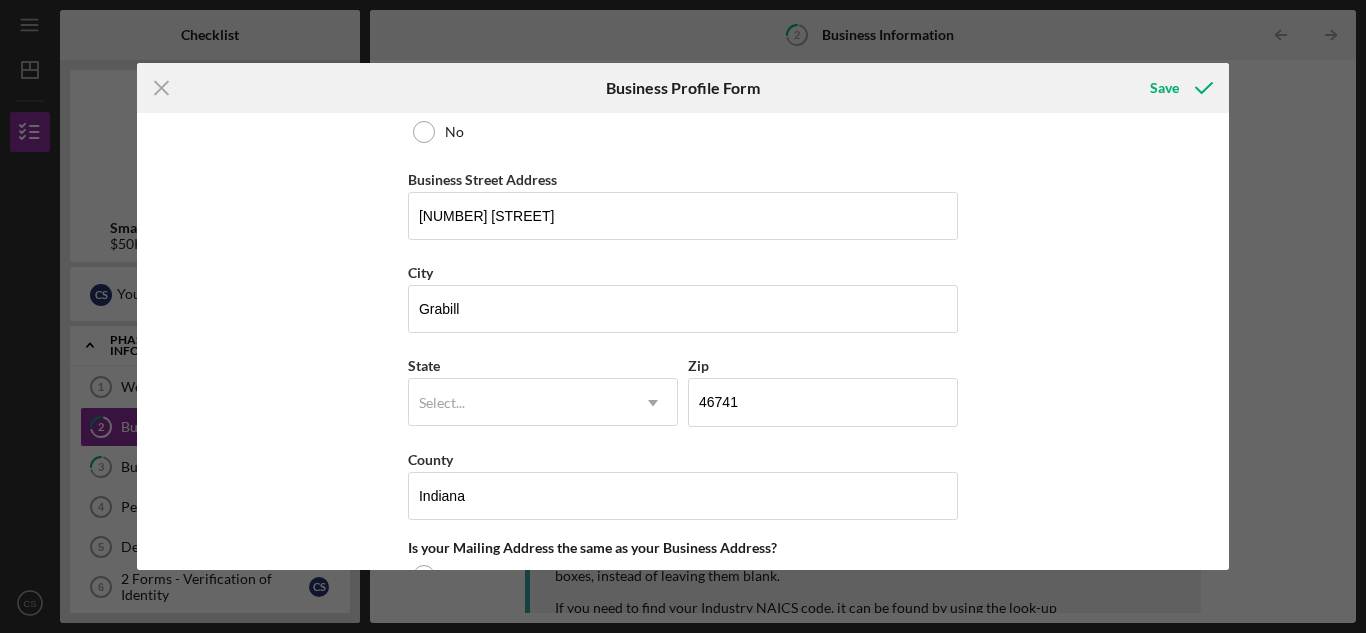 scroll, scrollTop: 1149, scrollLeft: 0, axis: vertical 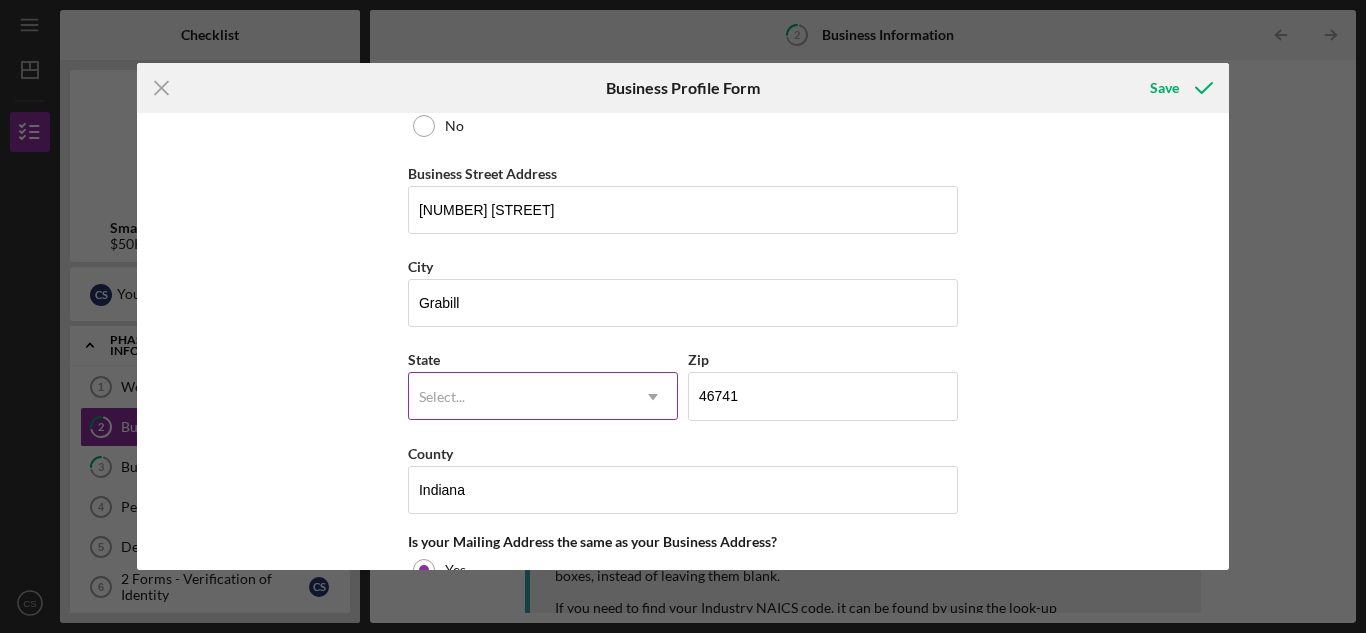 click 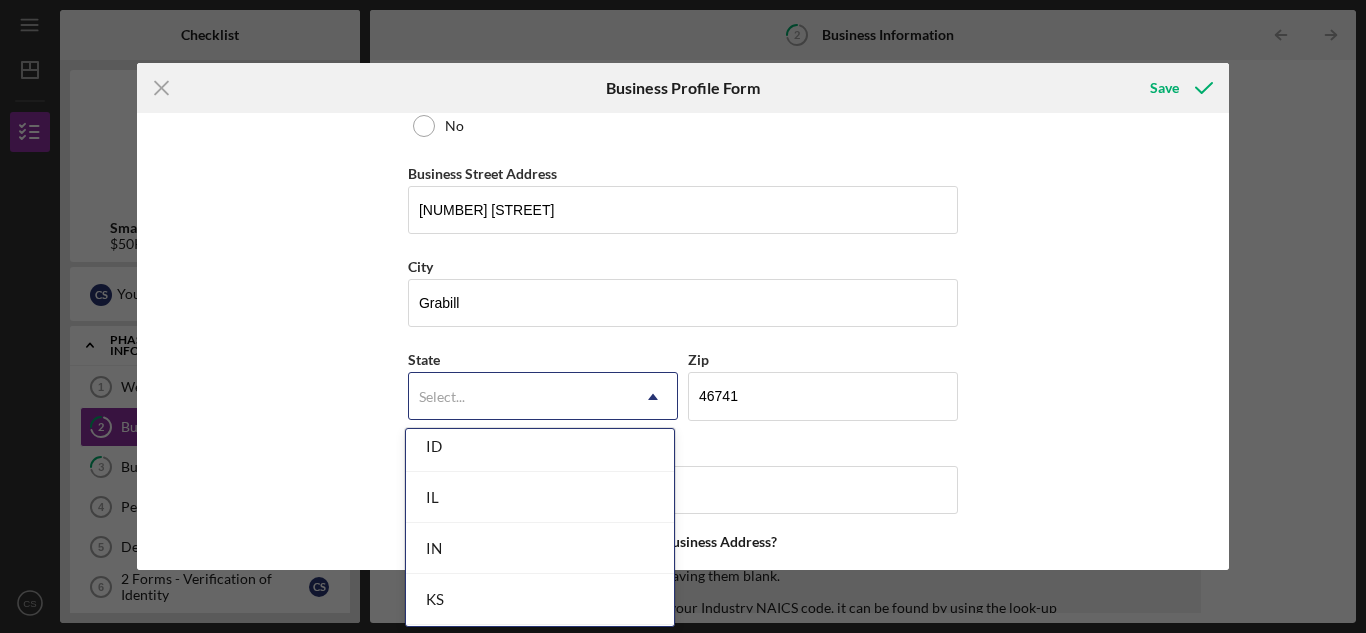 scroll, scrollTop: 1155, scrollLeft: 0, axis: vertical 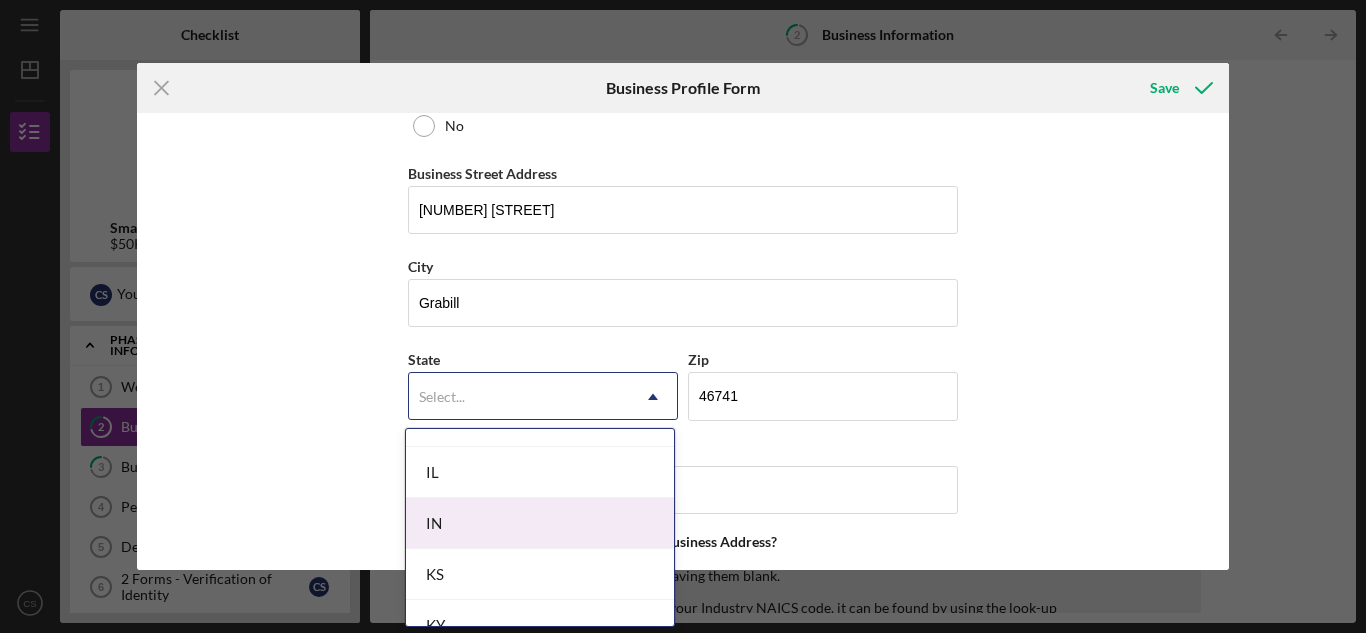 click on "IN" at bounding box center [540, 523] 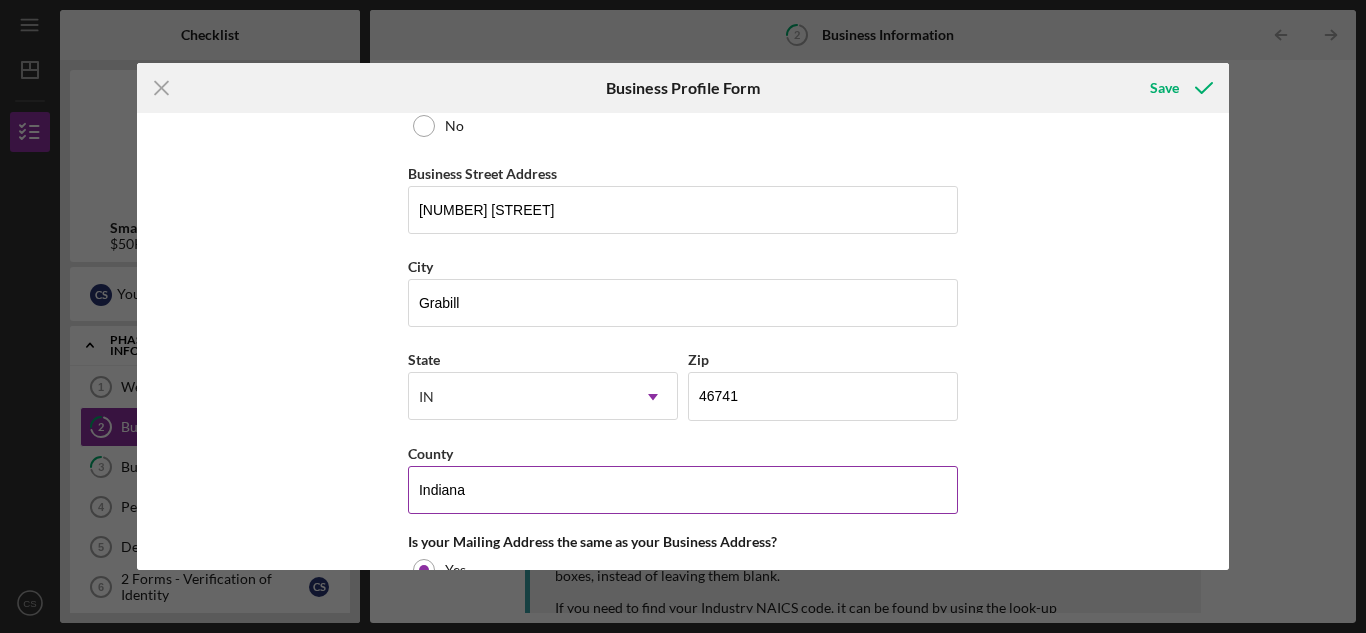 click on "Indiana" at bounding box center (683, 490) 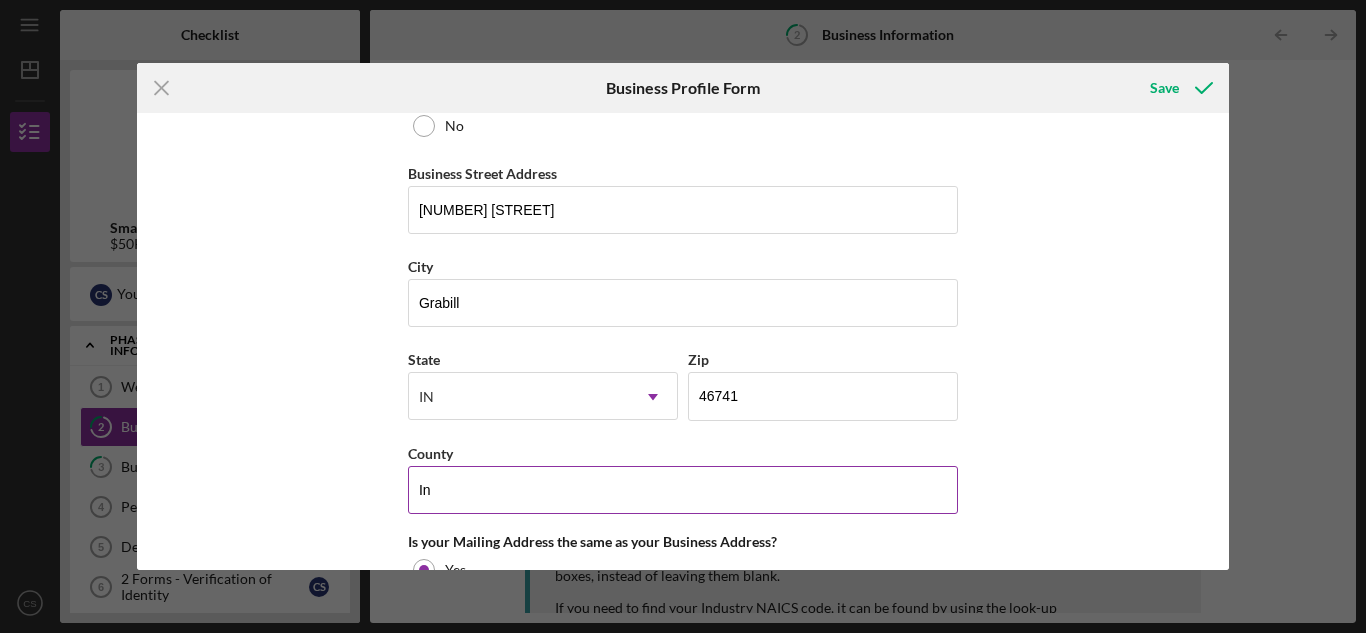 type on "I" 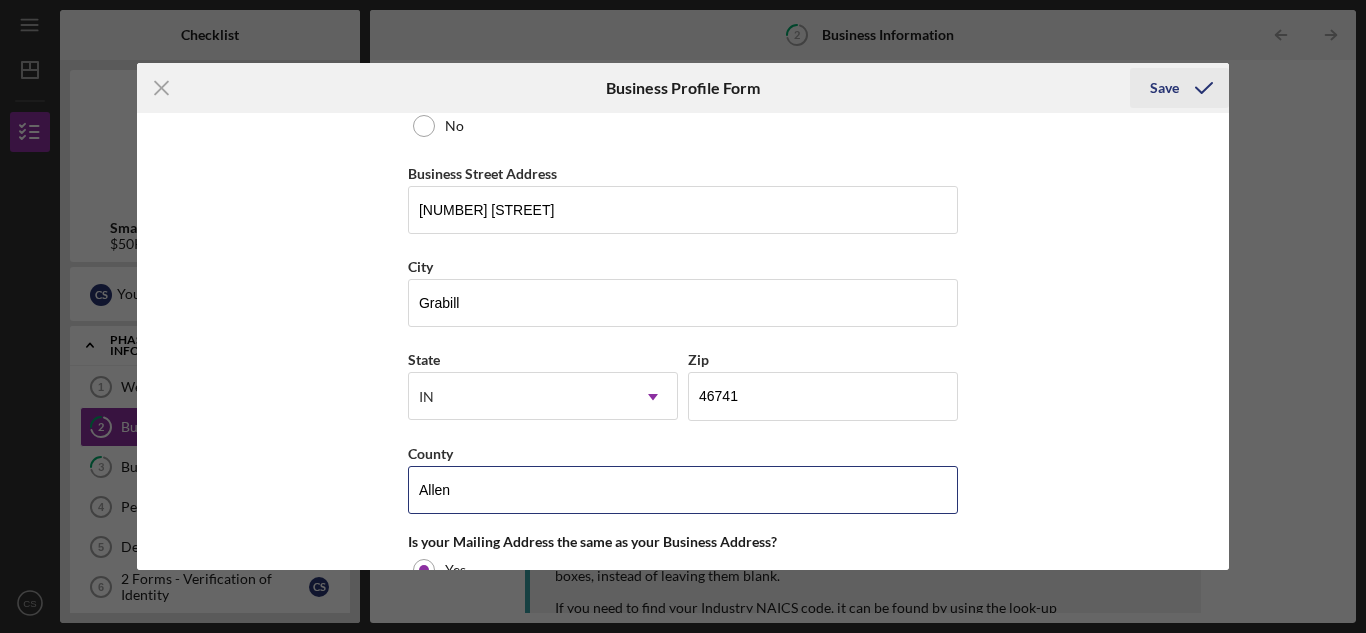type on "Allen" 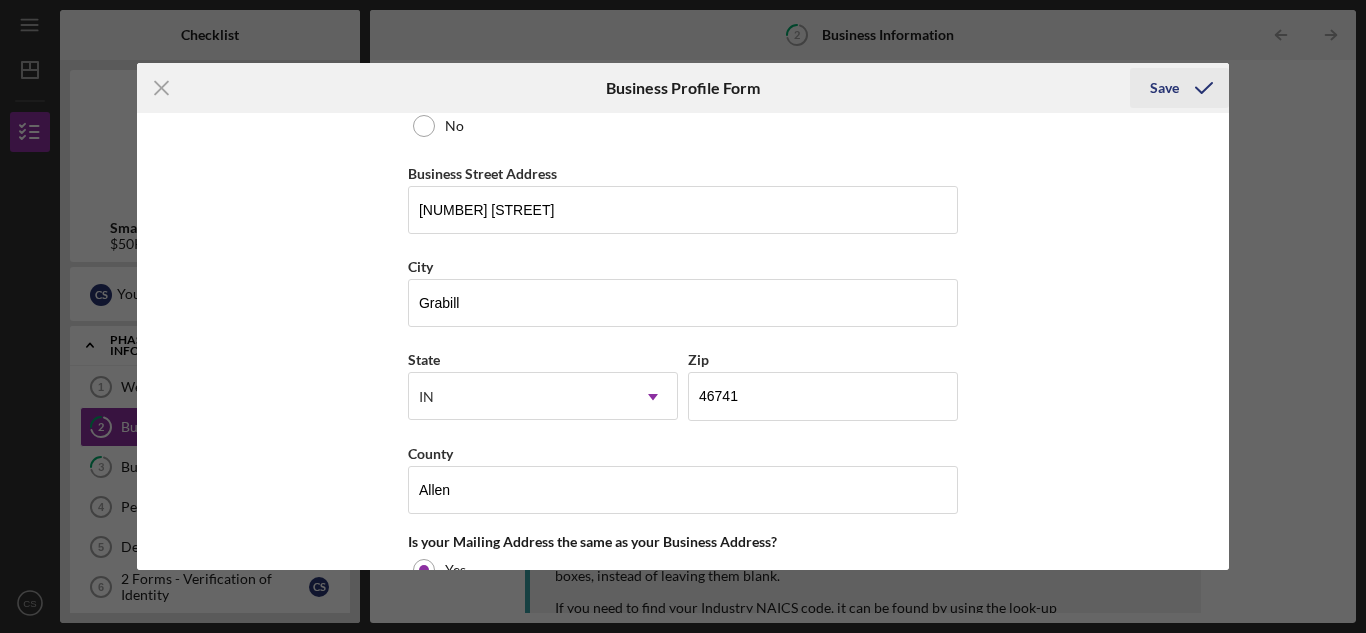 click on "Save" at bounding box center (1164, 88) 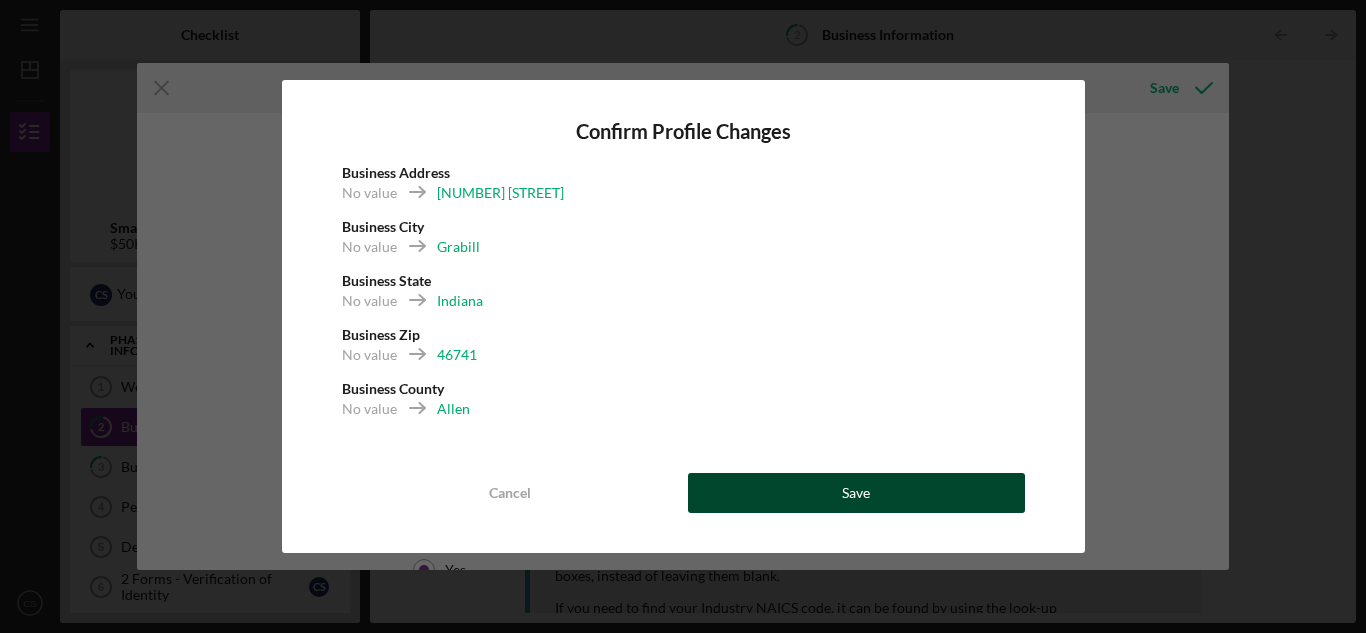 click on "Save" at bounding box center (856, 493) 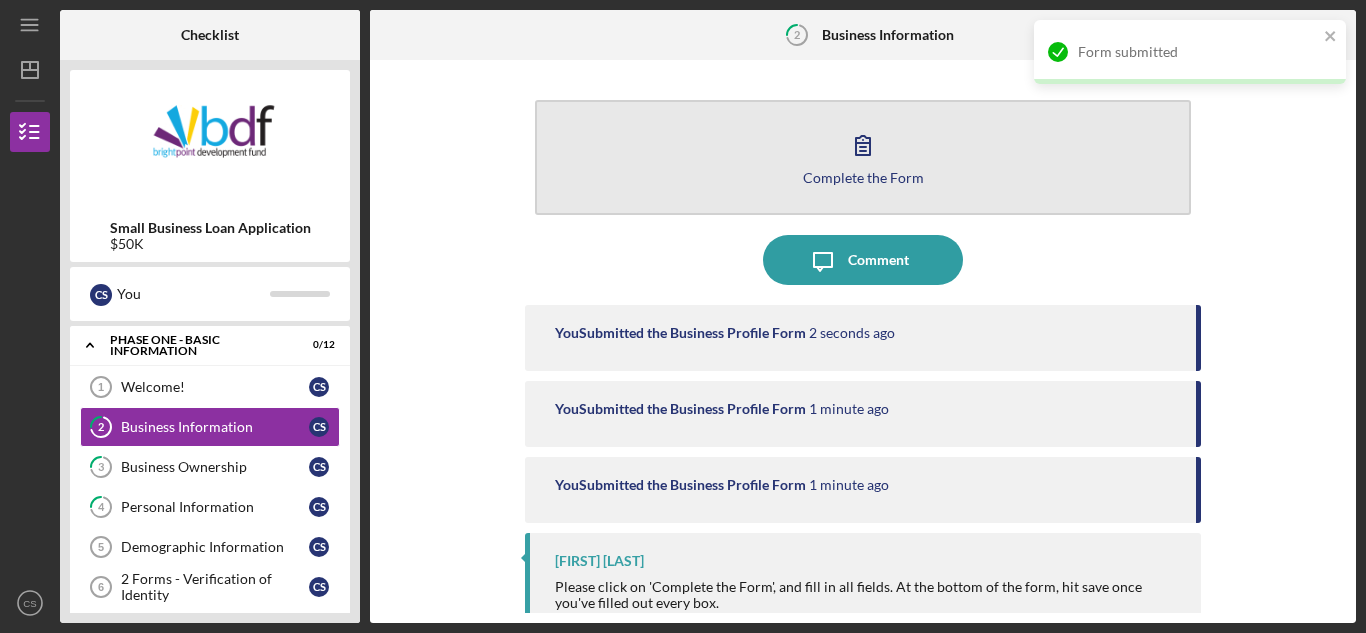click 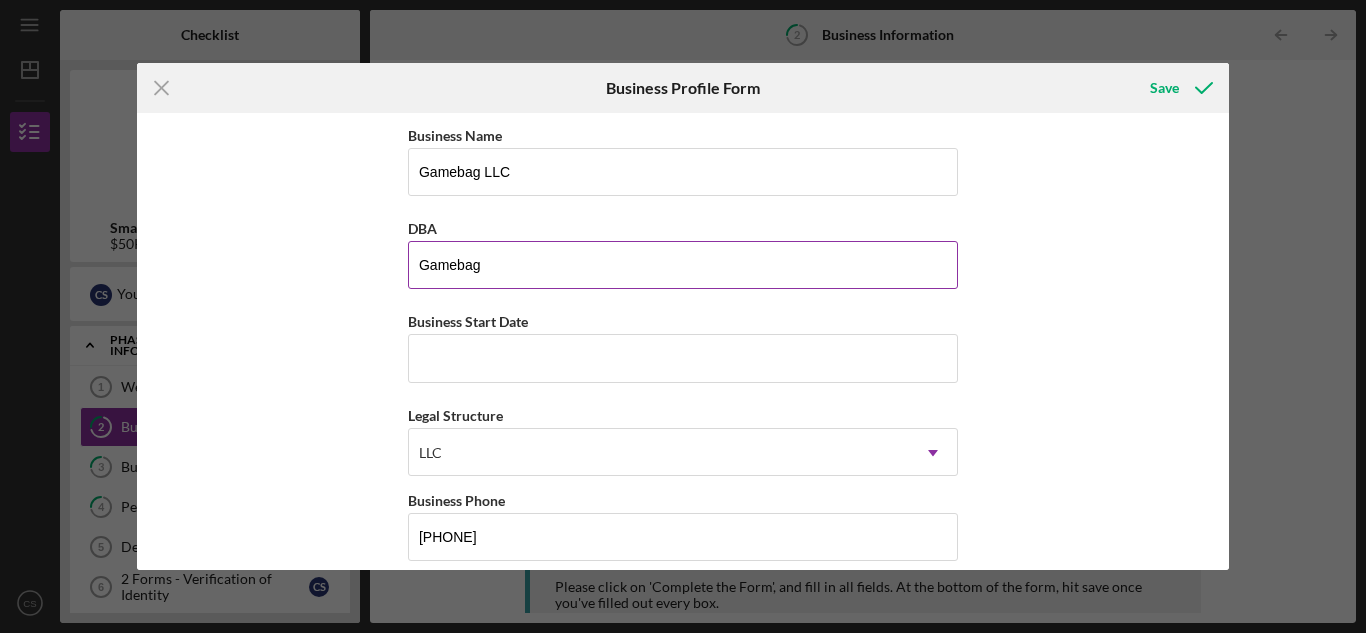 click on "DBA" at bounding box center [683, 228] 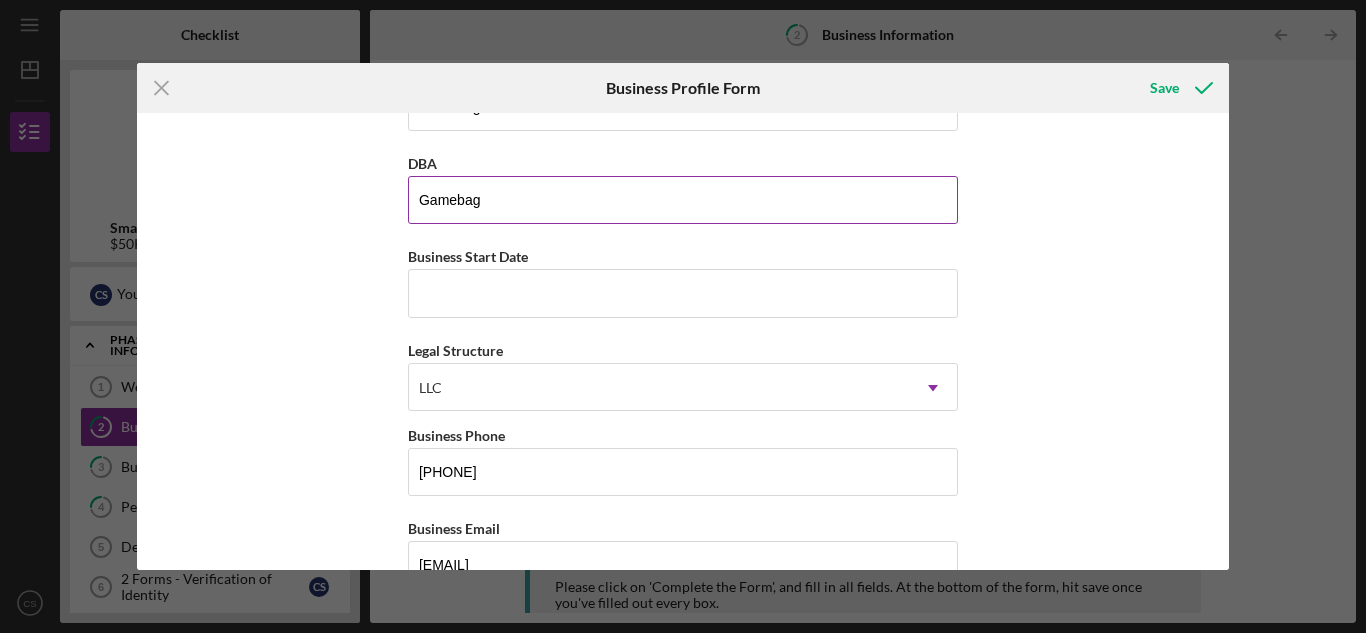 scroll, scrollTop: 85, scrollLeft: 0, axis: vertical 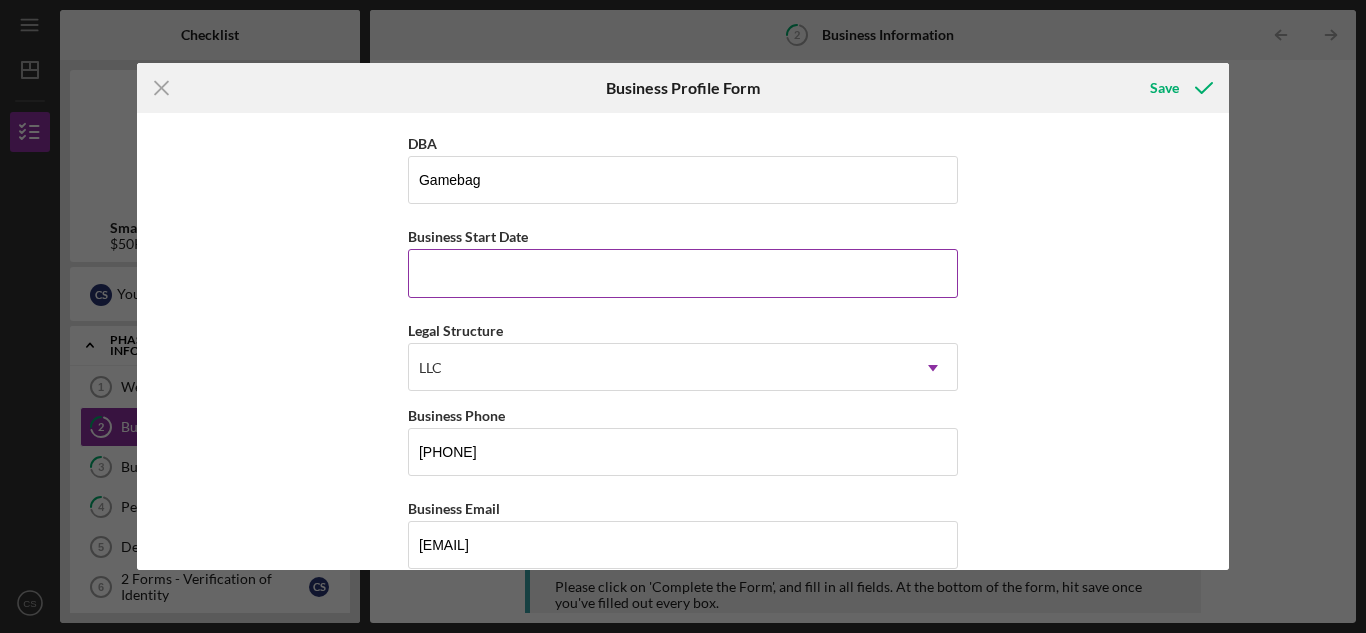 click on "Business Start Date" at bounding box center (683, 273) 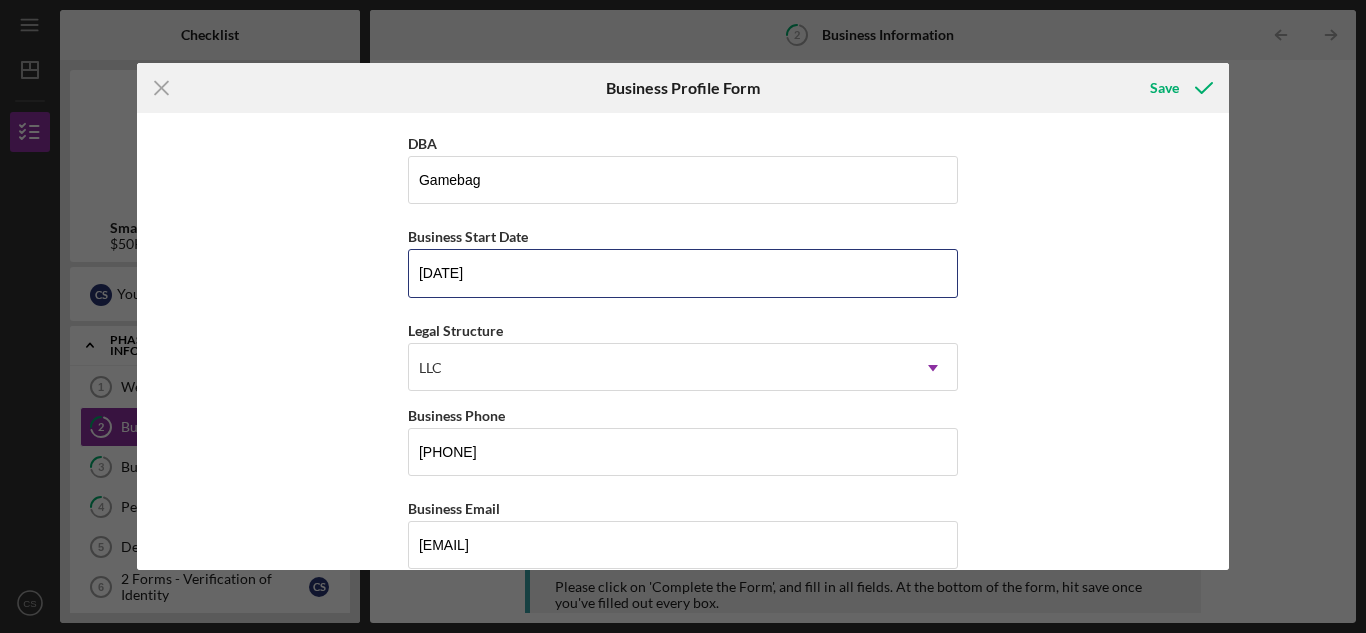 type on "[DATE]" 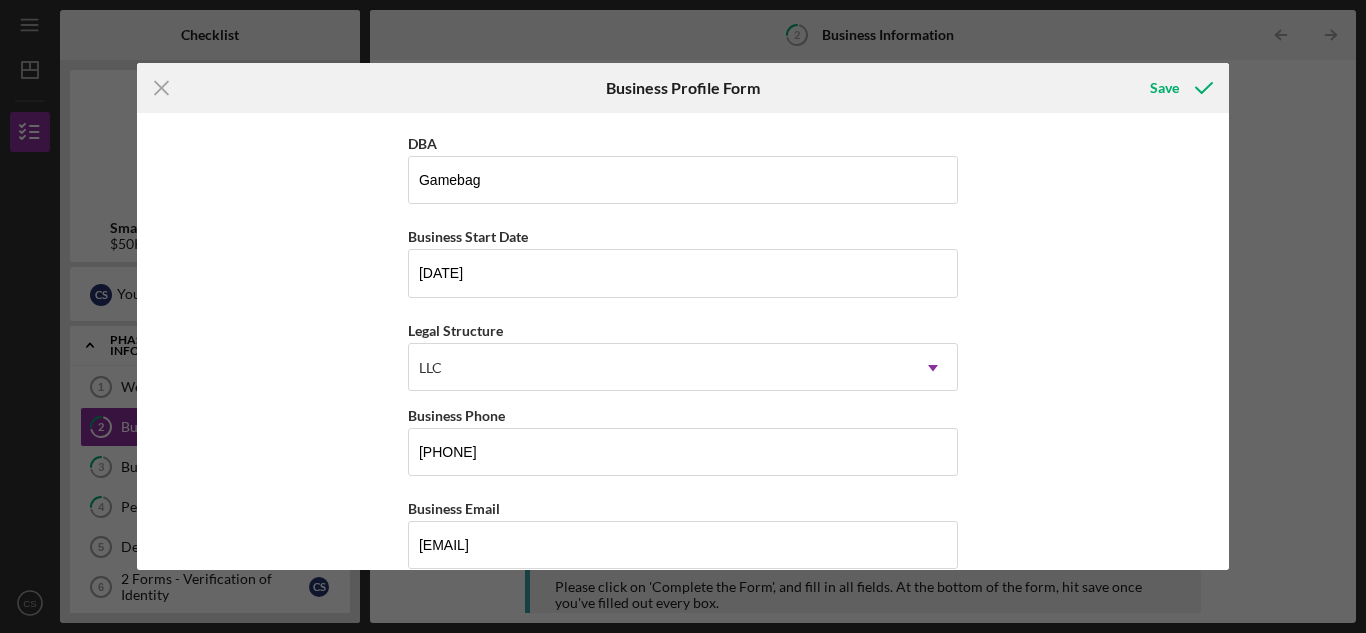 click on "Business Name Gamebag LLC DBA Gamebag Business Start Date 03/21/2025 Legal Structure LLC Icon/Dropdown Arrow Business Phone ([PHONE]) Business Email [EMAIL] https:// Website www.gamebagstore.com Industry Athletic Backpacks Industry NAICS Code 458320 EIN [EIN] Ownership Business Ownership Type Select... Icon/Dropdown Arrow Do you own 100% of the business? Yes No Business Street Address 13474 Saddle Creek Ln City Grabill State IN Icon/Dropdown Arrow Zip 46741 County Allen Is your Mailing Address the same as your Business Address? Yes No Do you own or lease your business premisses? Select... Icon/Dropdown Arrow Annual Gross Revenue Number of Full-Time Employees Number of Part-Time Employees" at bounding box center (683, 341) 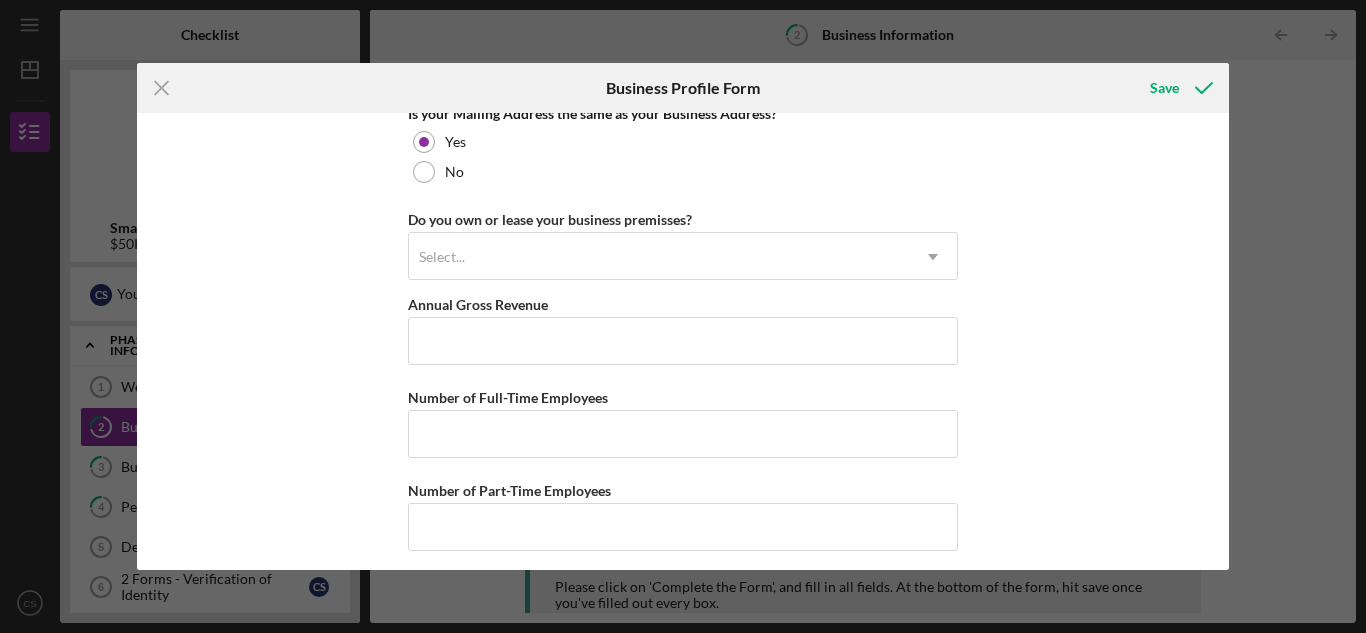 scroll, scrollTop: 1588, scrollLeft: 0, axis: vertical 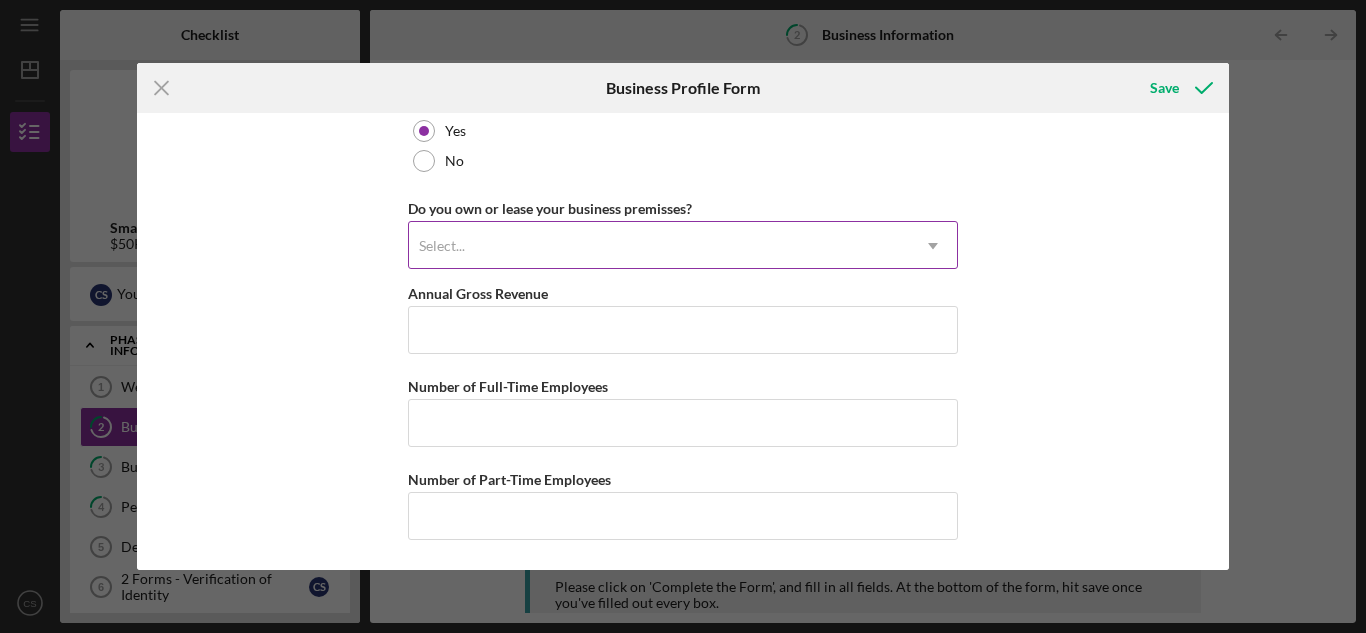 click 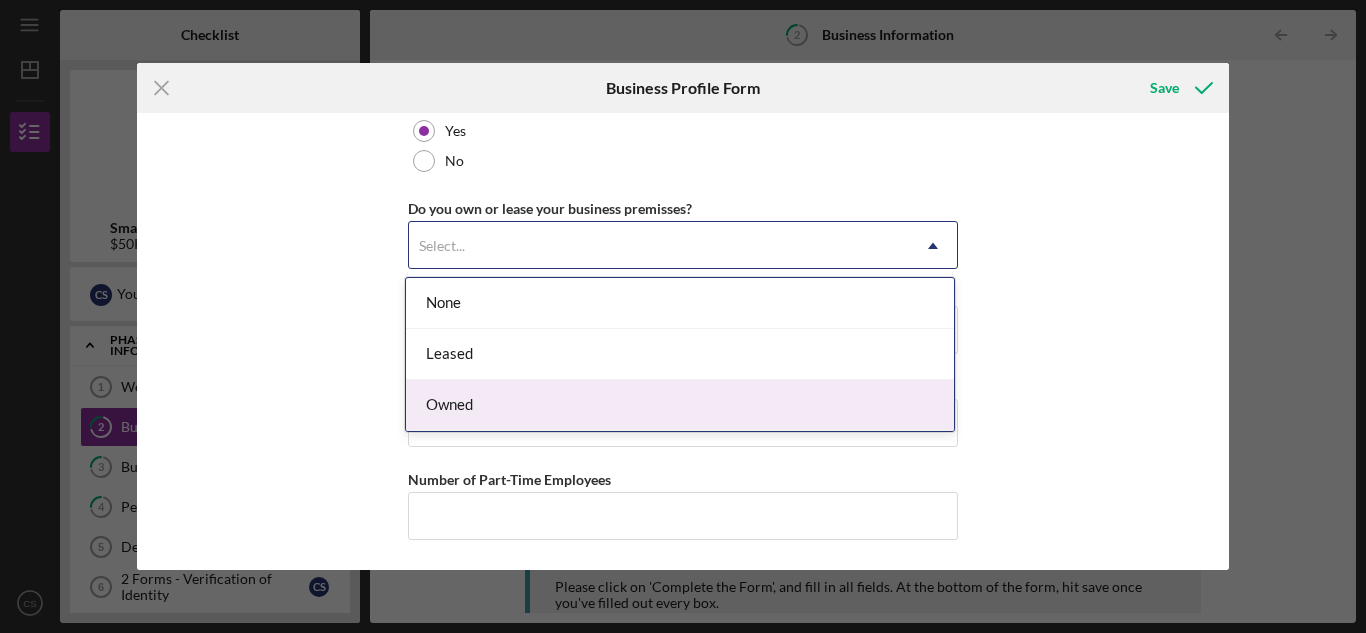 click on "Owned" at bounding box center [680, 405] 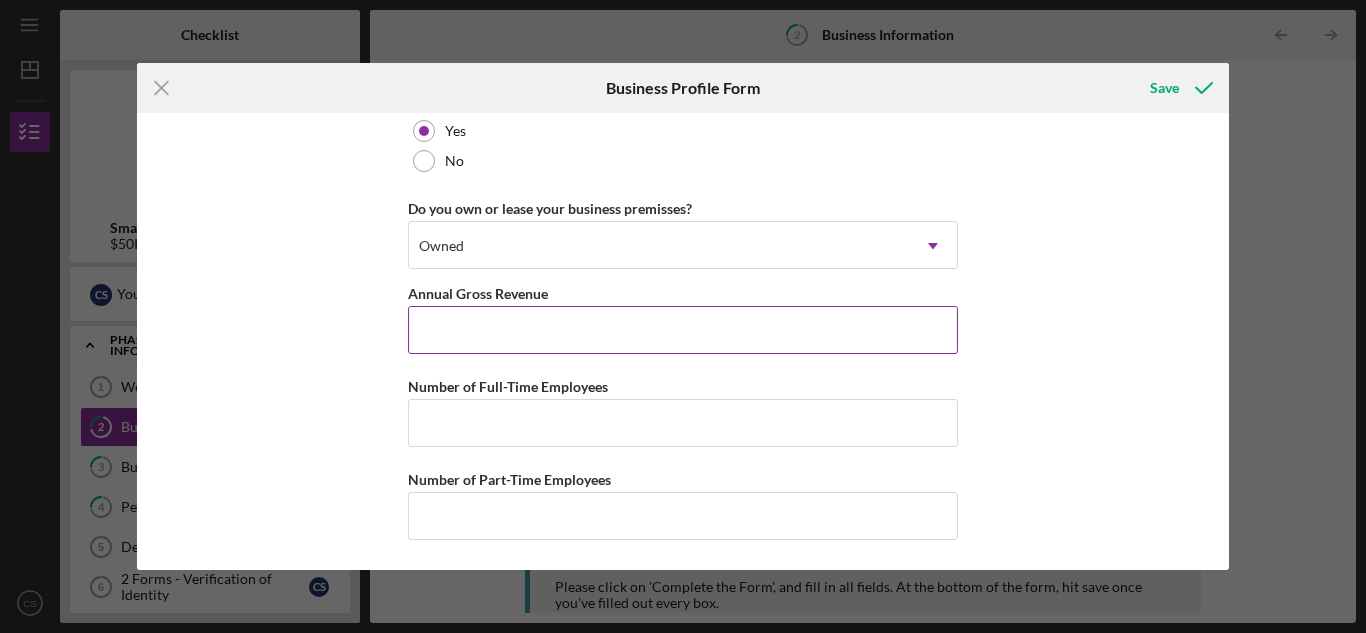 click on "Annual Gross Revenue" at bounding box center (683, 330) 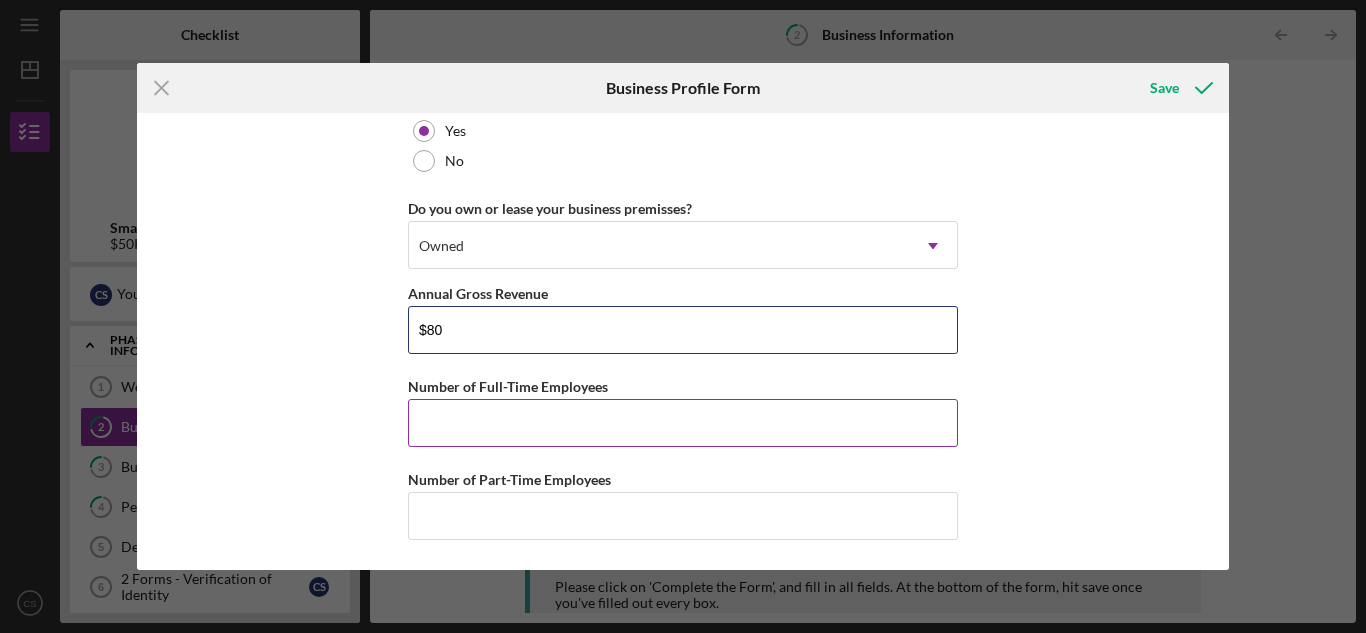 type on "$8" 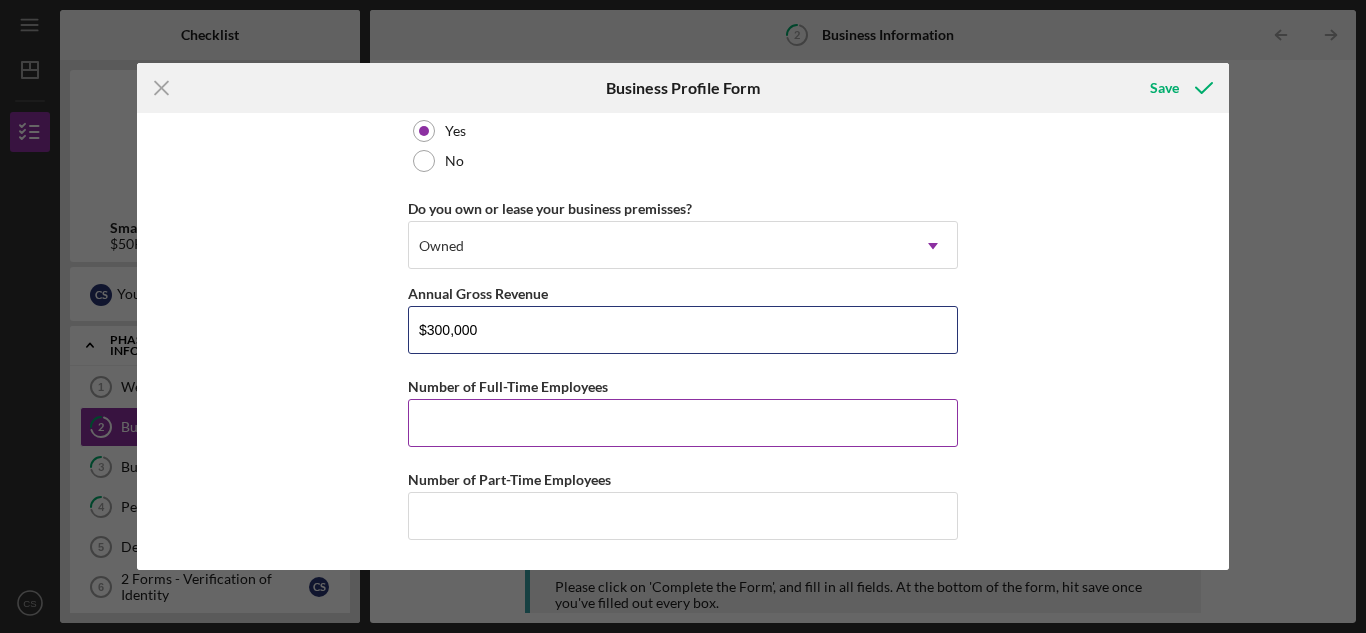 type on "$300,000" 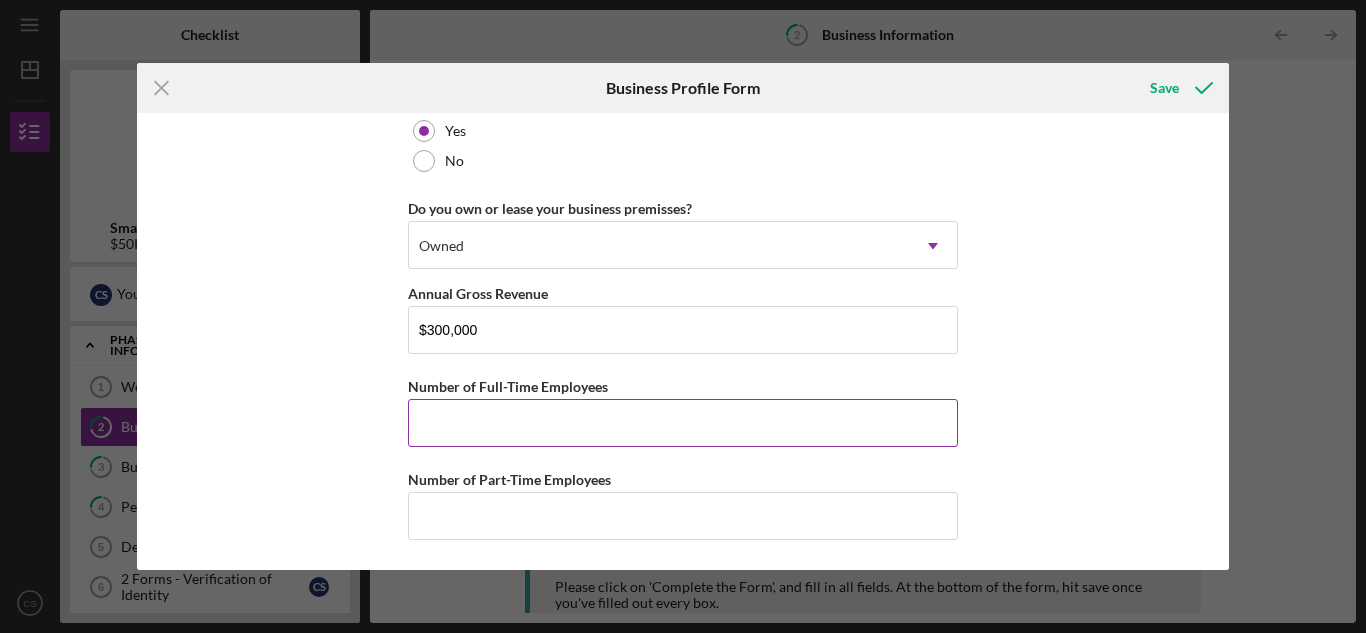 click on "Number of Full-Time Employees" at bounding box center (683, 423) 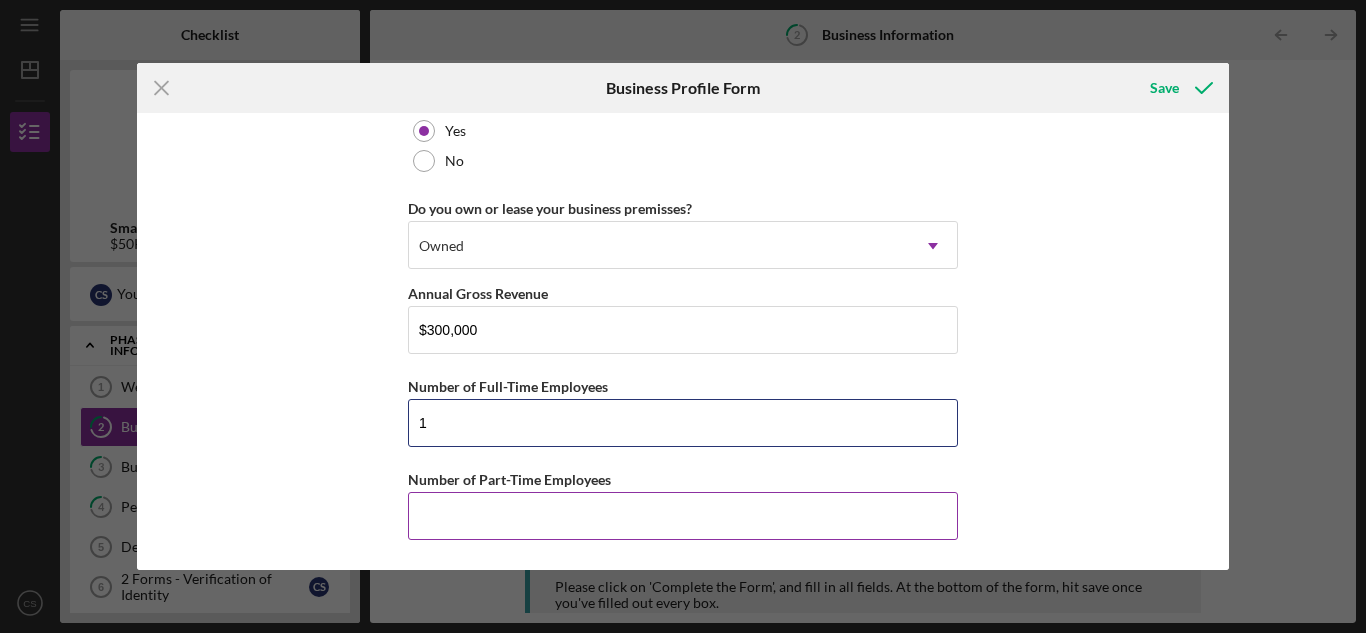 type on "1" 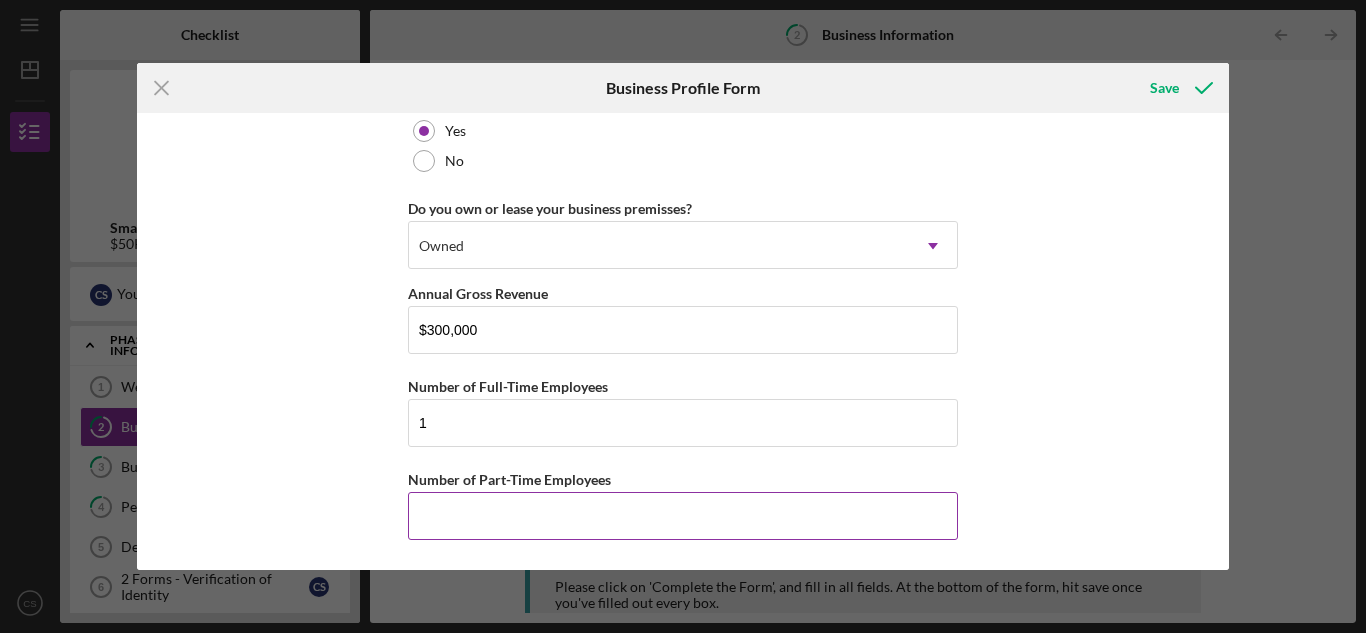 click on "Number of Part-Time Employees" at bounding box center [683, 516] 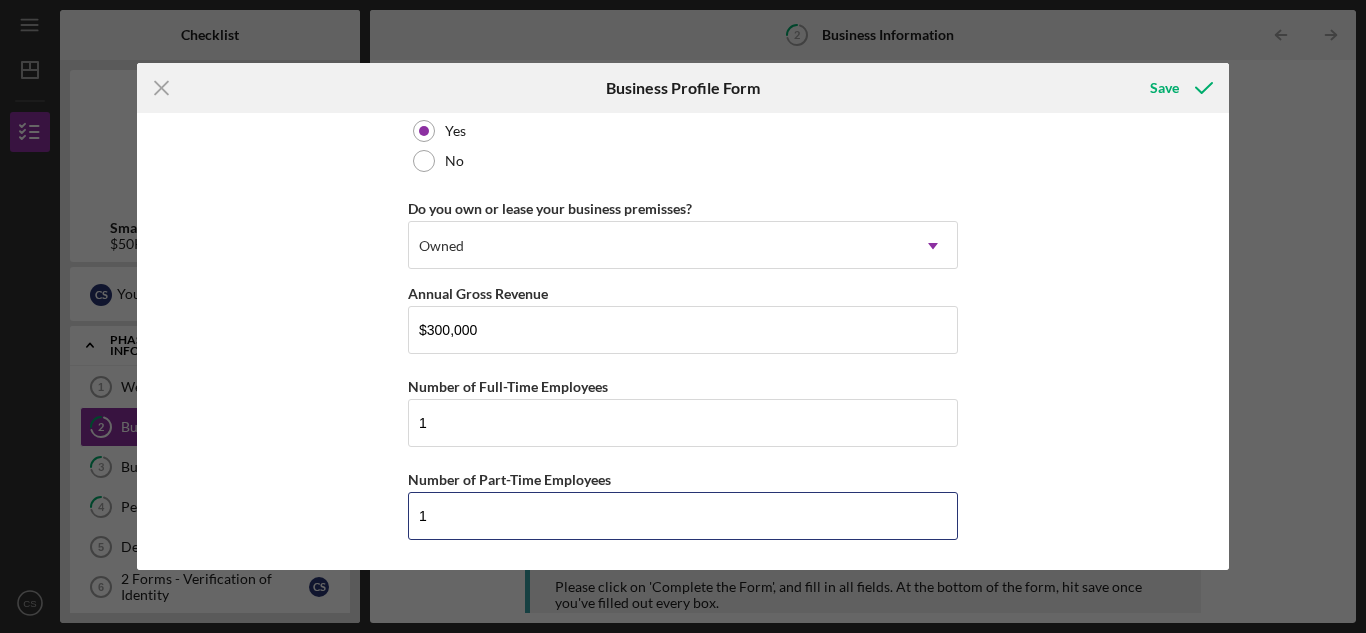 type on "1" 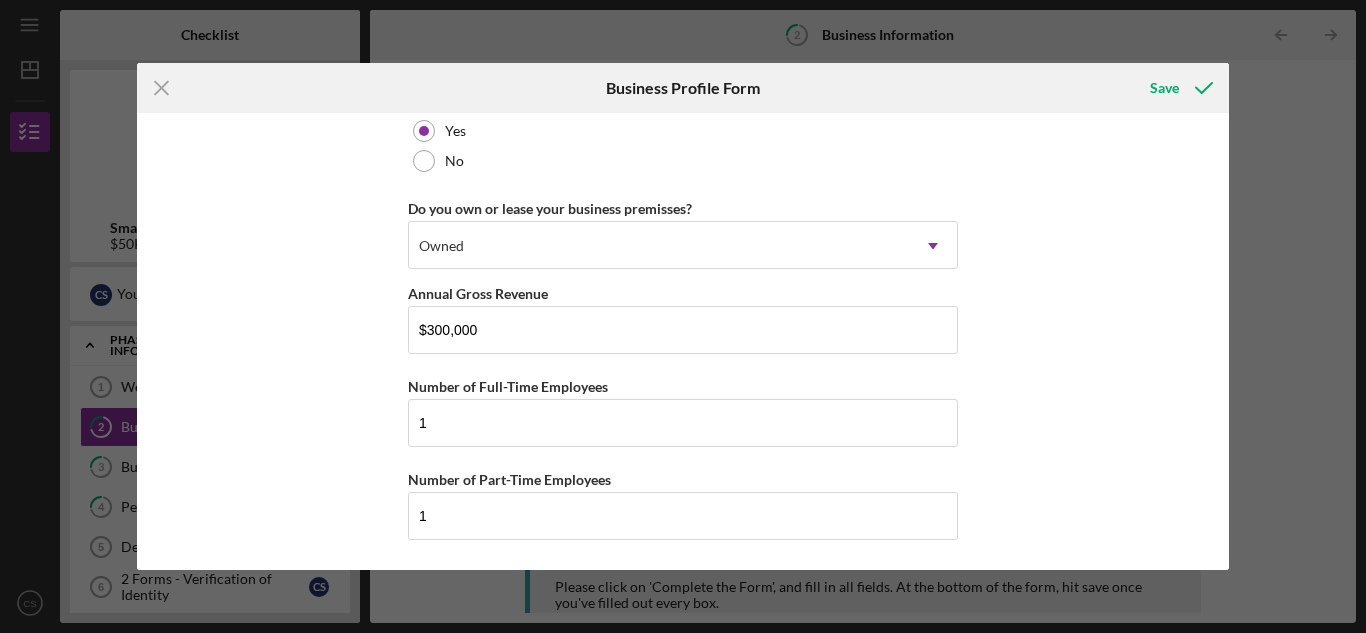 click on "Business Name Gamebag LLC DBA Gamebag Business Start Date 03/21/2025 Legal Structure LLC Icon/Dropdown Arrow Business Phone ([PHONE]) Business Email [EMAIL] https:// Website www.gamebagstore.com Industry Athletic Backpacks Industry NAICS Code 458320 EIN [EIN] Ownership Business Ownership Type Select... Icon/Dropdown Arrow Do you own 100% of the business? Yes No Business Street Address 13474 Saddle Creek Ln City Grabill State IN Icon/Dropdown Arrow Zip 46741 County Allen Is your Mailing Address the same as your Business Address? Yes No Do you own or lease your business premisses? Owned Icon/Dropdown Arrow Annual Gross Revenue $300,000 Number of Full-Time Employees 1 Number of Part-Time Employees 1" at bounding box center (683, 341) 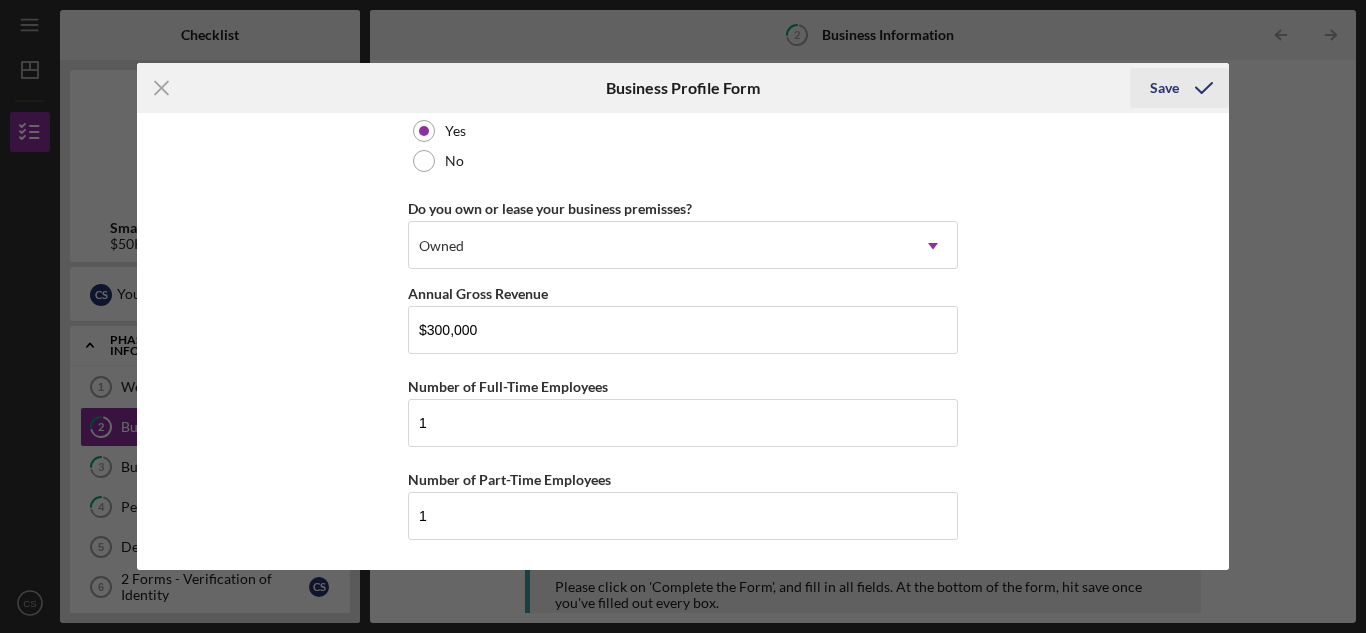click on "Save" at bounding box center (1164, 88) 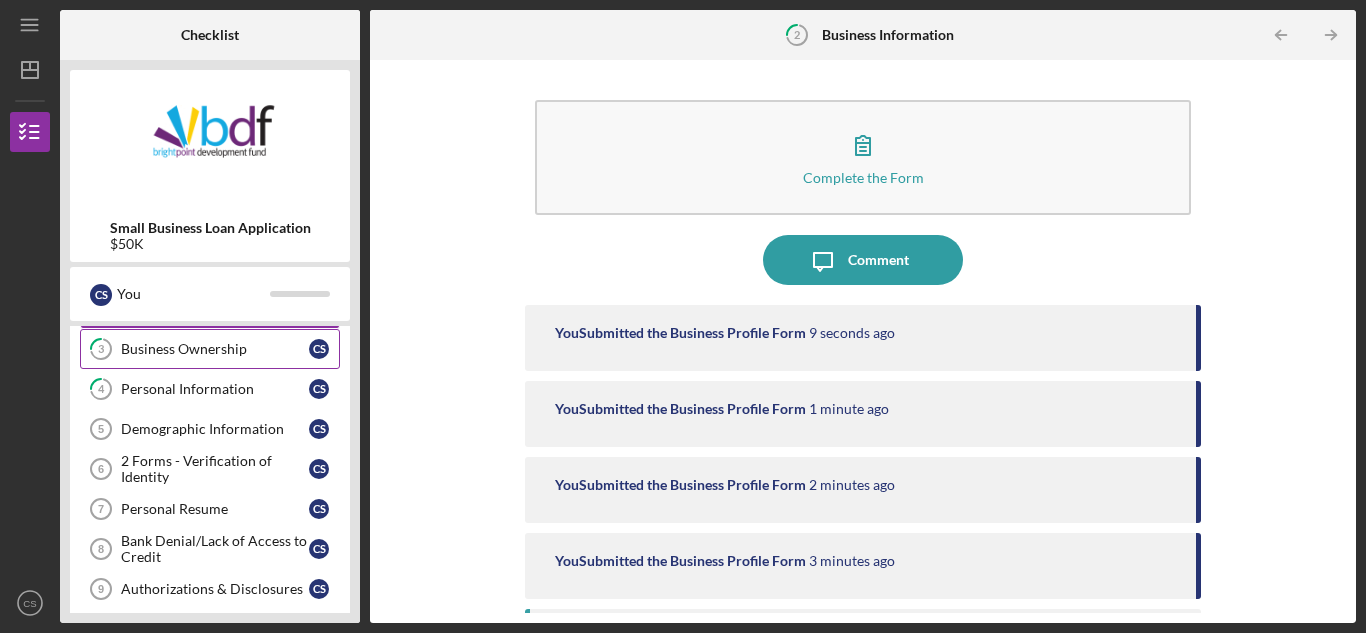 scroll, scrollTop: 120, scrollLeft: 0, axis: vertical 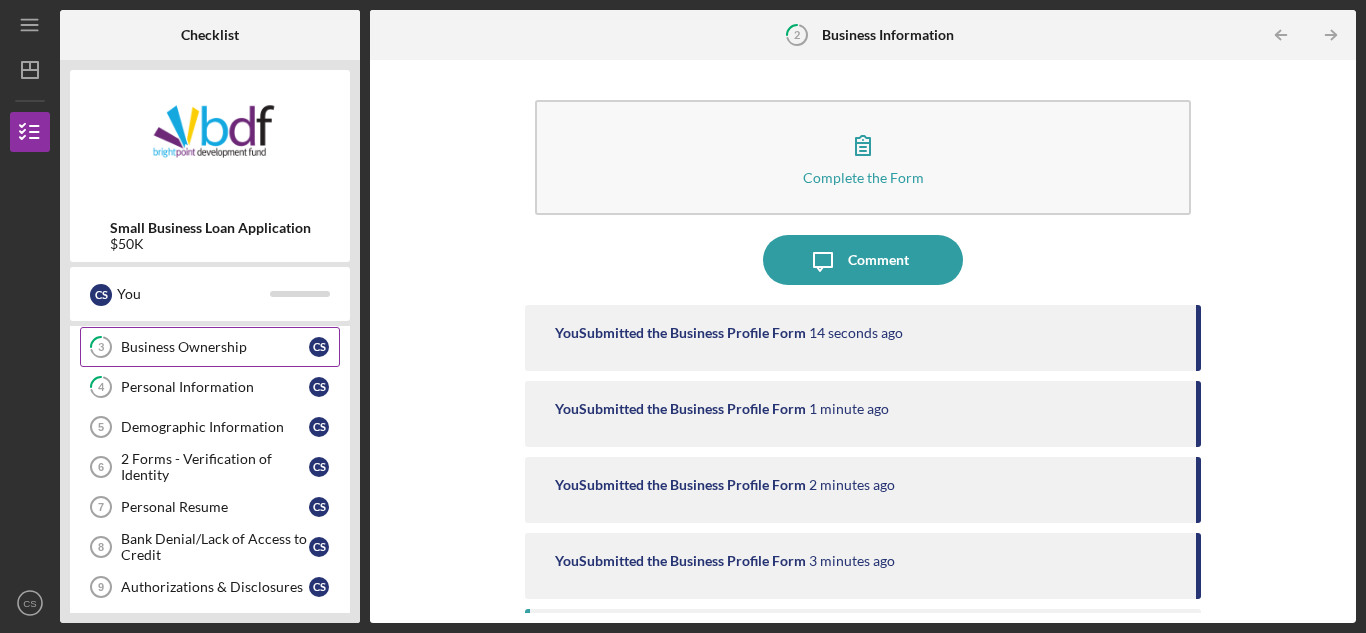 click on "Business Ownership" at bounding box center [215, 347] 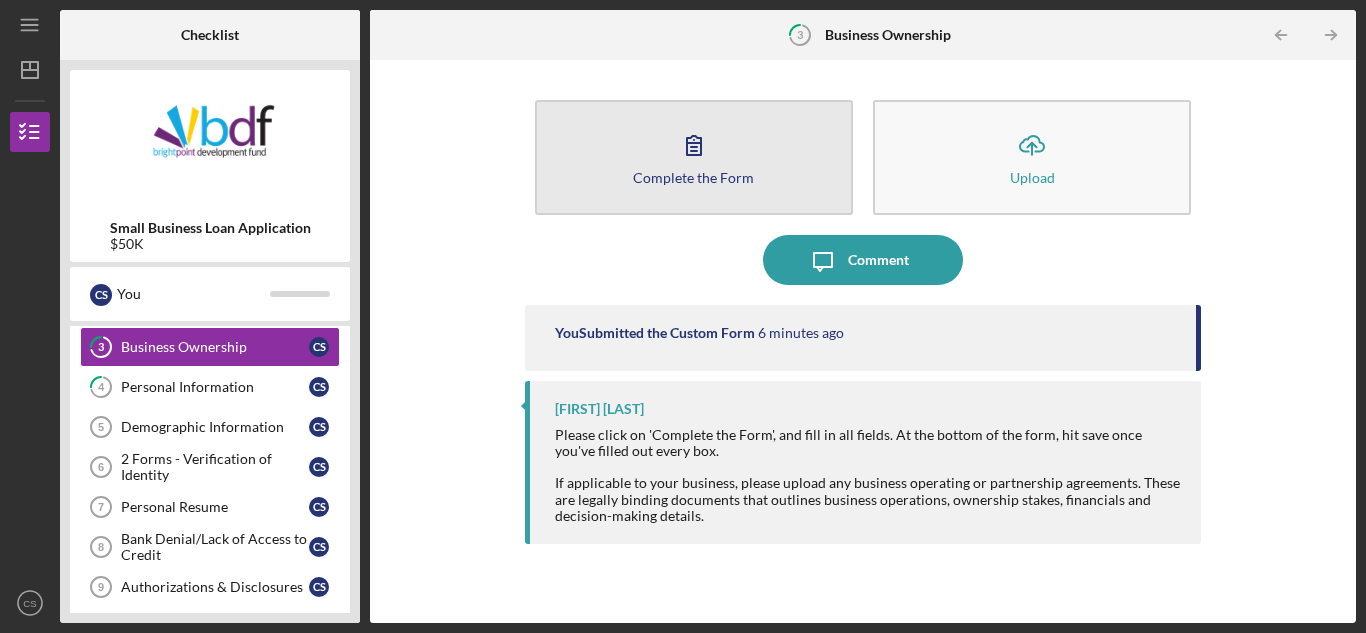 click 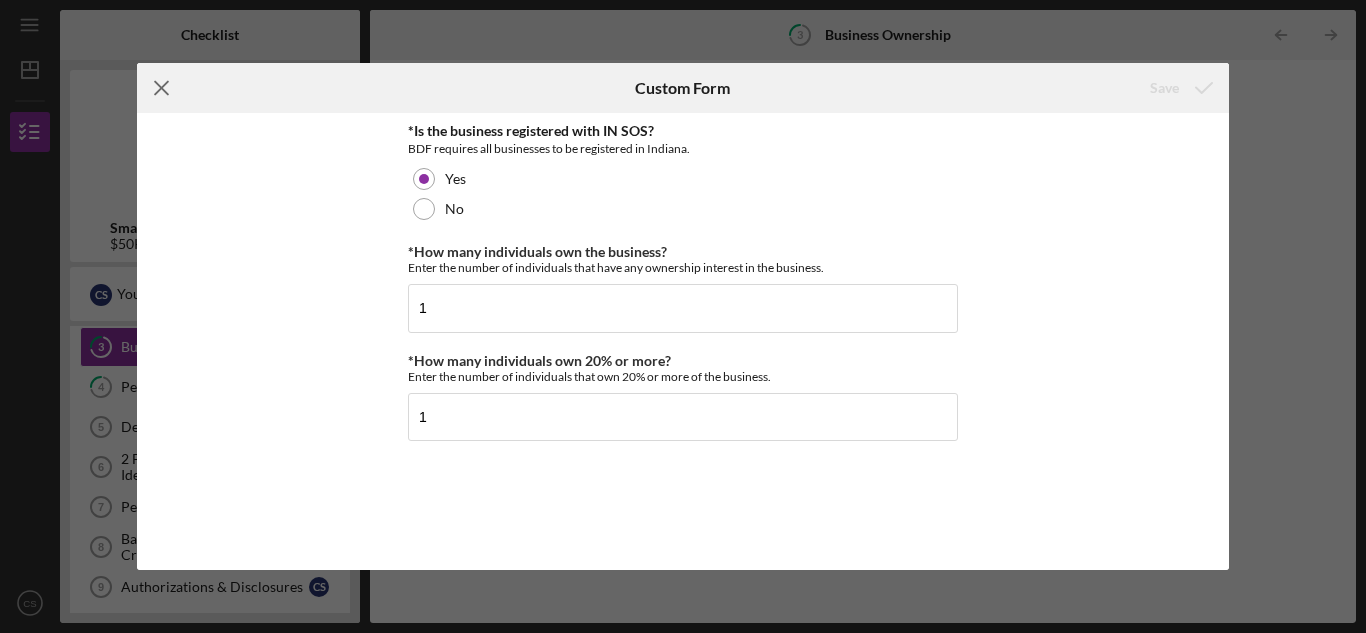 click on "Icon/Menu Close" 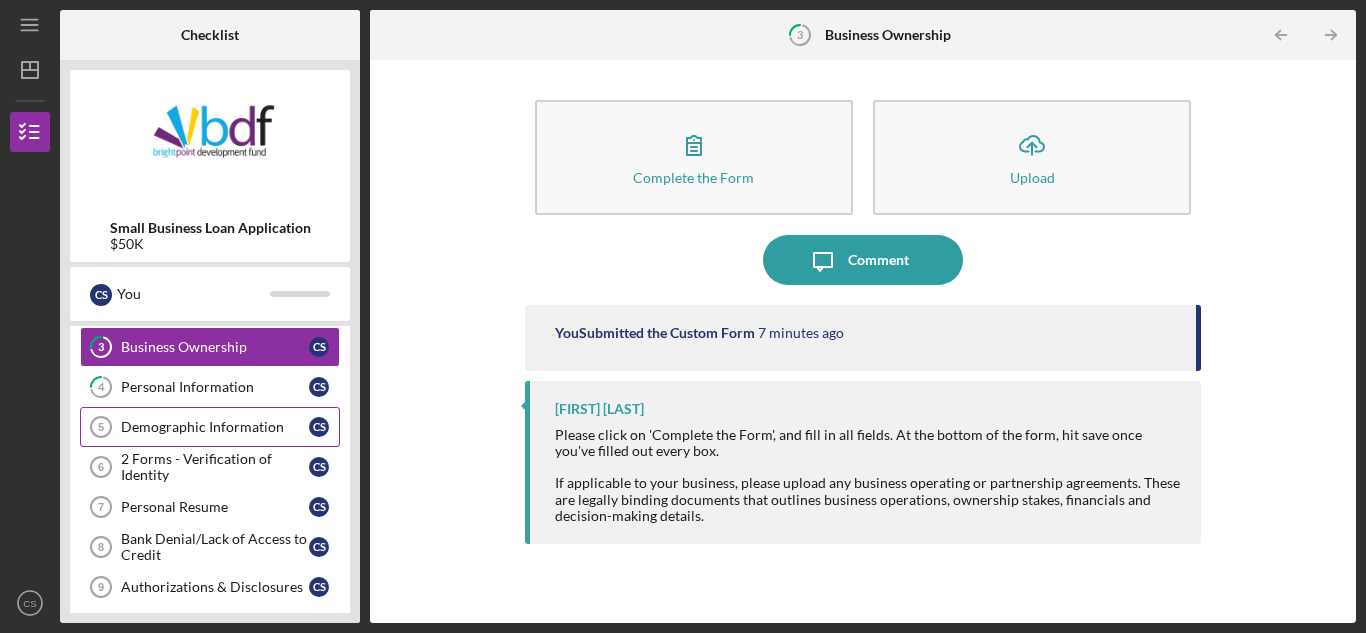 click on "Demographic Information" at bounding box center (215, 427) 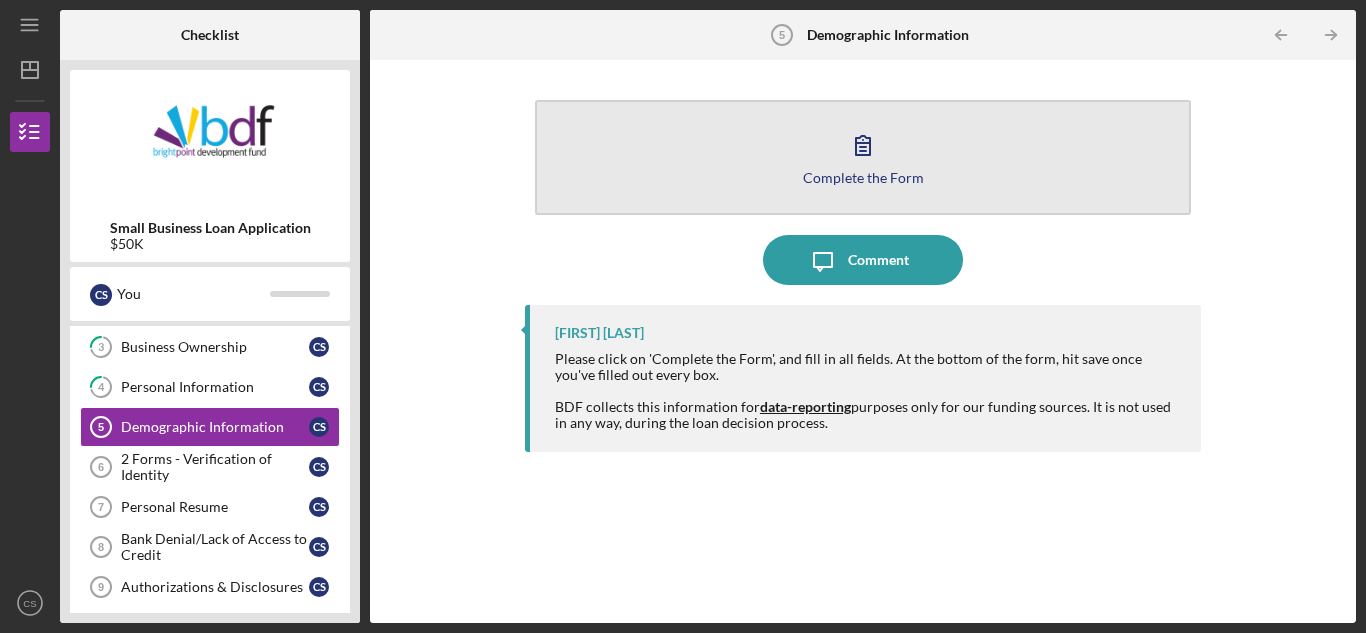 click 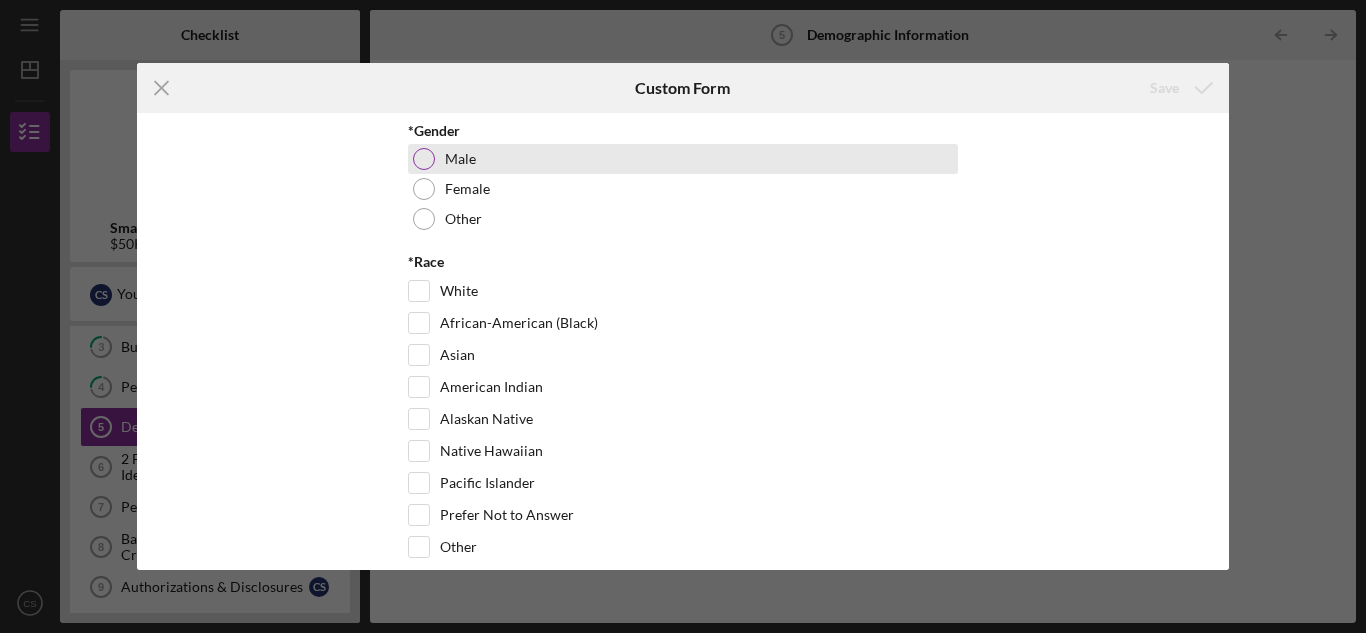 click at bounding box center (424, 159) 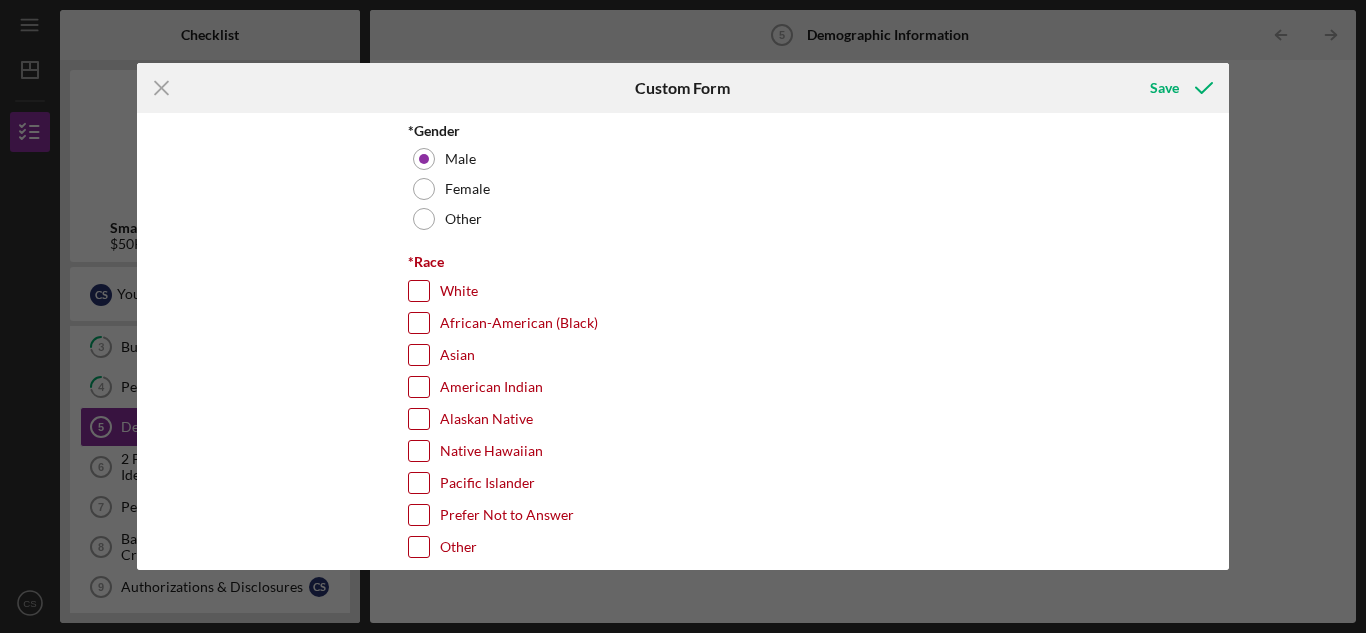 click on "White" at bounding box center [419, 291] 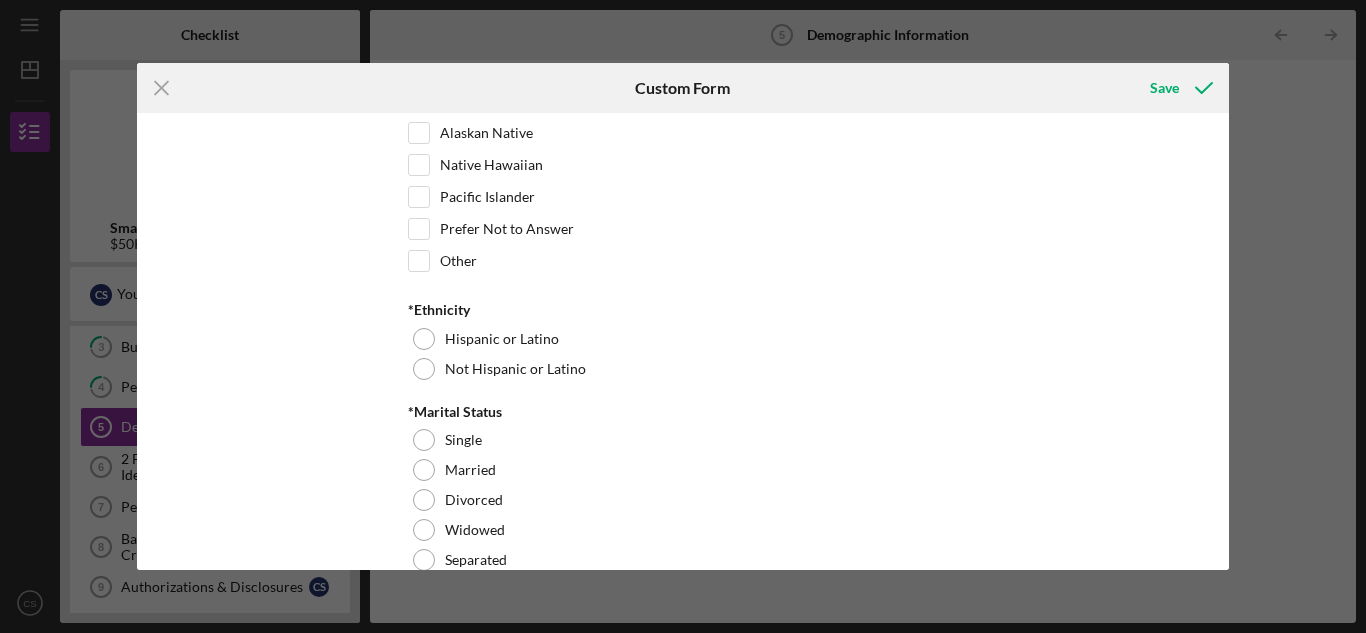 scroll, scrollTop: 292, scrollLeft: 0, axis: vertical 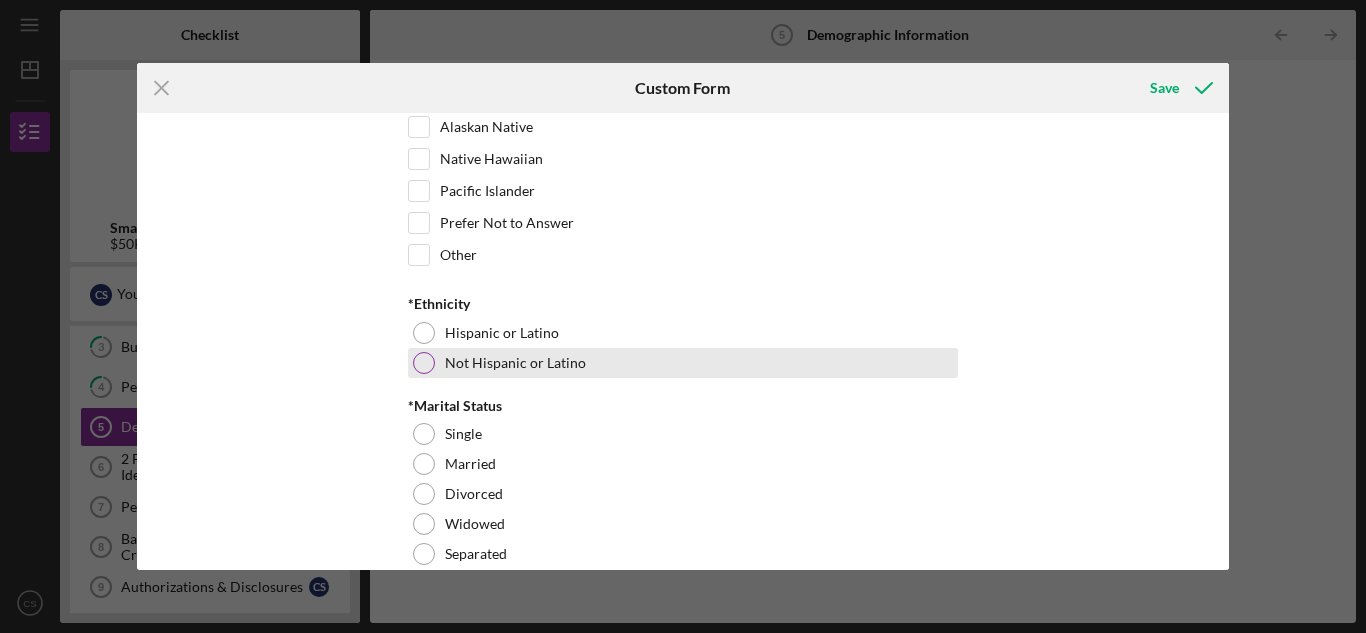 click at bounding box center (424, 363) 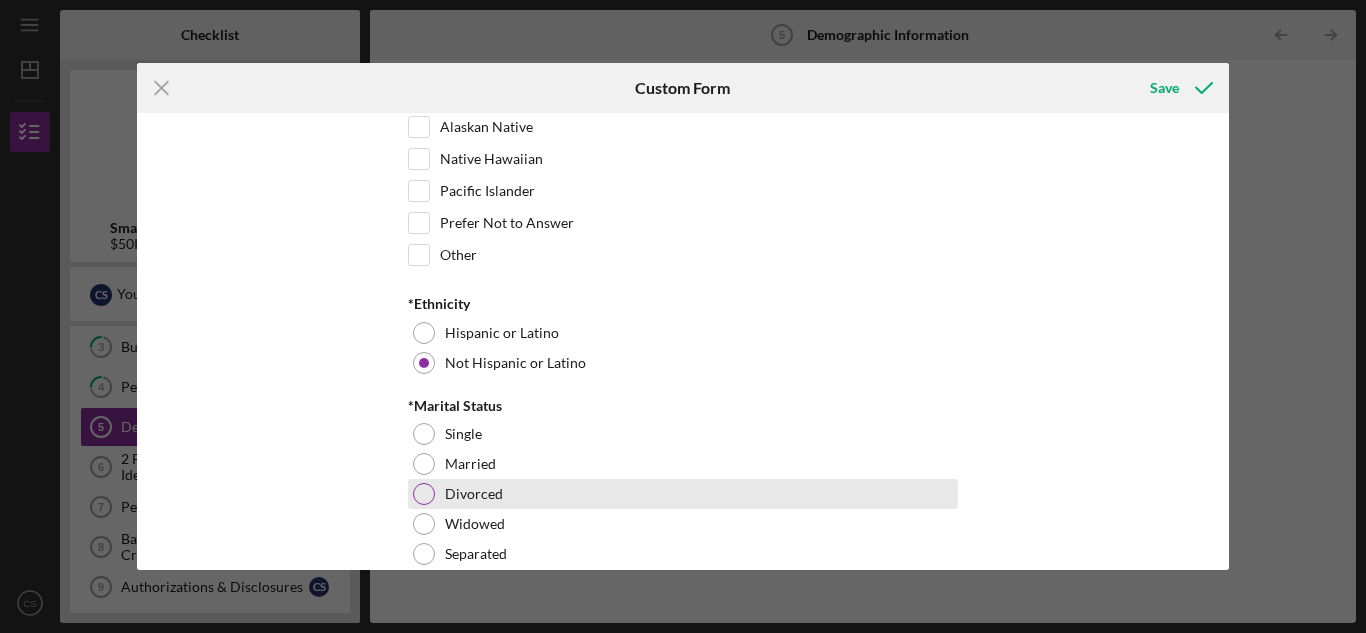 click at bounding box center (424, 494) 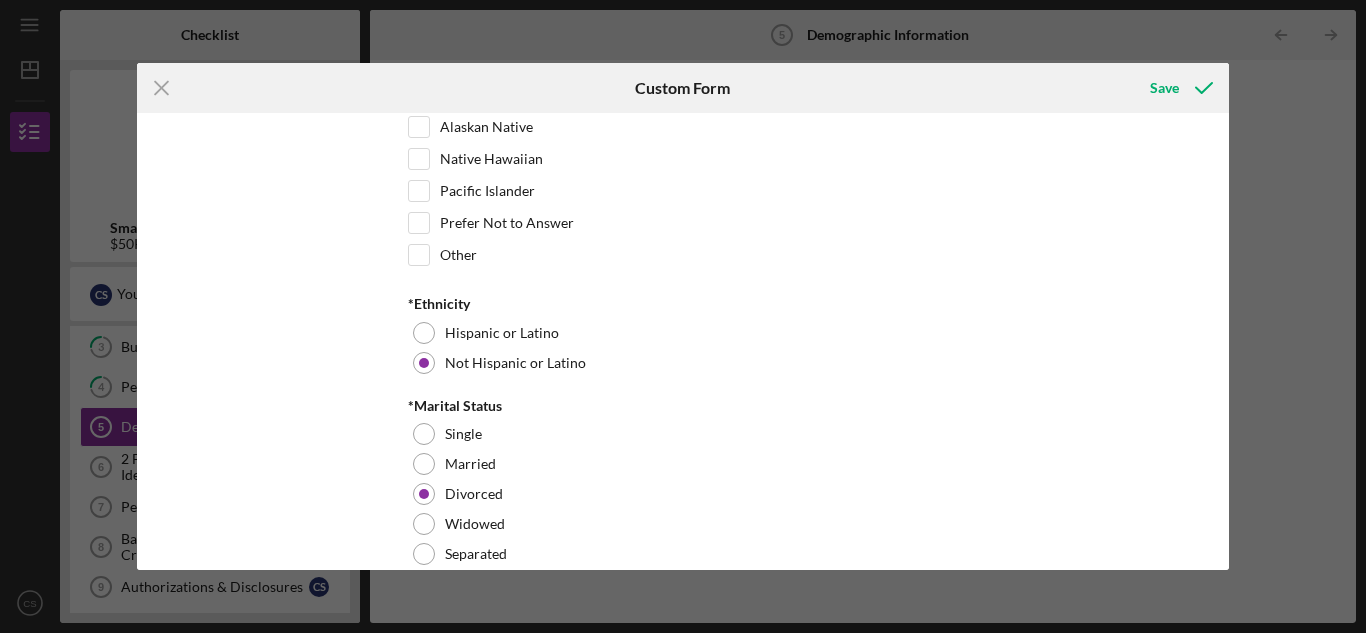 scroll, scrollTop: 351, scrollLeft: 0, axis: vertical 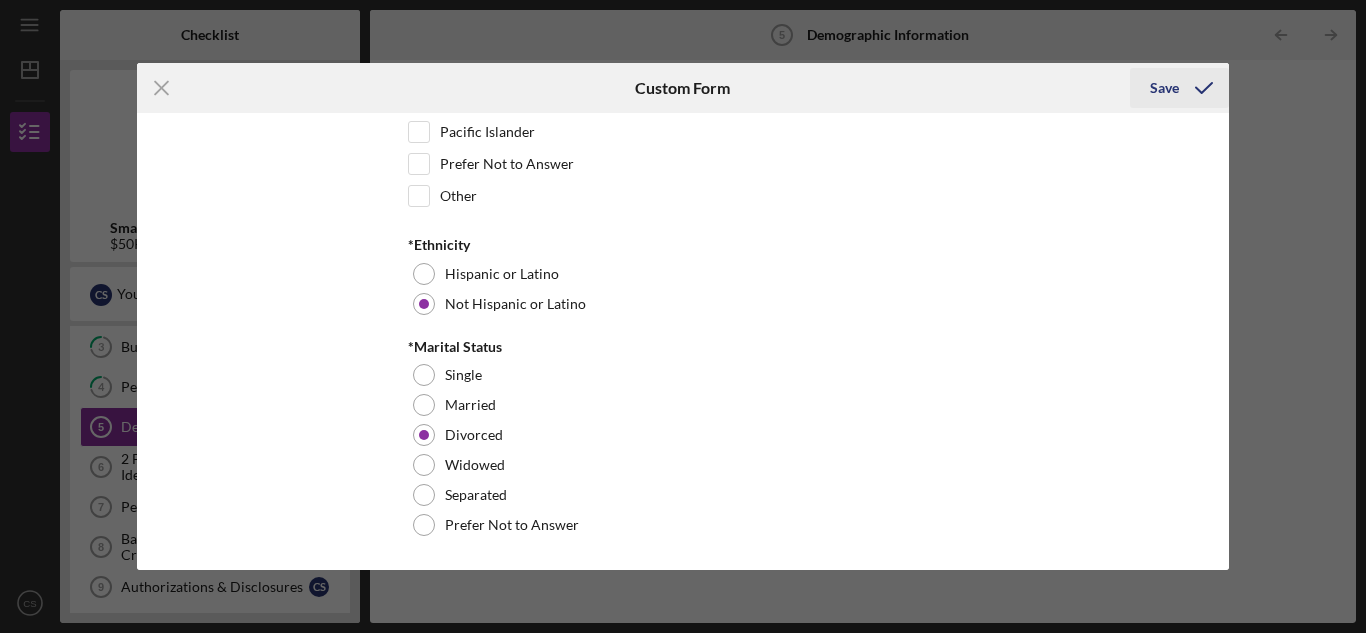 click 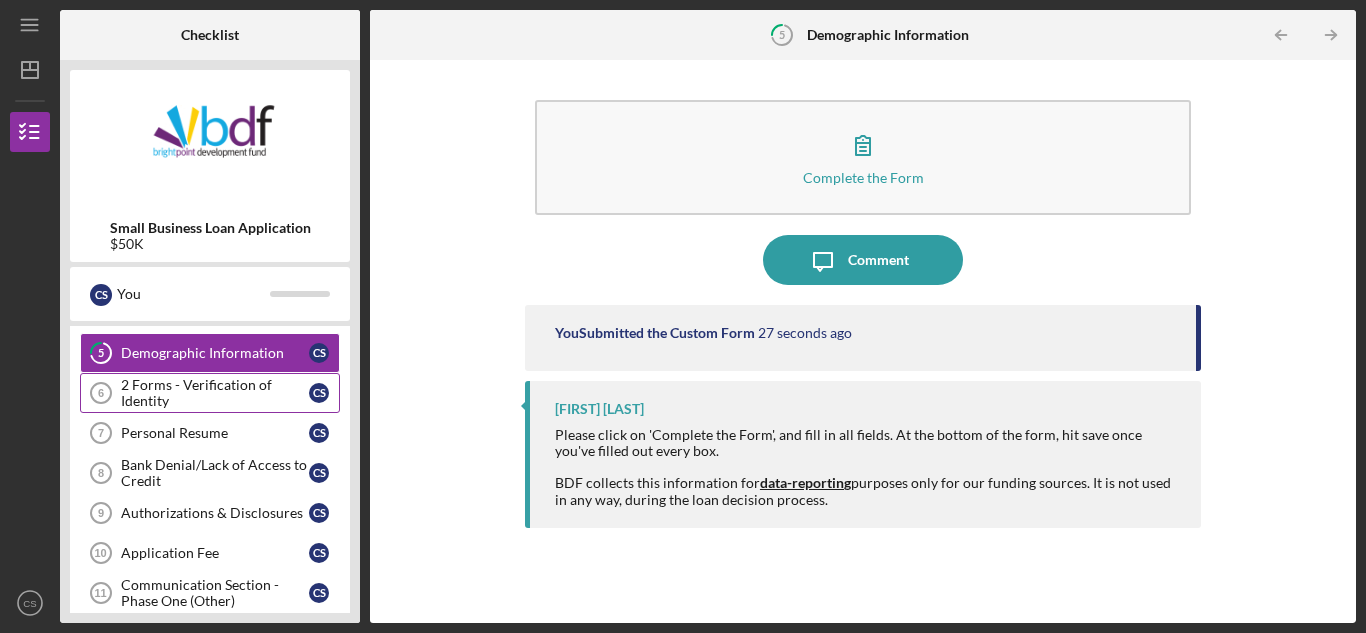 scroll, scrollTop: 191, scrollLeft: 0, axis: vertical 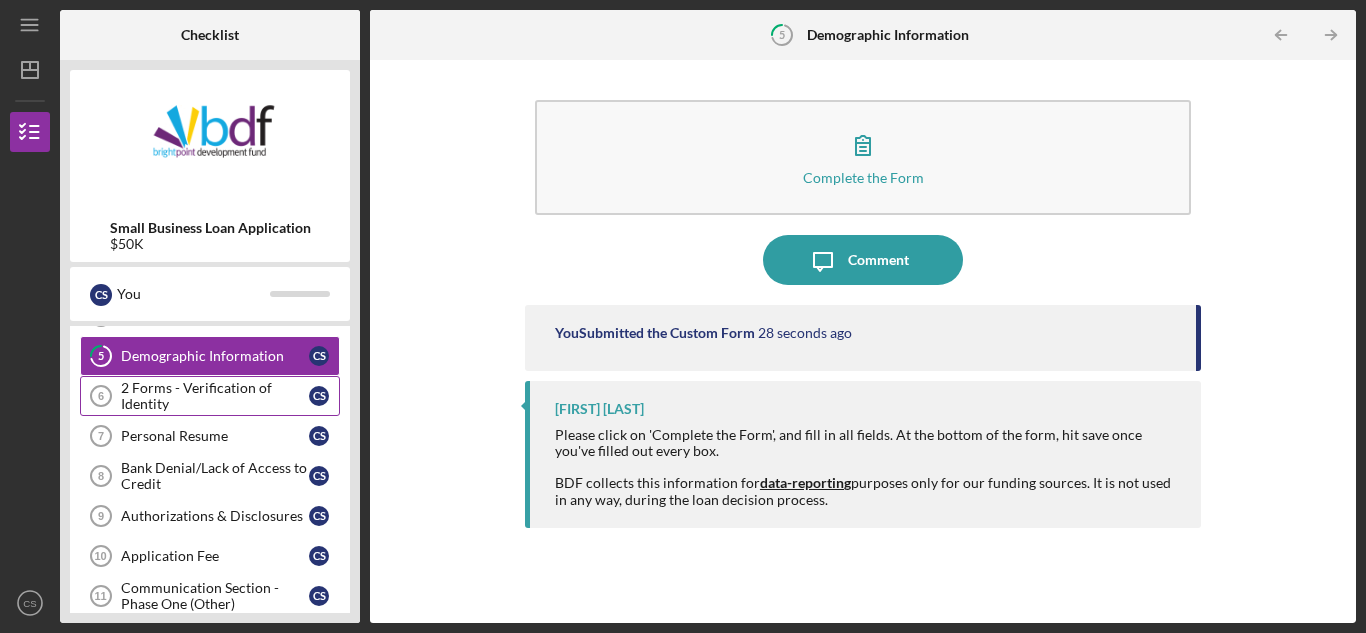 click on "2 Forms - Verification of Identity" at bounding box center [215, 396] 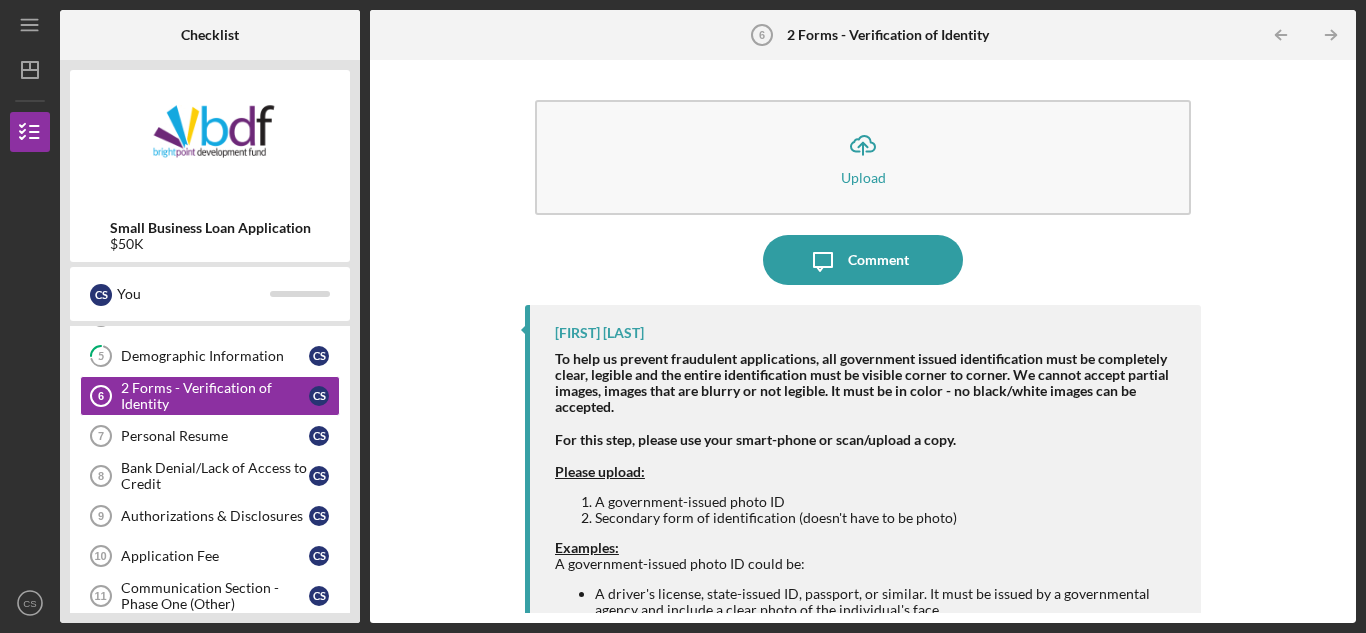scroll, scrollTop: 72, scrollLeft: 0, axis: vertical 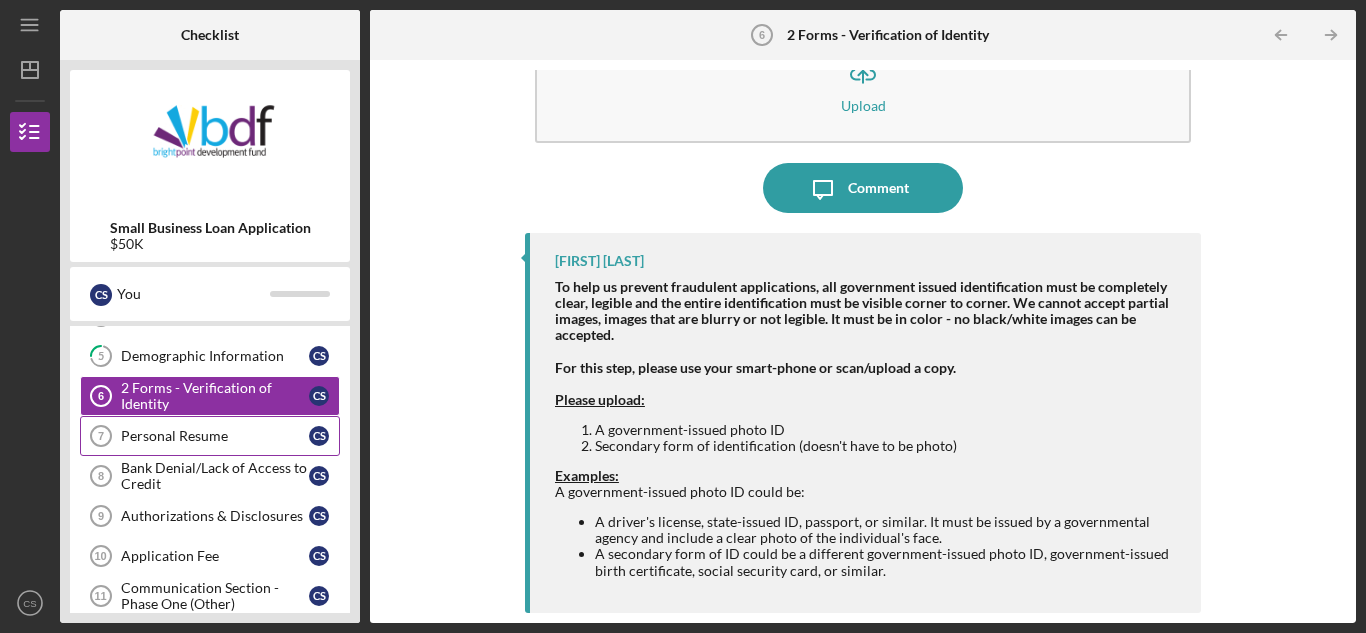 click on "Personal Resume" at bounding box center (215, 436) 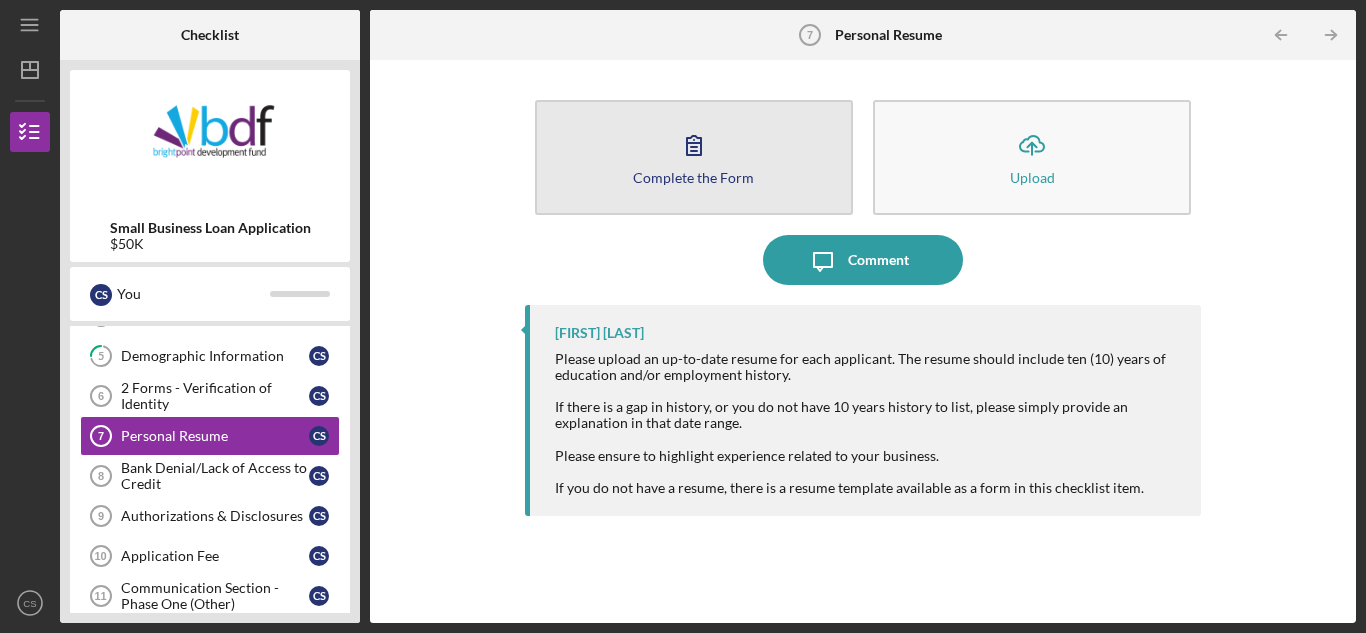 click 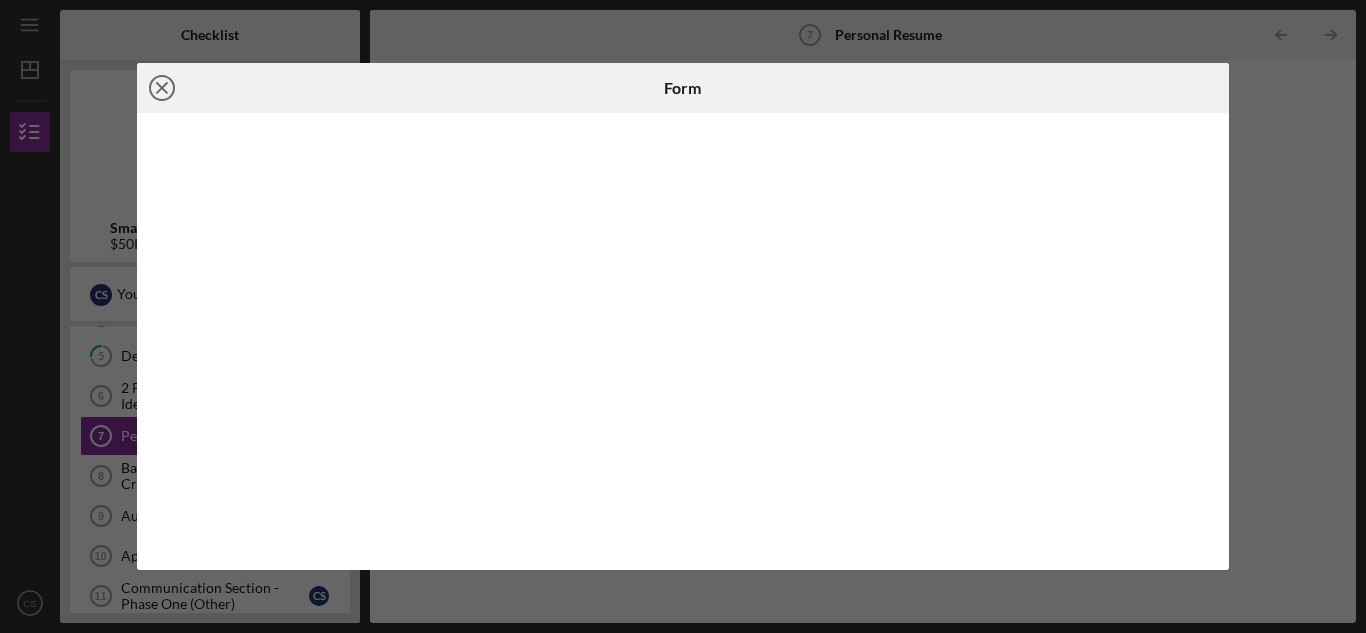 click 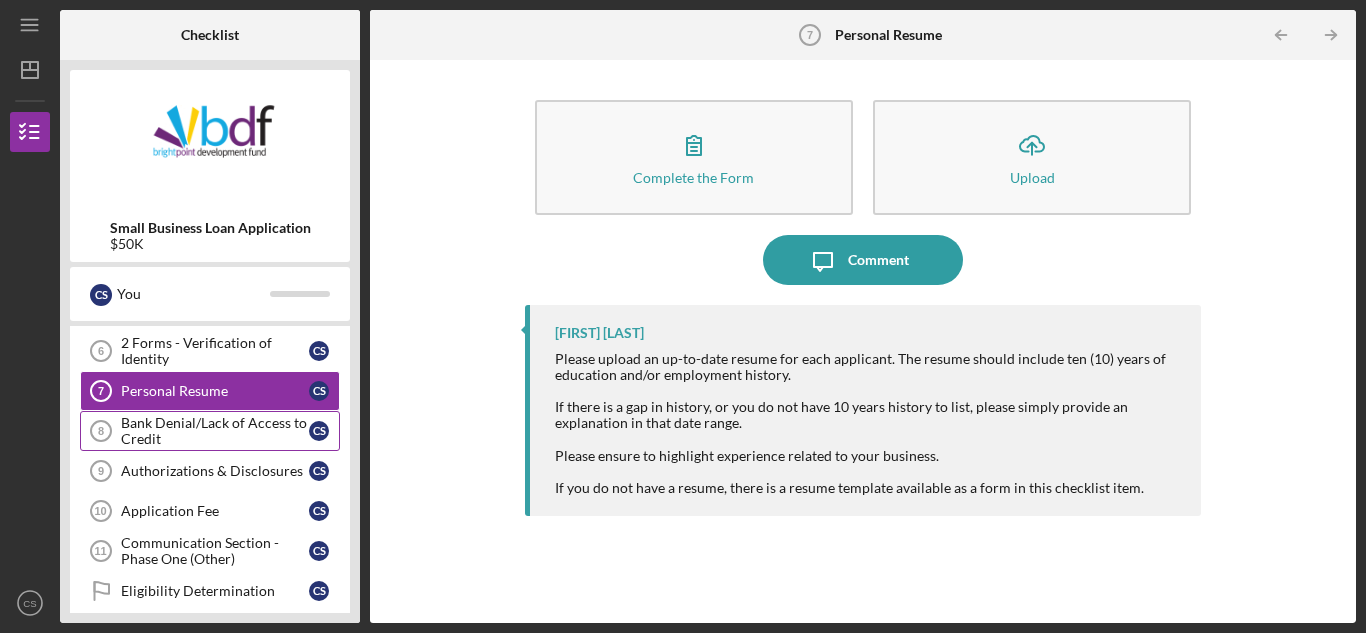 scroll, scrollTop: 229, scrollLeft: 0, axis: vertical 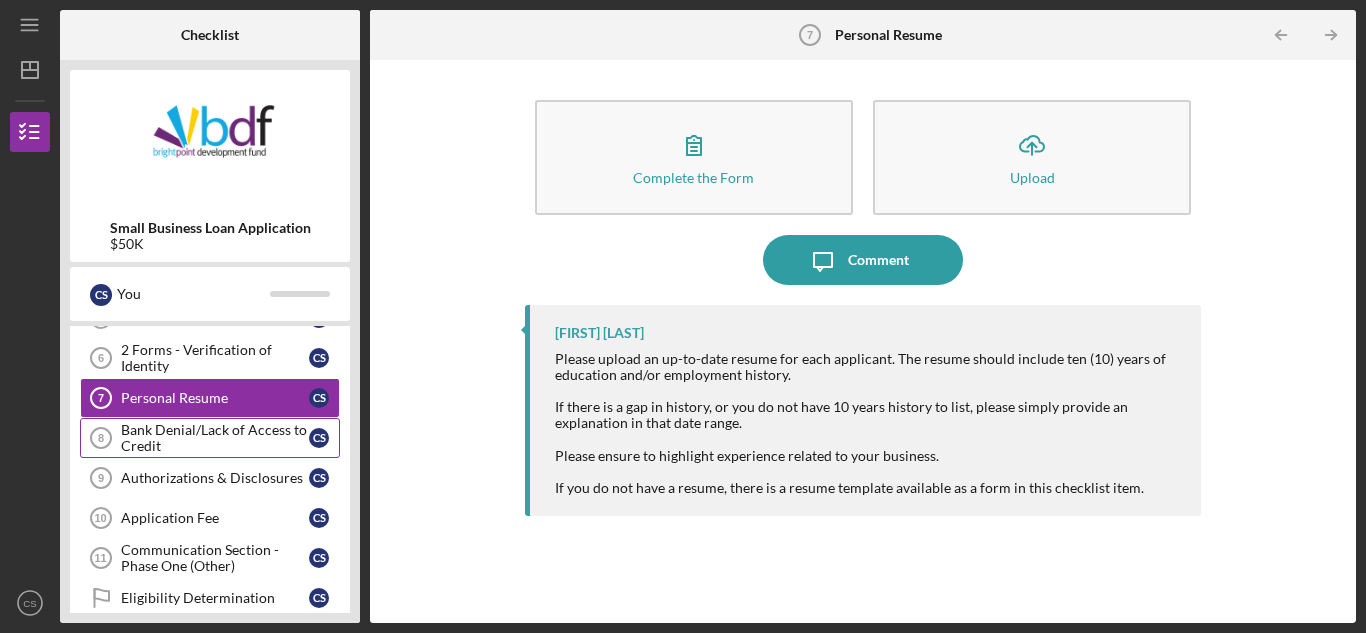 click on "Bank Denial/Lack of Access to Credit" at bounding box center [215, 438] 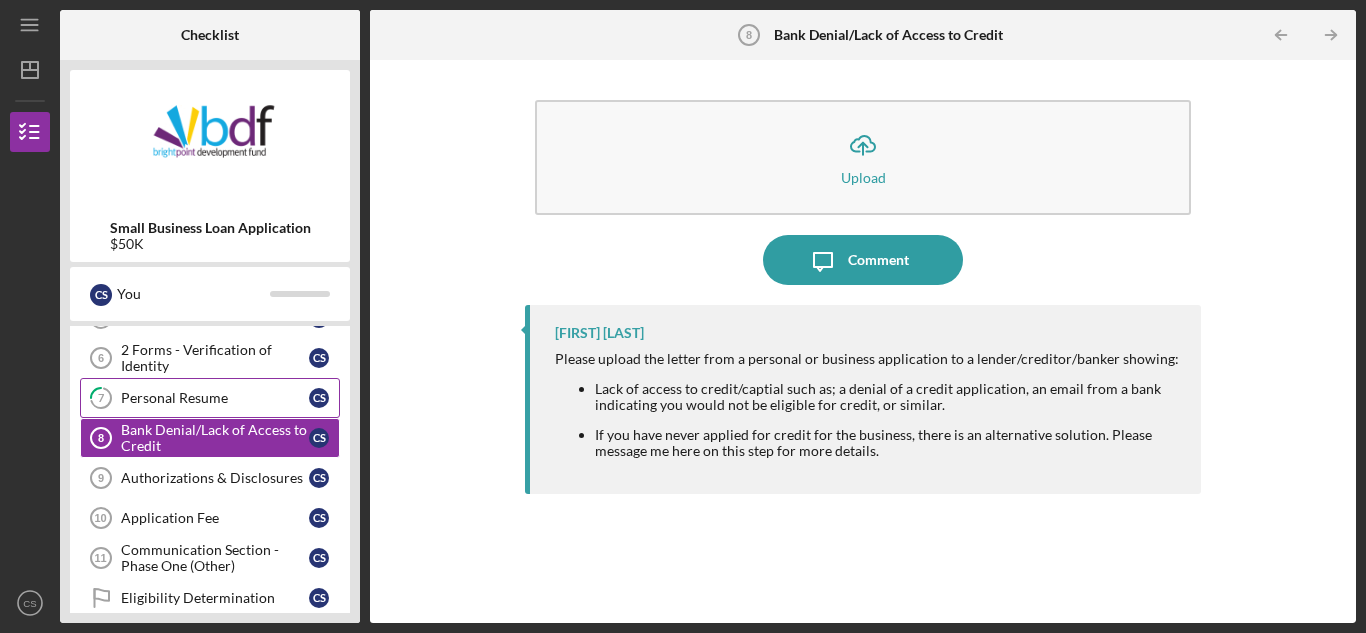click on "Personal Resume" at bounding box center (215, 398) 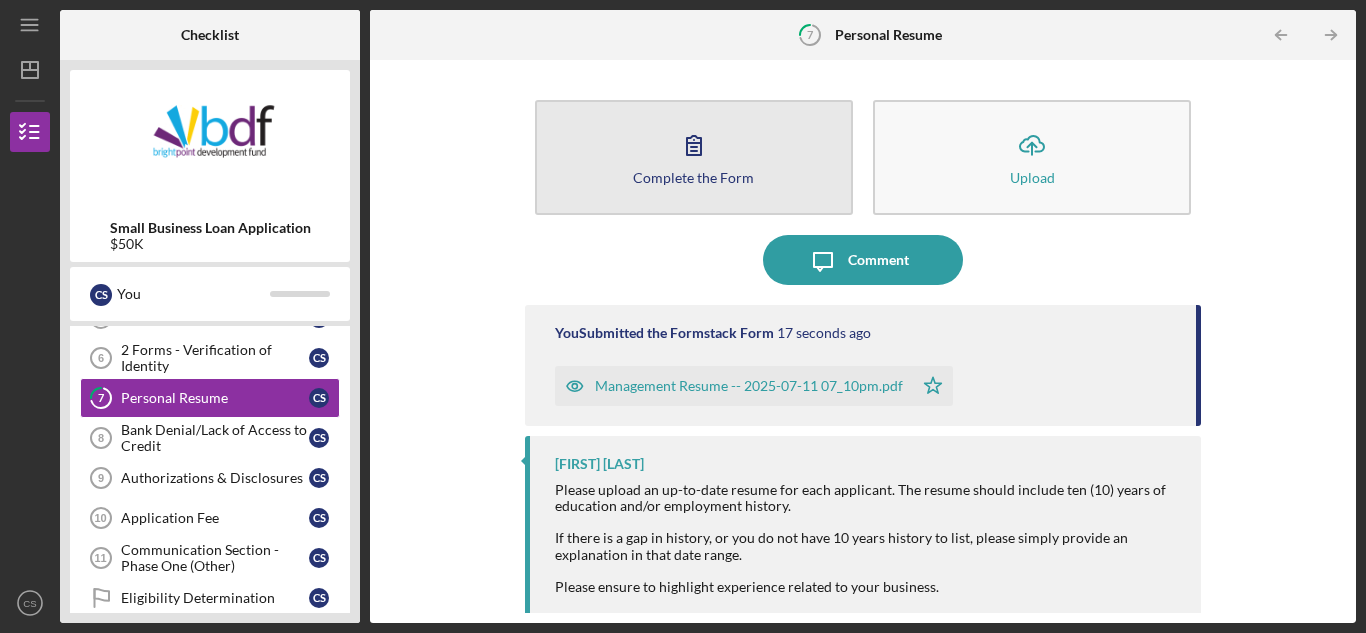click 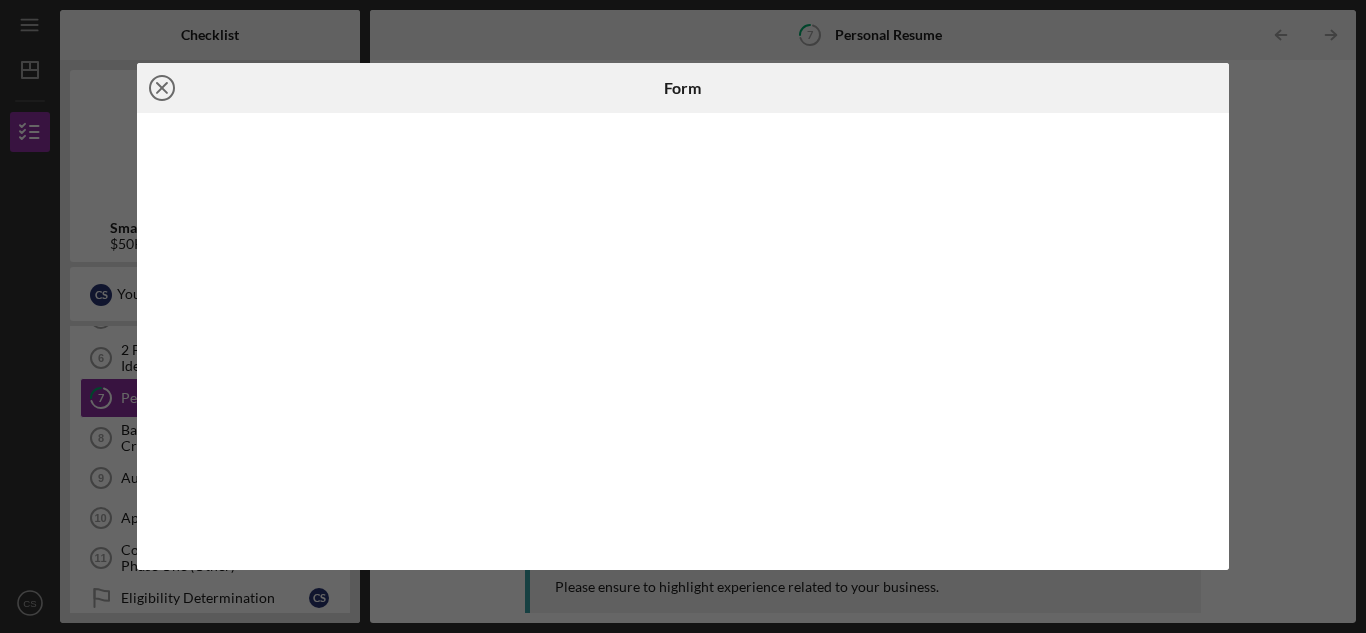 click 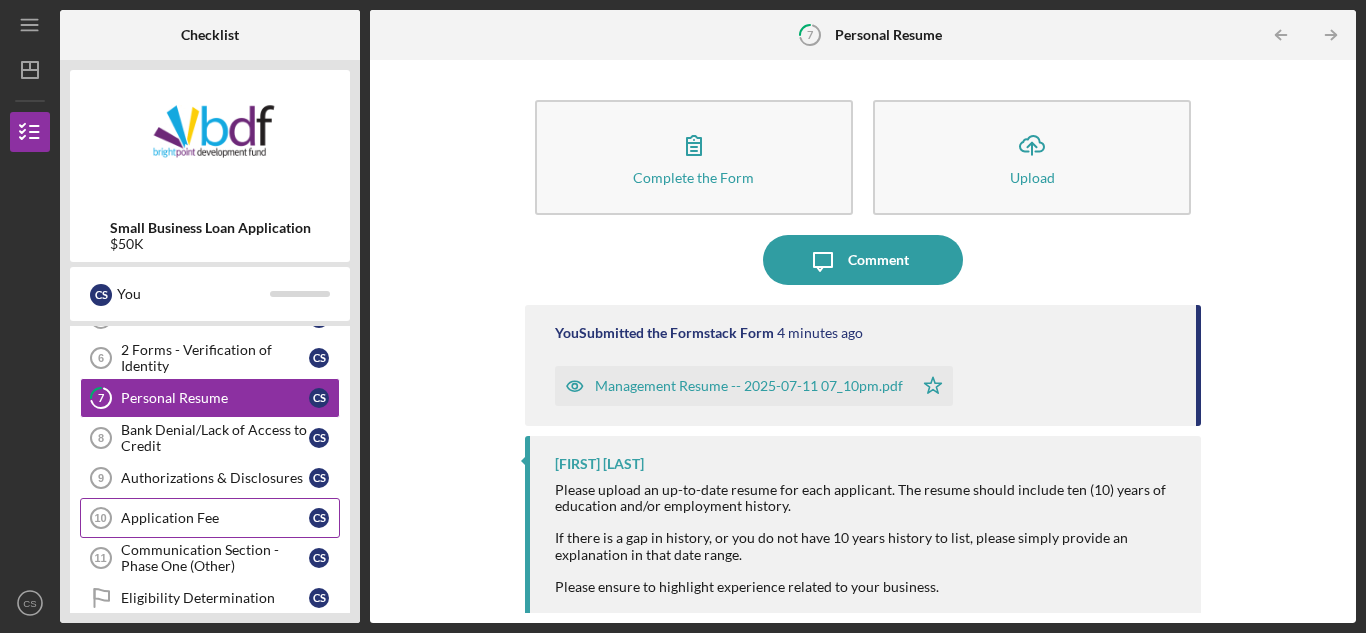 click on "Application Fee" at bounding box center [215, 518] 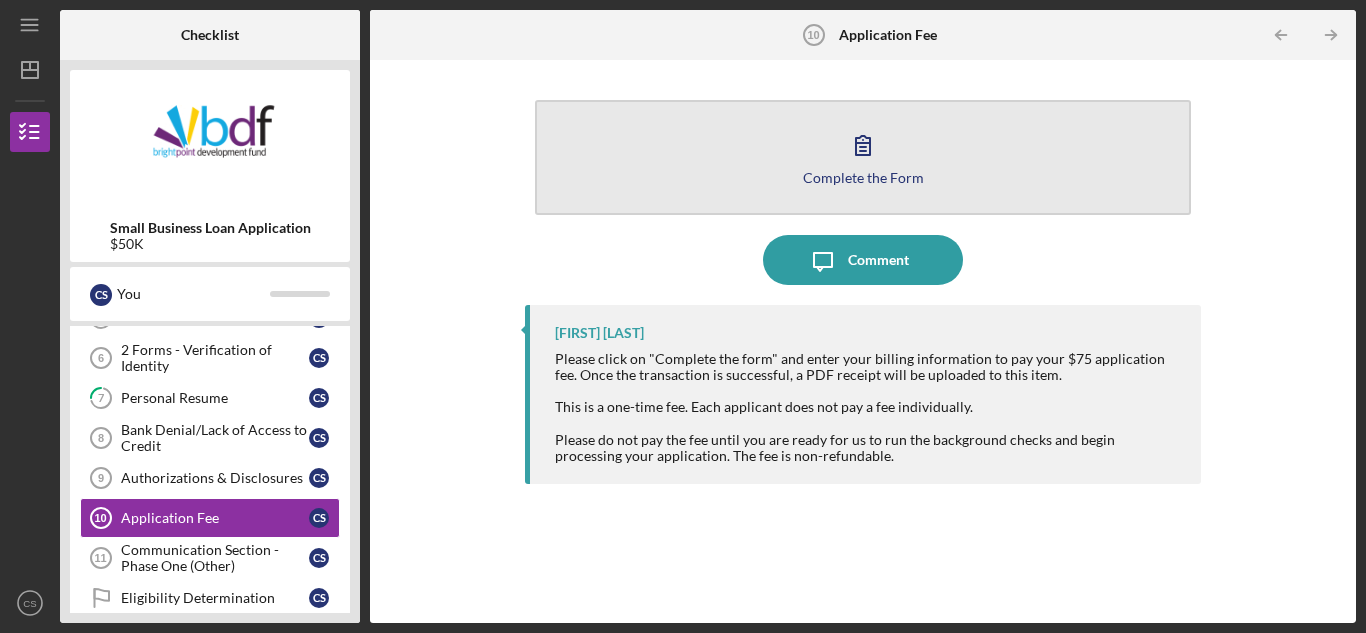 click 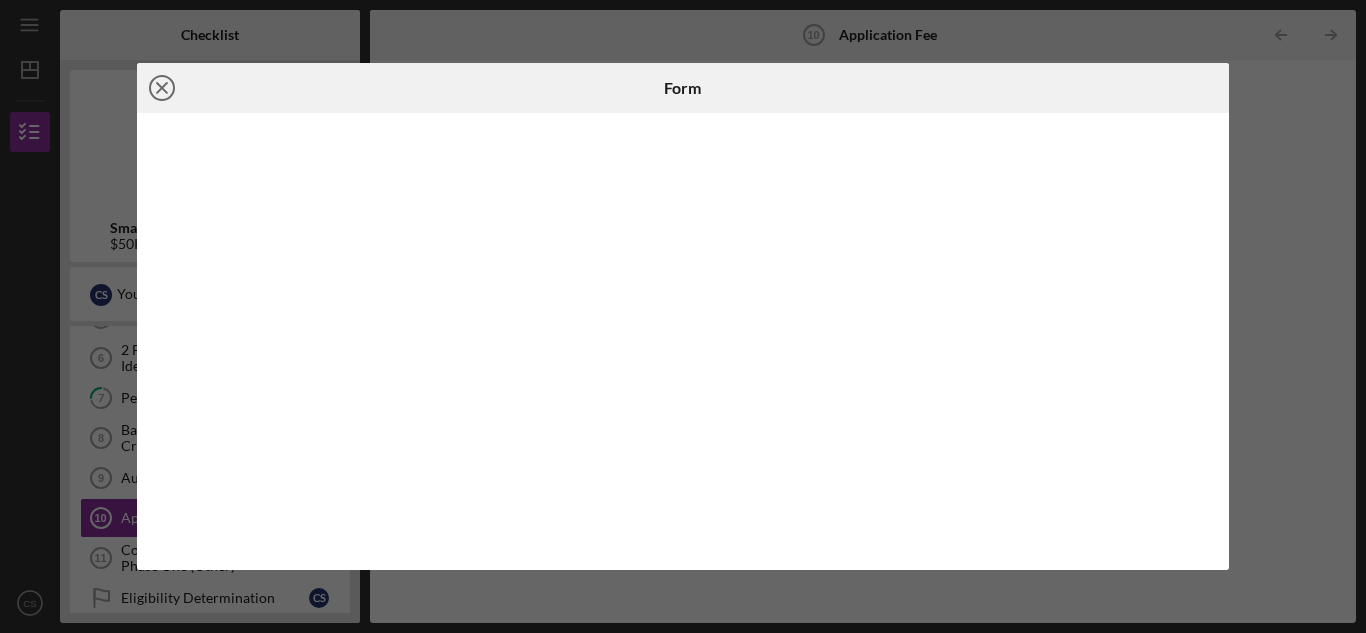 click 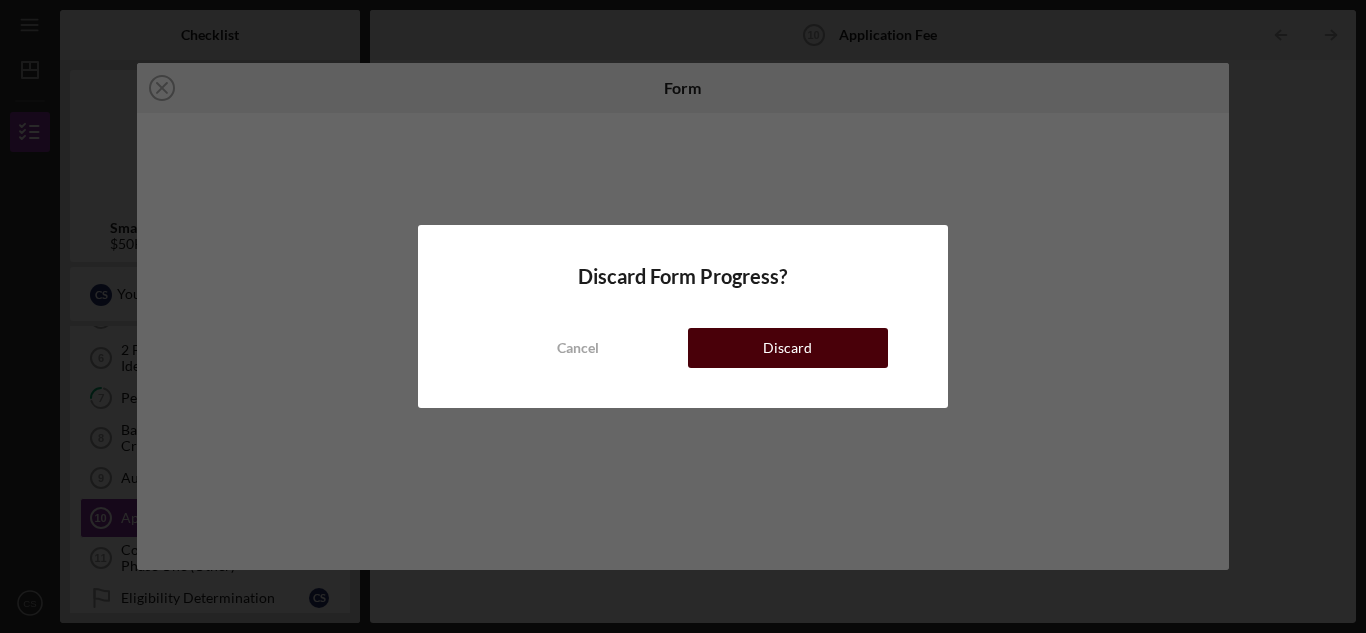click on "Discard" at bounding box center (788, 348) 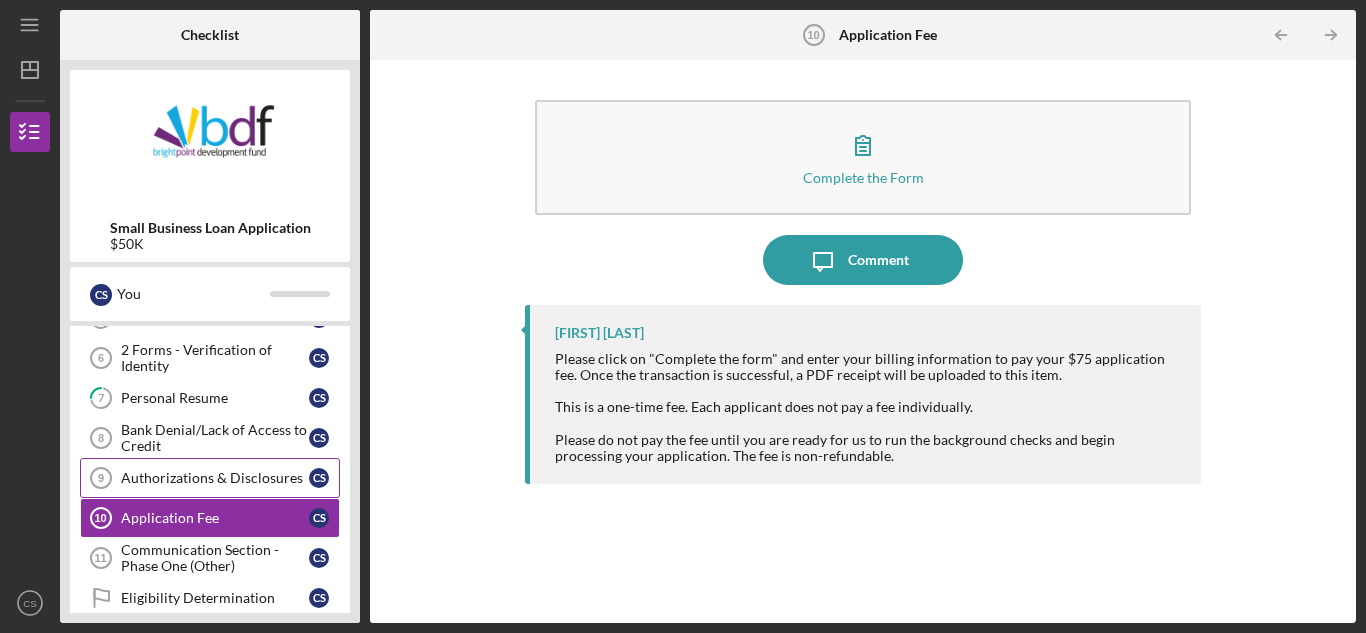 click on "Authorizations & Disclosures" at bounding box center (215, 478) 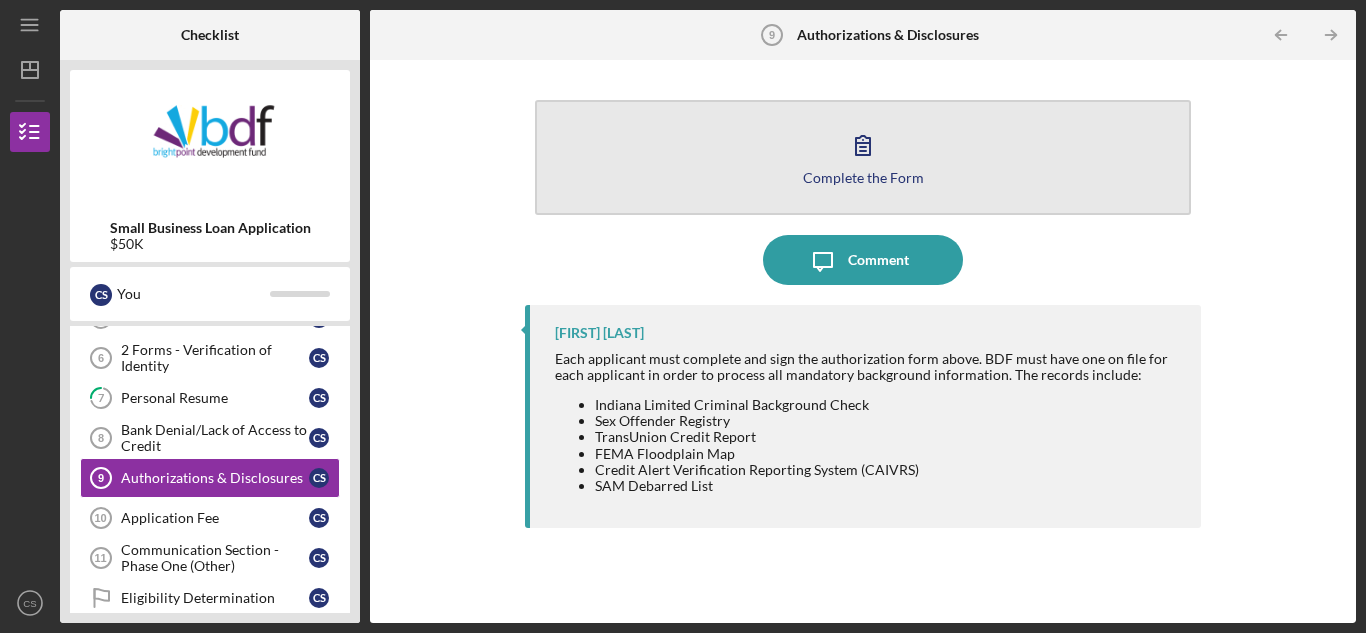 click 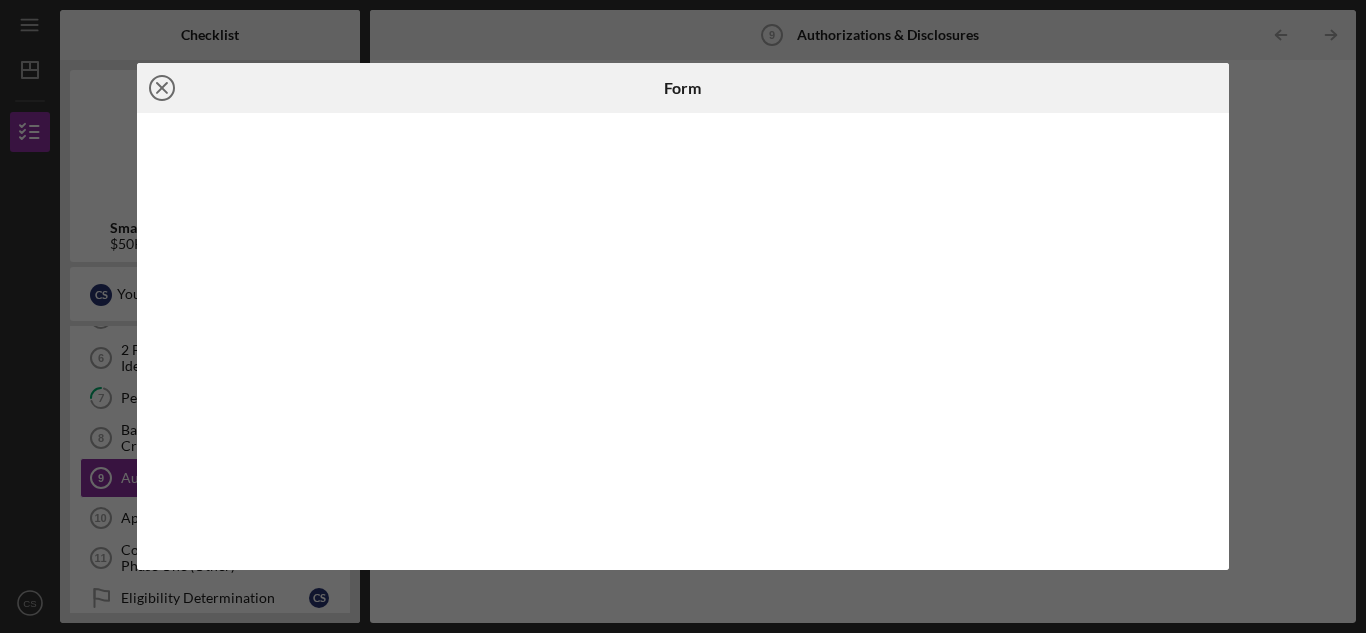 click on "Icon/Close" 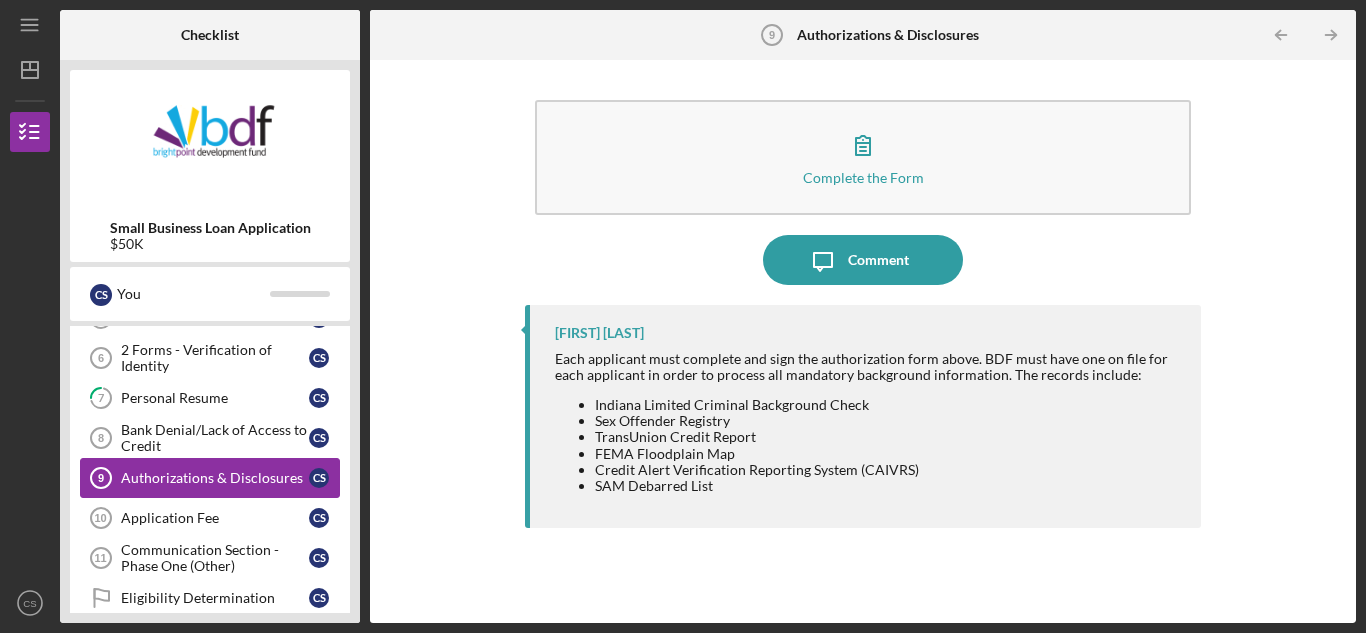 scroll, scrollTop: 0, scrollLeft: 0, axis: both 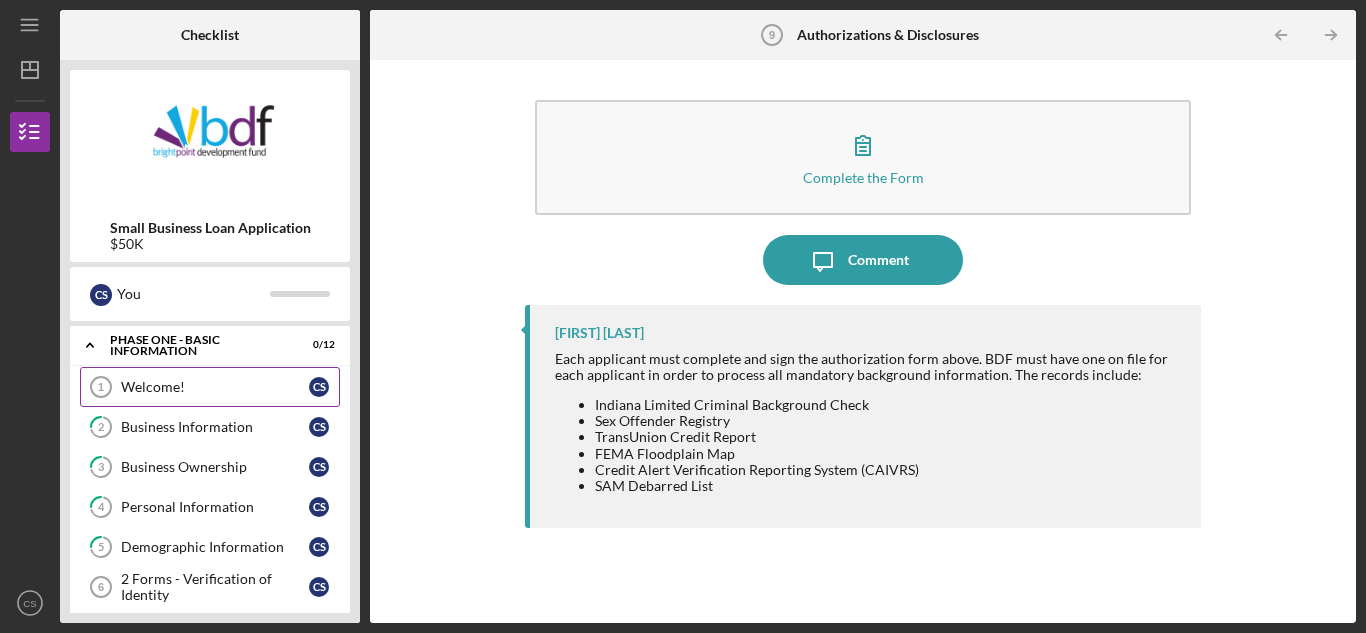 click on "Welcome!" at bounding box center (215, 387) 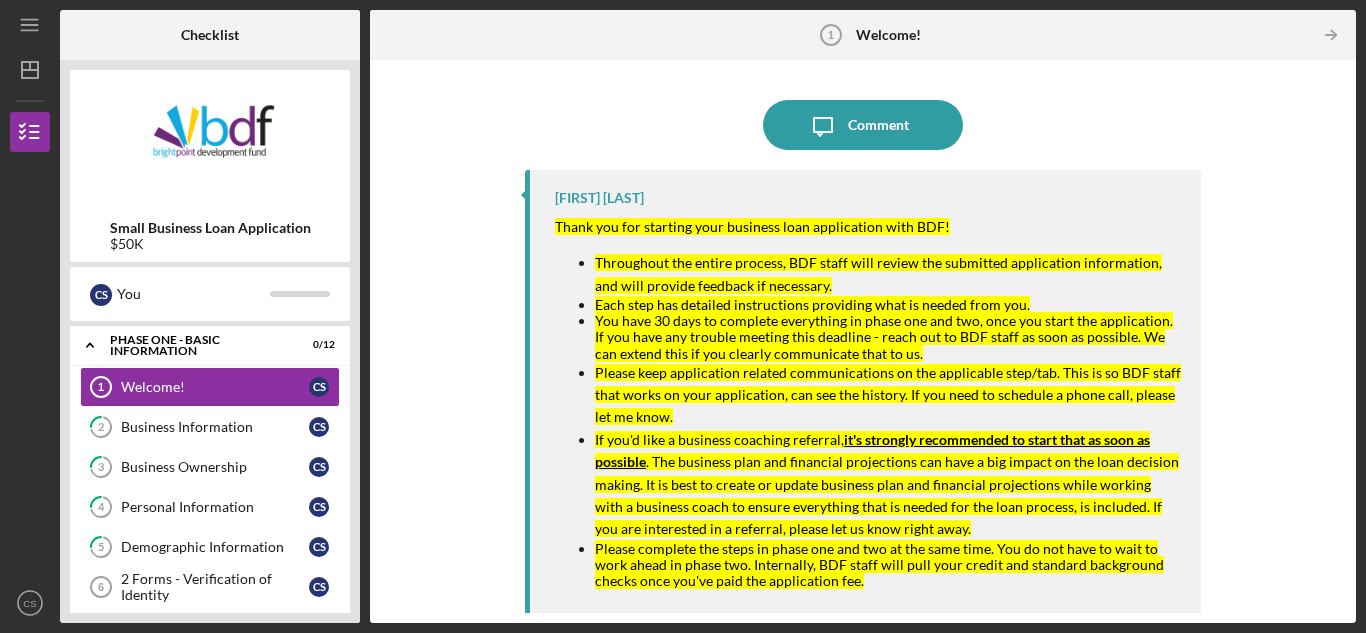 scroll, scrollTop: 10, scrollLeft: 0, axis: vertical 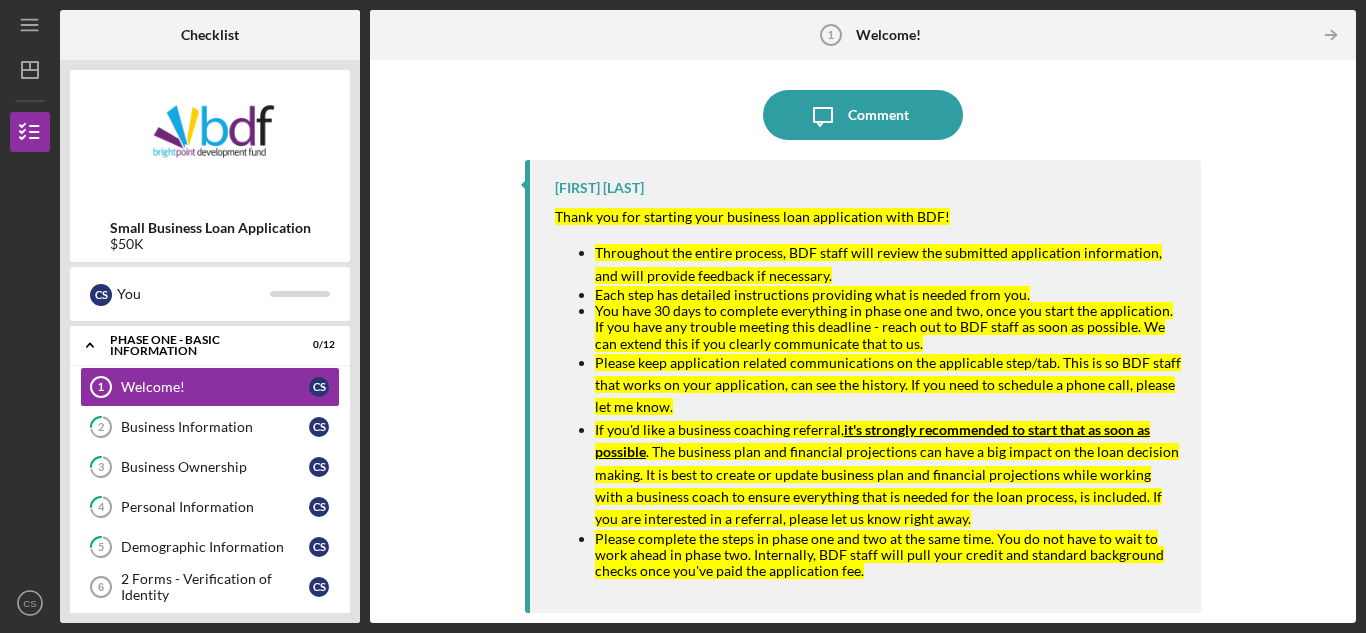 click on "it's strongly recommended to start that as soon as possible" at bounding box center [872, 440] 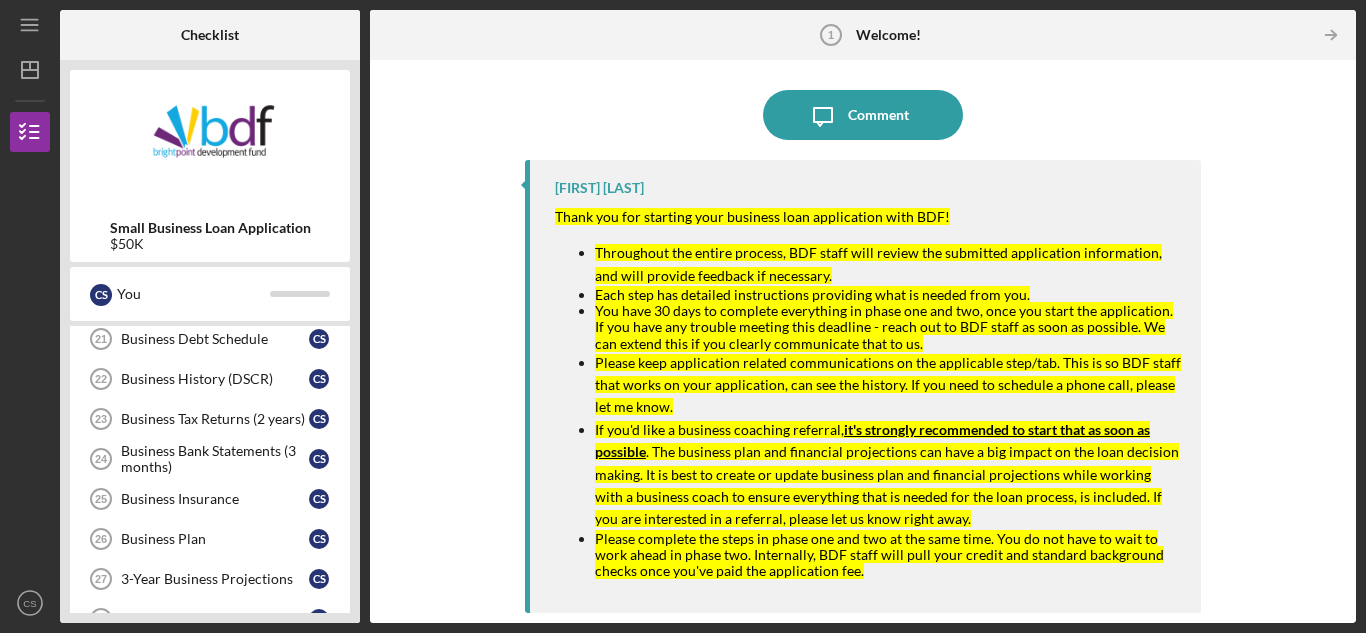scroll, scrollTop: 937, scrollLeft: 0, axis: vertical 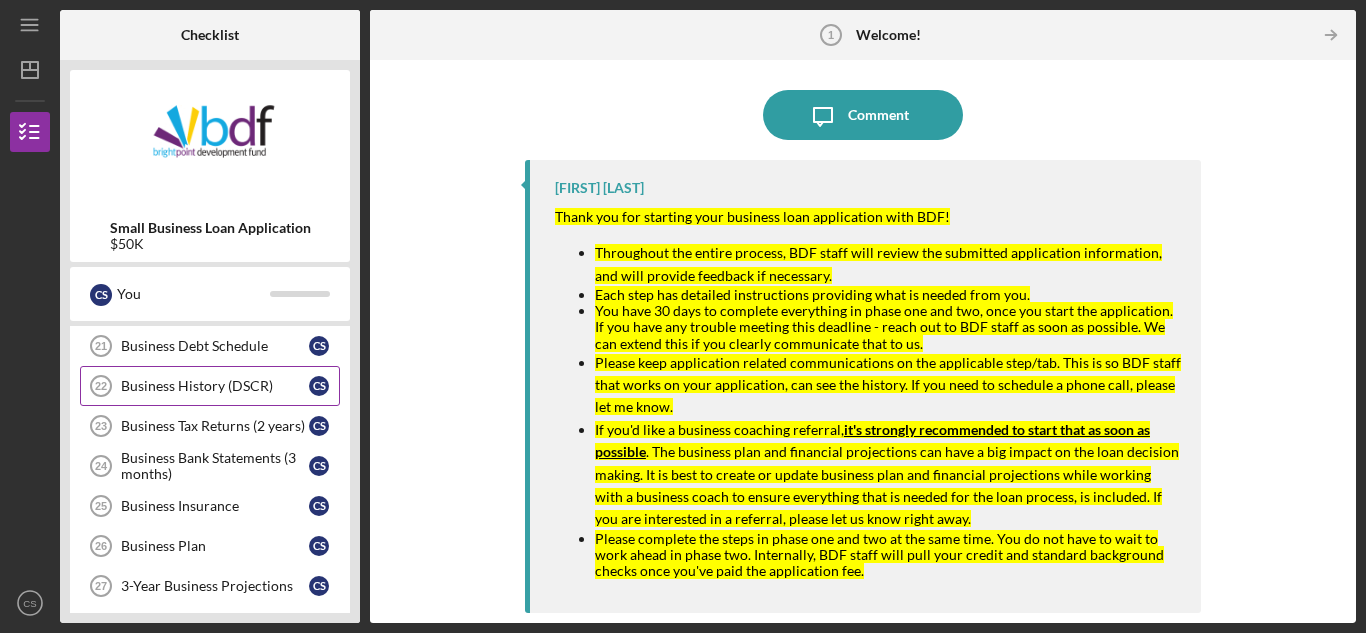 click on "Business History (DSCR)" at bounding box center [215, 386] 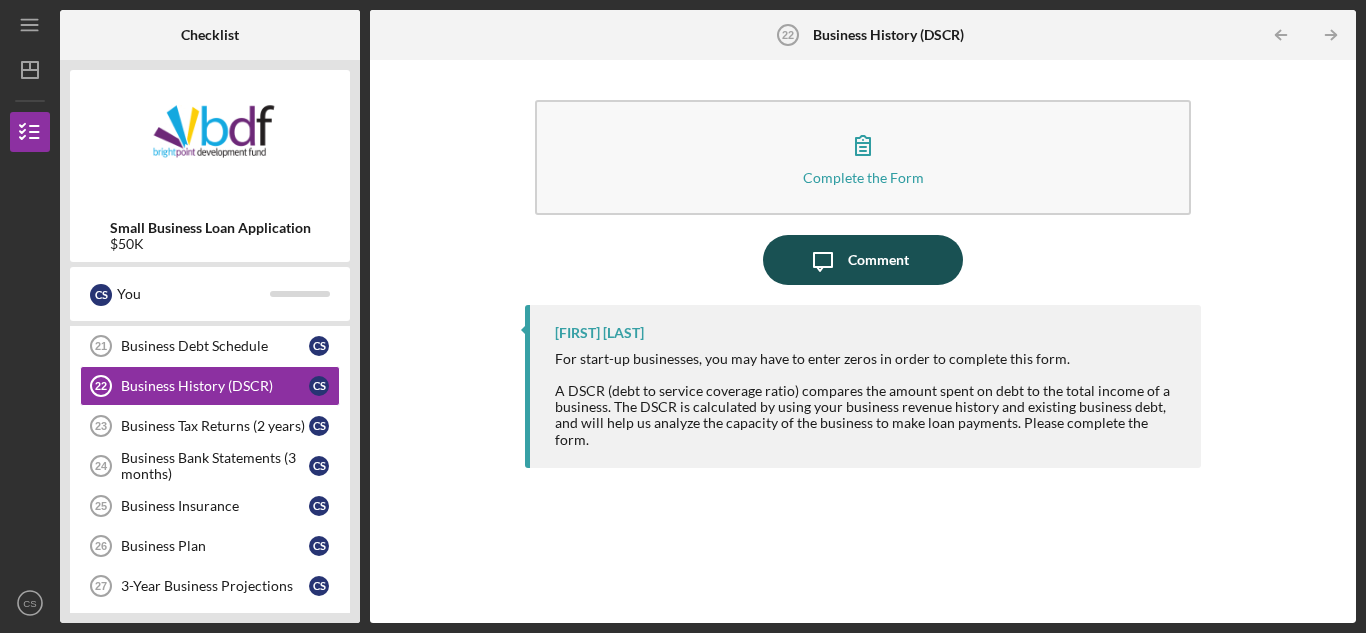 click on "Comment" at bounding box center [878, 260] 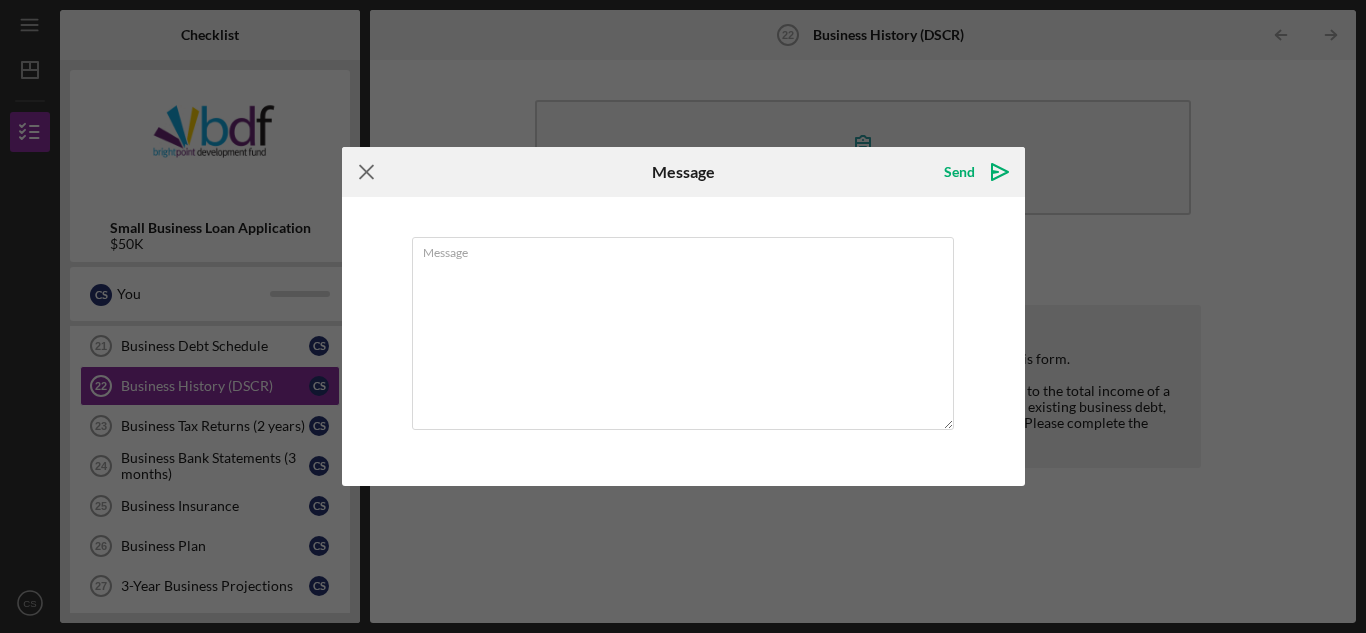click on "Icon/Menu Close" 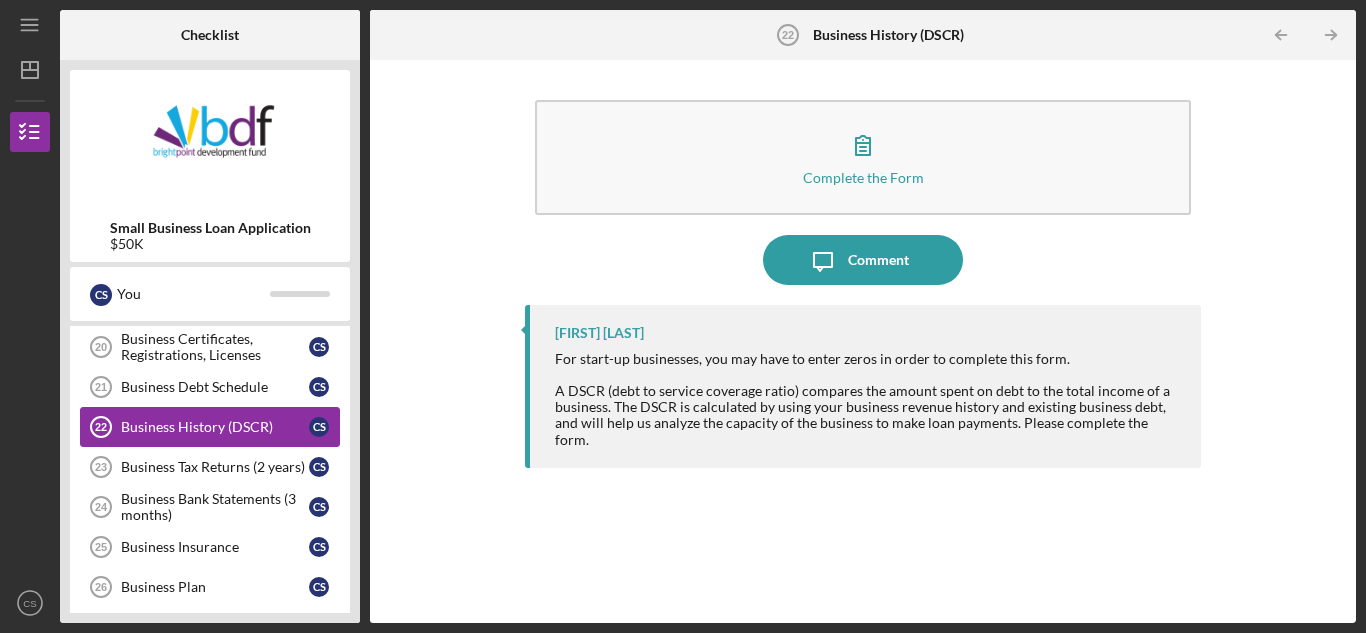 scroll, scrollTop: 905, scrollLeft: 0, axis: vertical 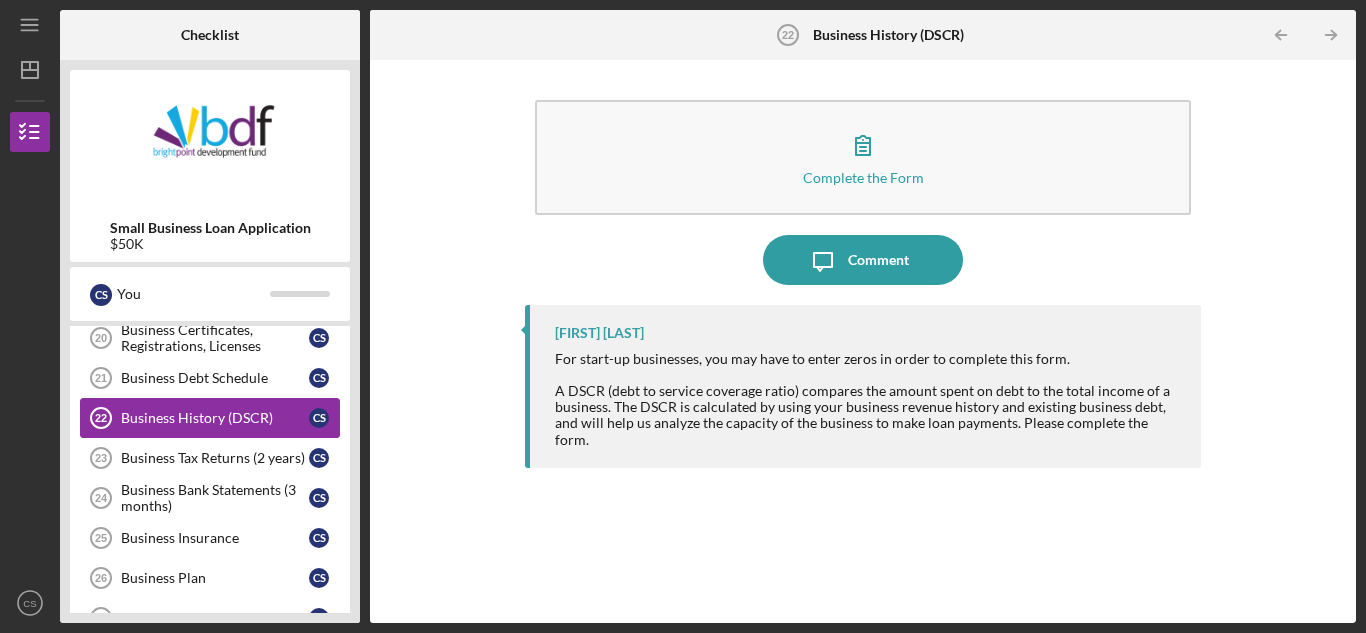 click on "Business History (DSCR)" at bounding box center (215, 418) 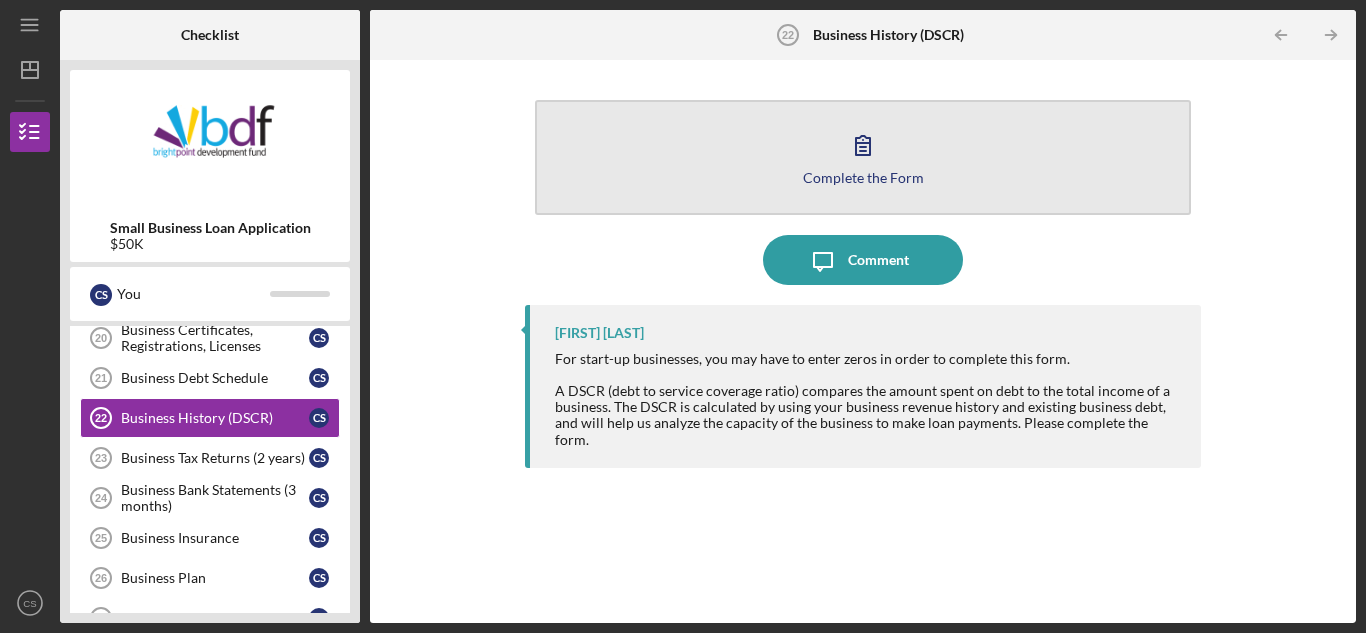 click 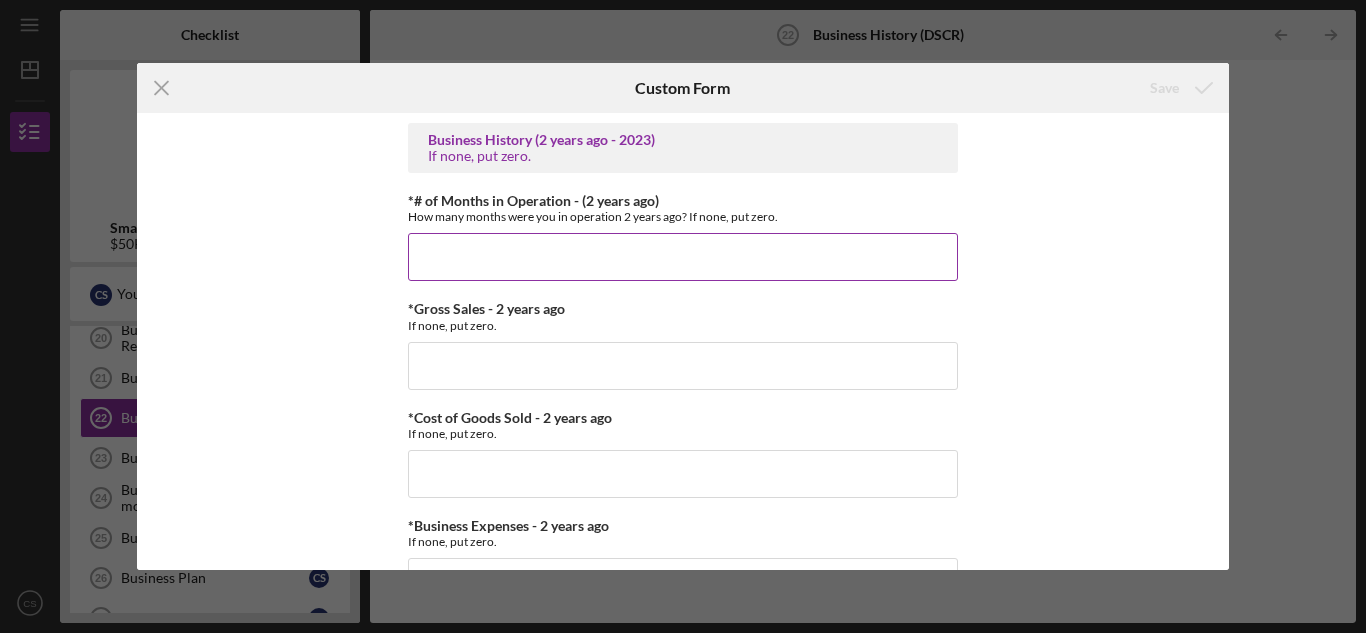 click on "*# of Months in Operation - (2 years ago)" at bounding box center (683, 257) 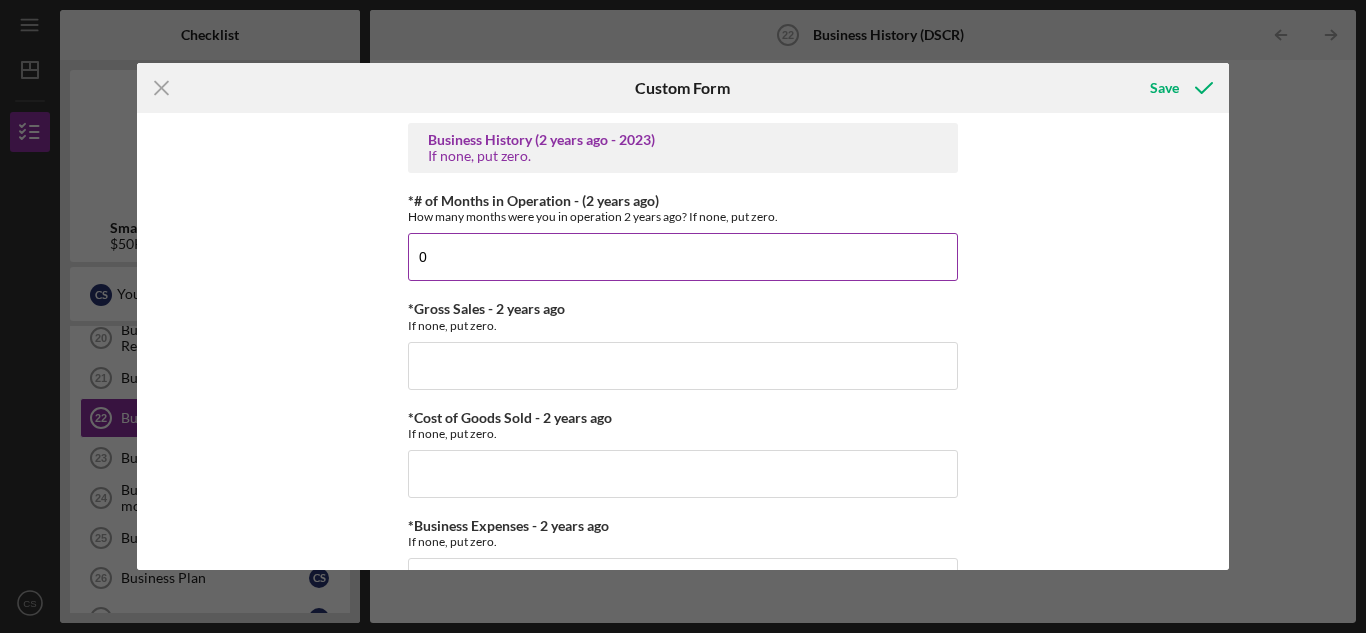type on "0" 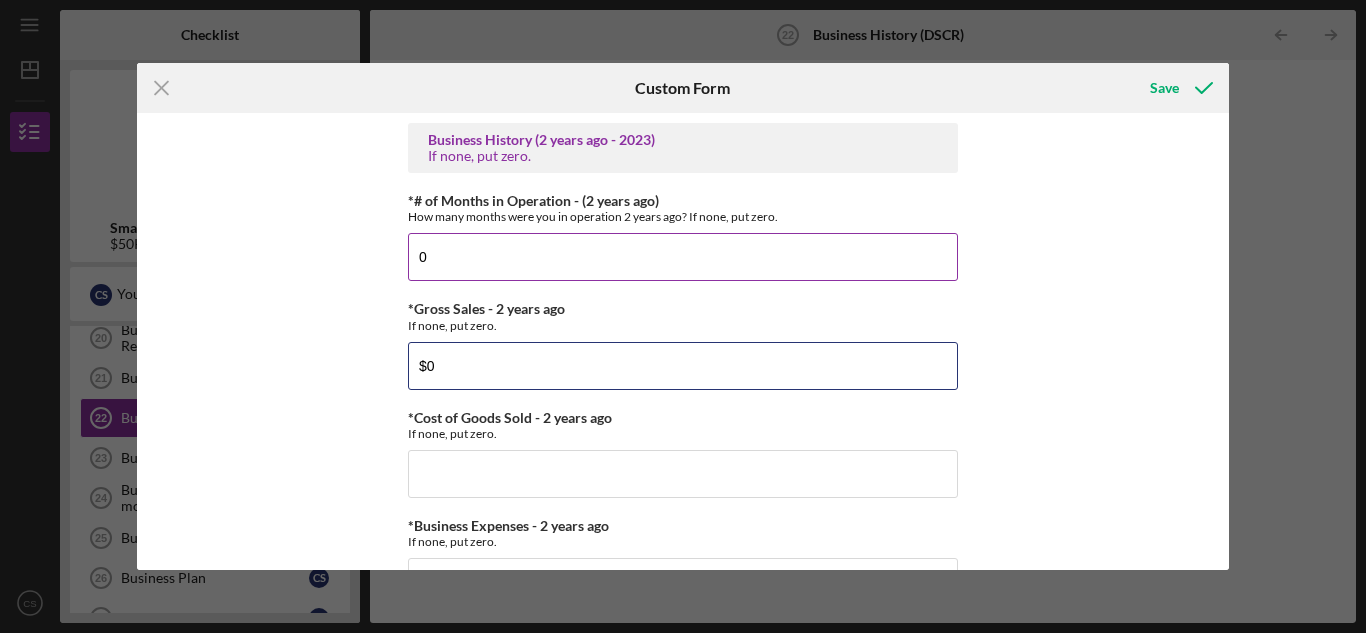 type on "$0" 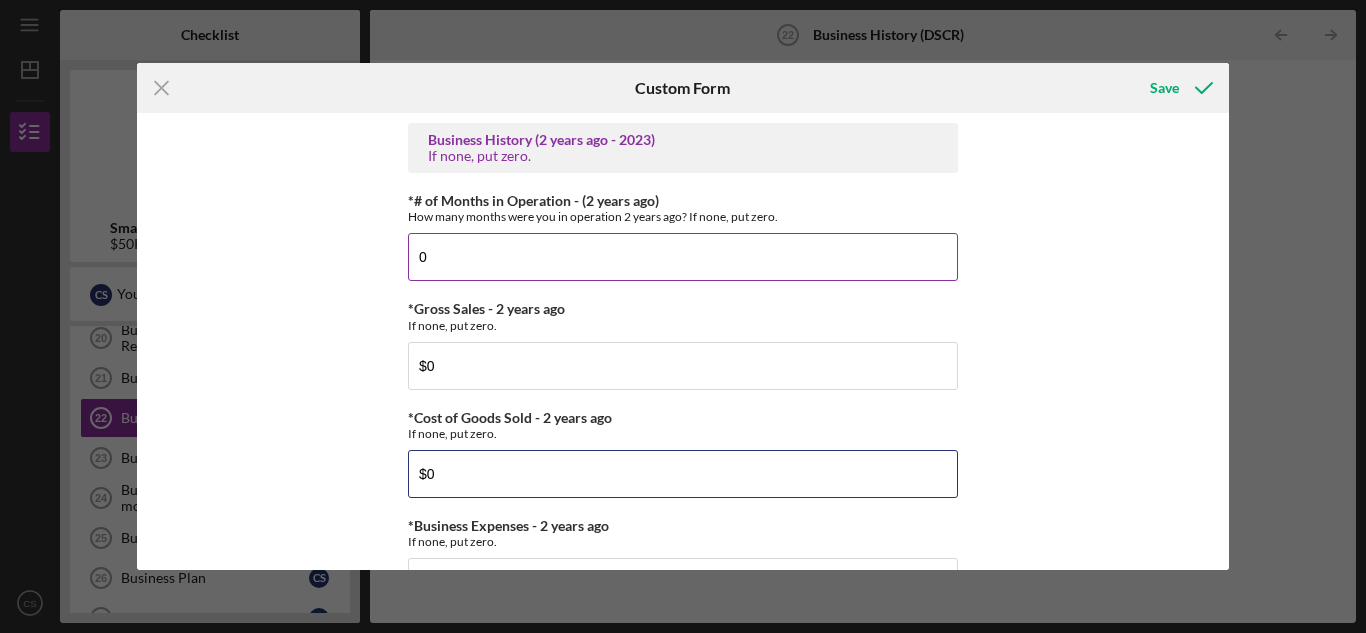 type on "$0" 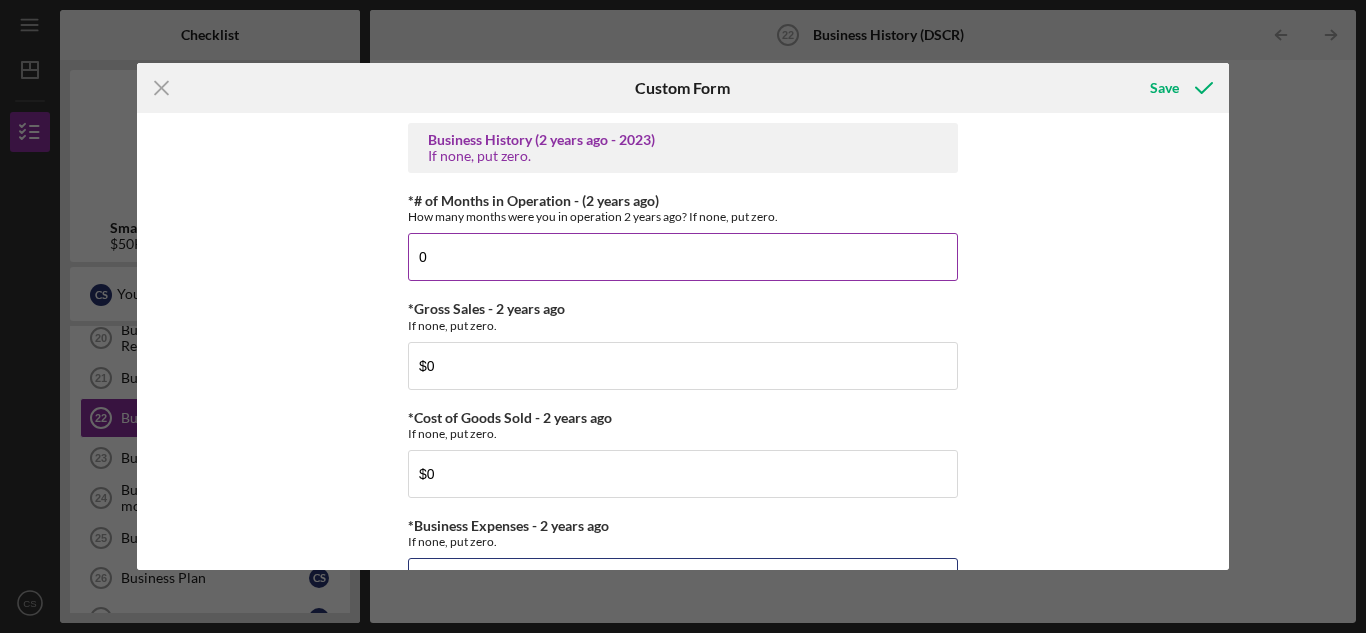 scroll, scrollTop: 36, scrollLeft: 0, axis: vertical 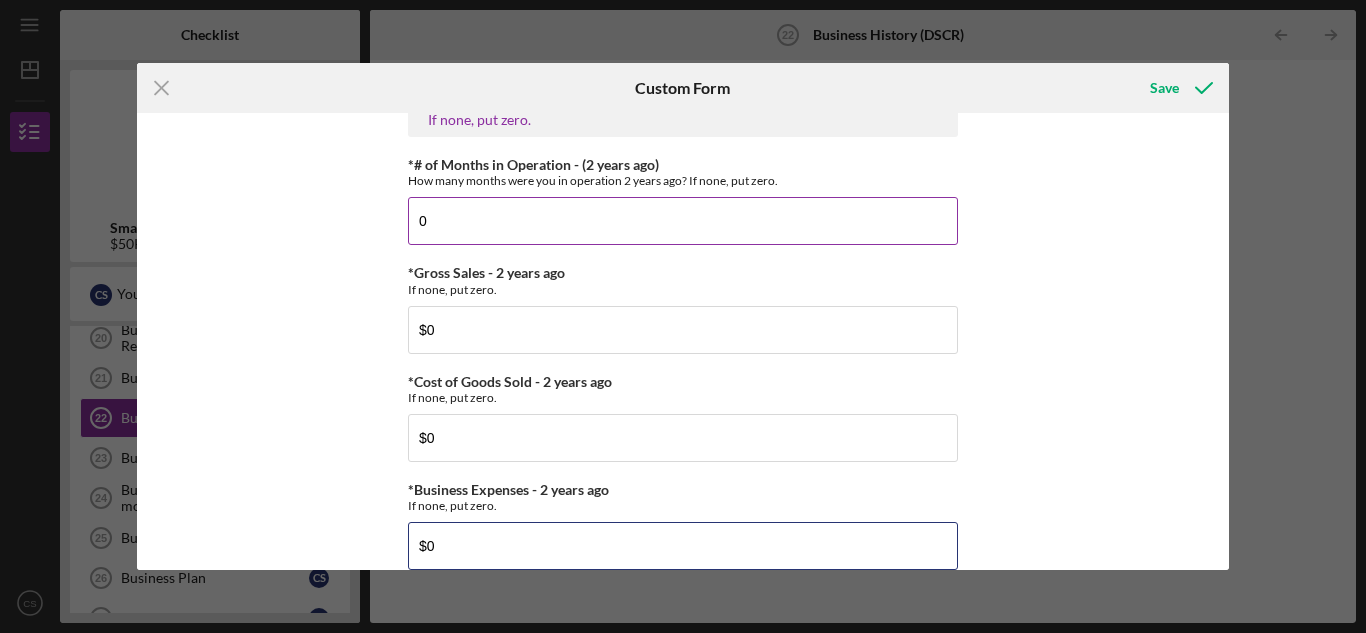 type on "$0" 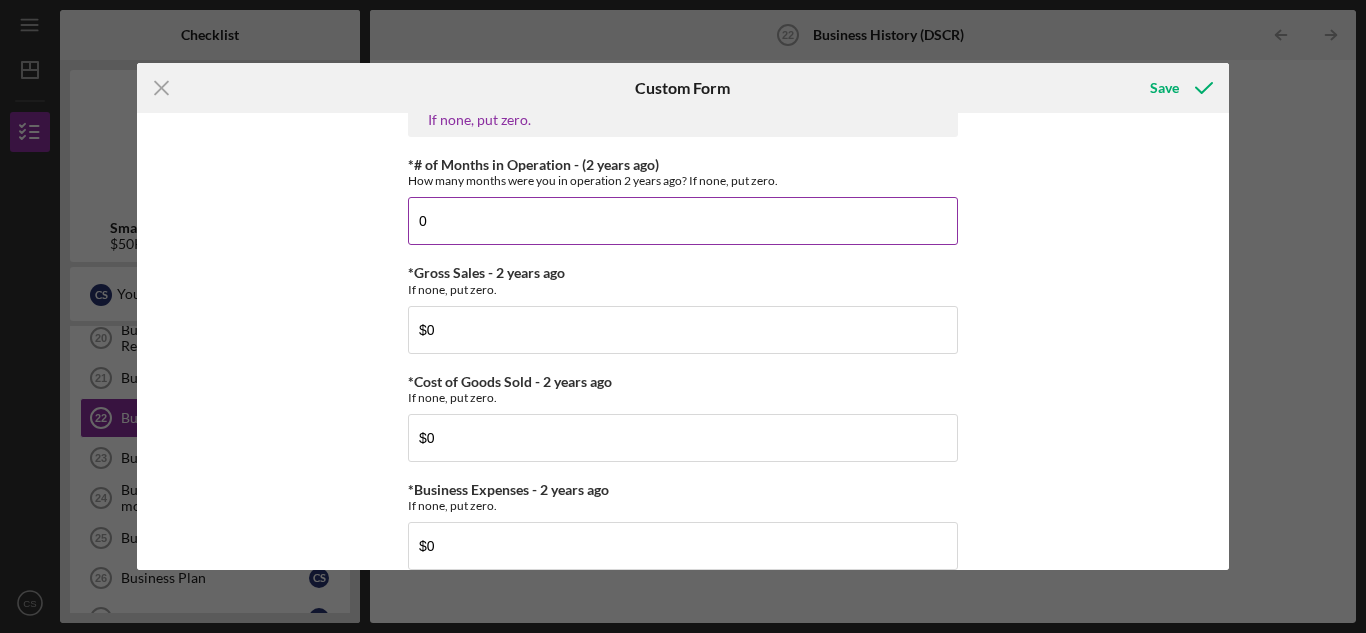 scroll, scrollTop: 419, scrollLeft: 0, axis: vertical 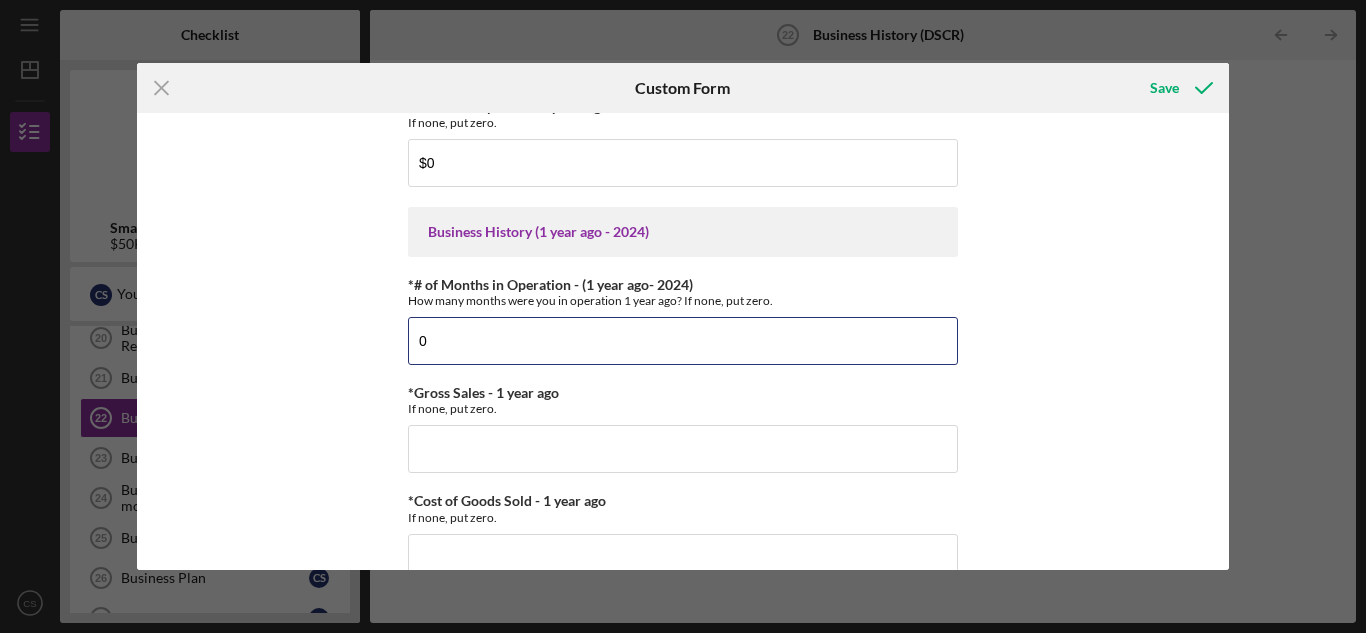 type on "0" 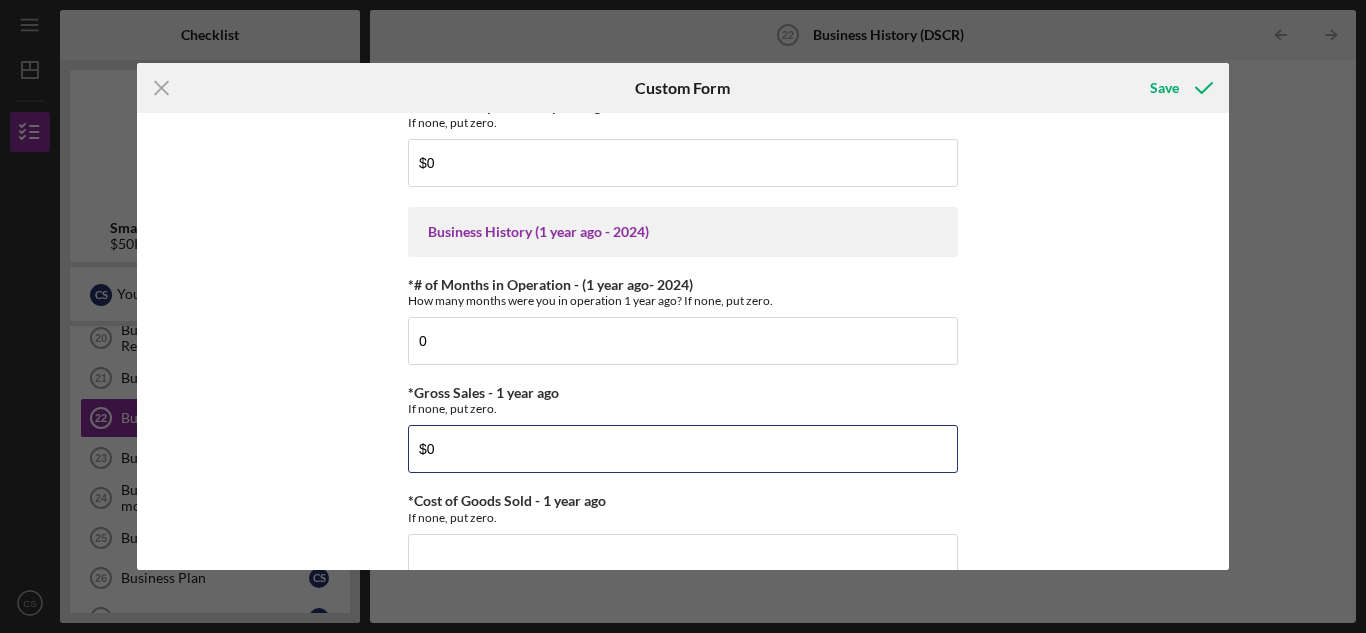 type on "$0" 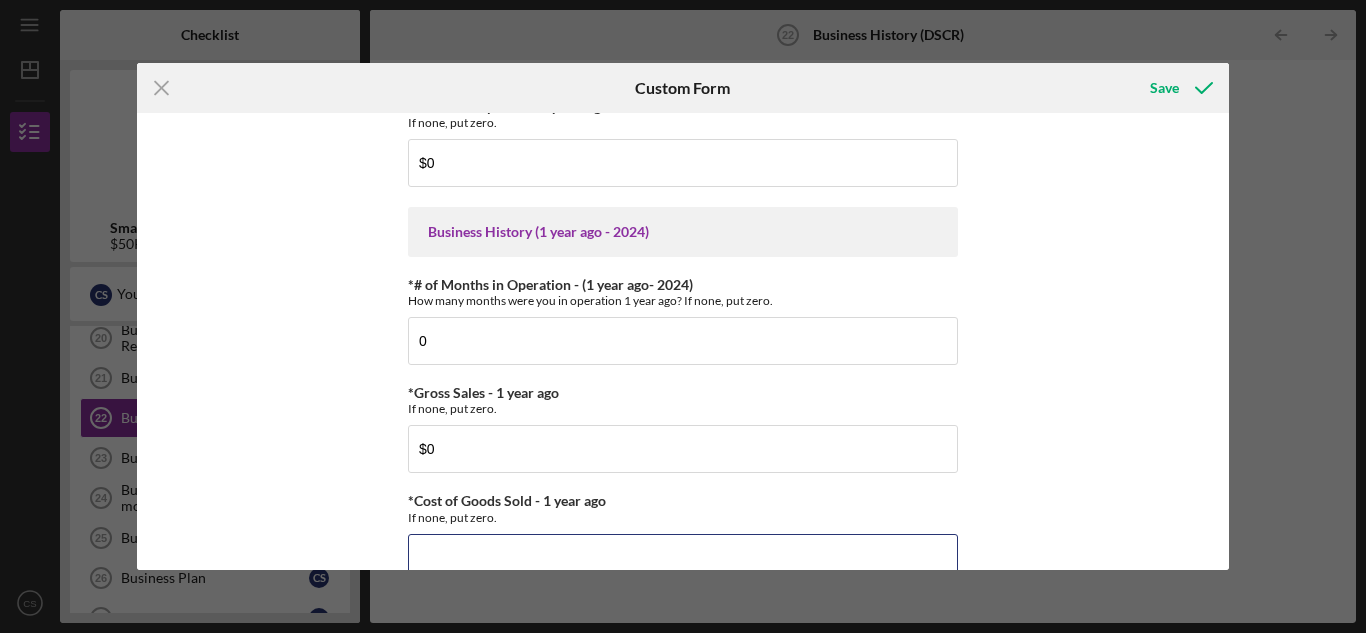 scroll, scrollTop: 431, scrollLeft: 0, axis: vertical 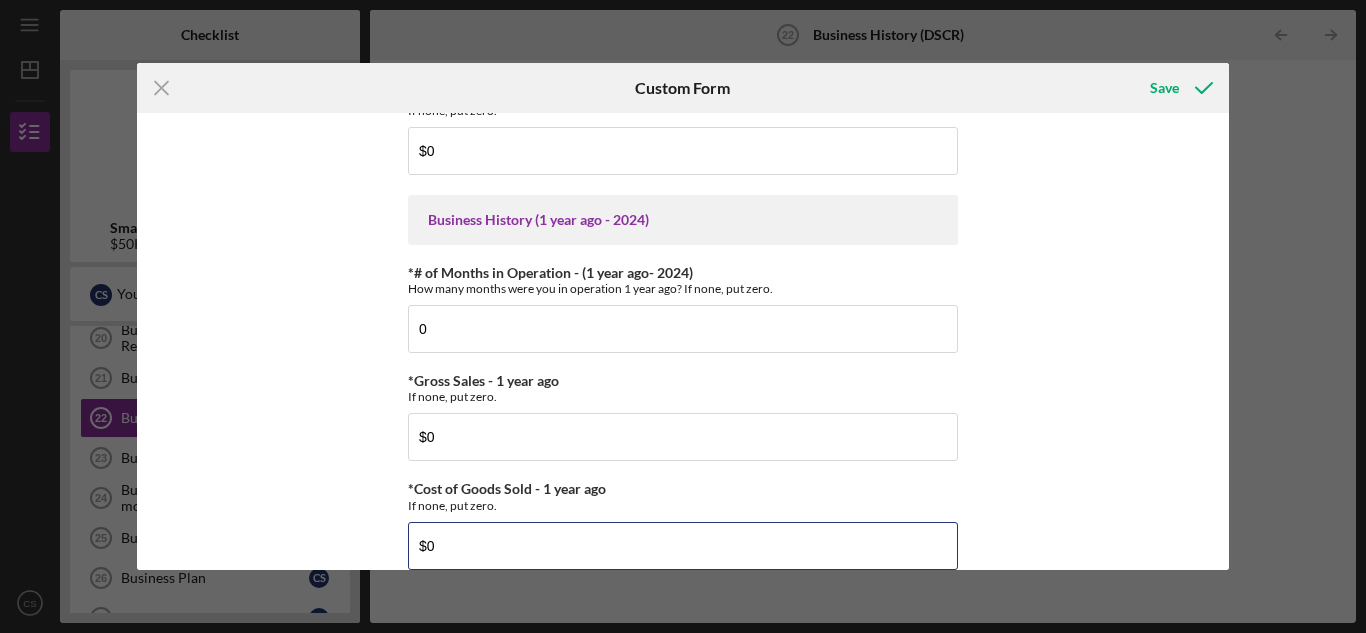 type on "$0" 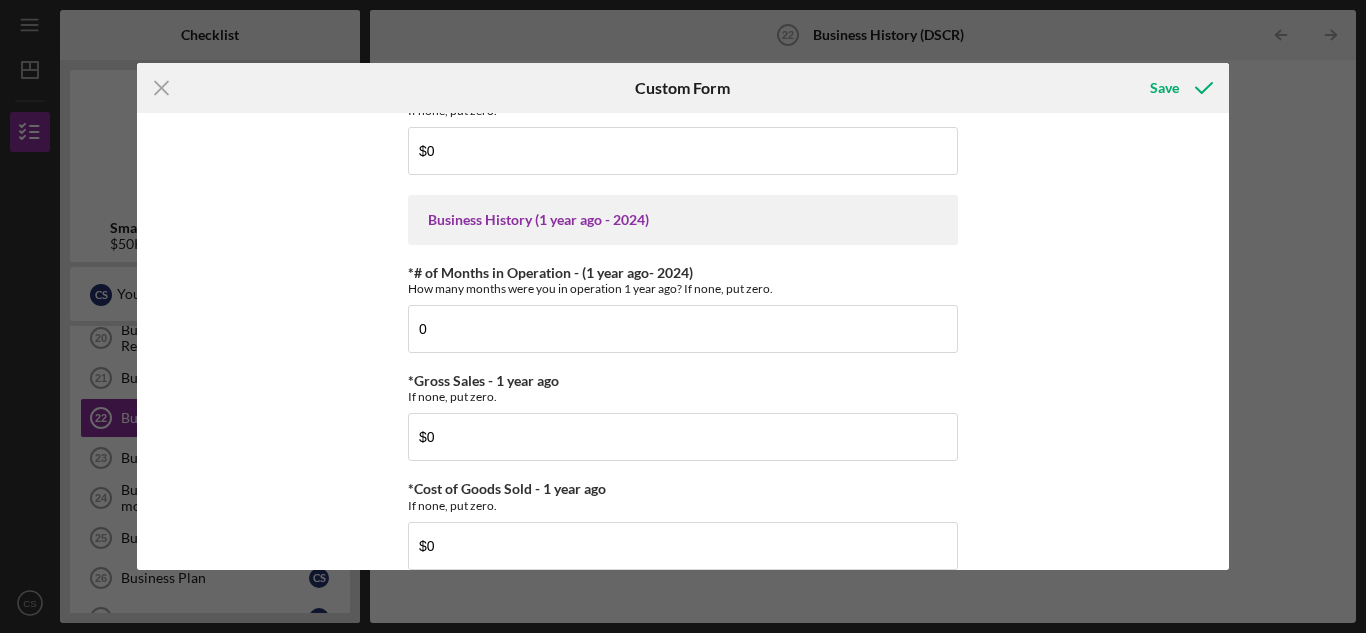 scroll, scrollTop: 743, scrollLeft: 0, axis: vertical 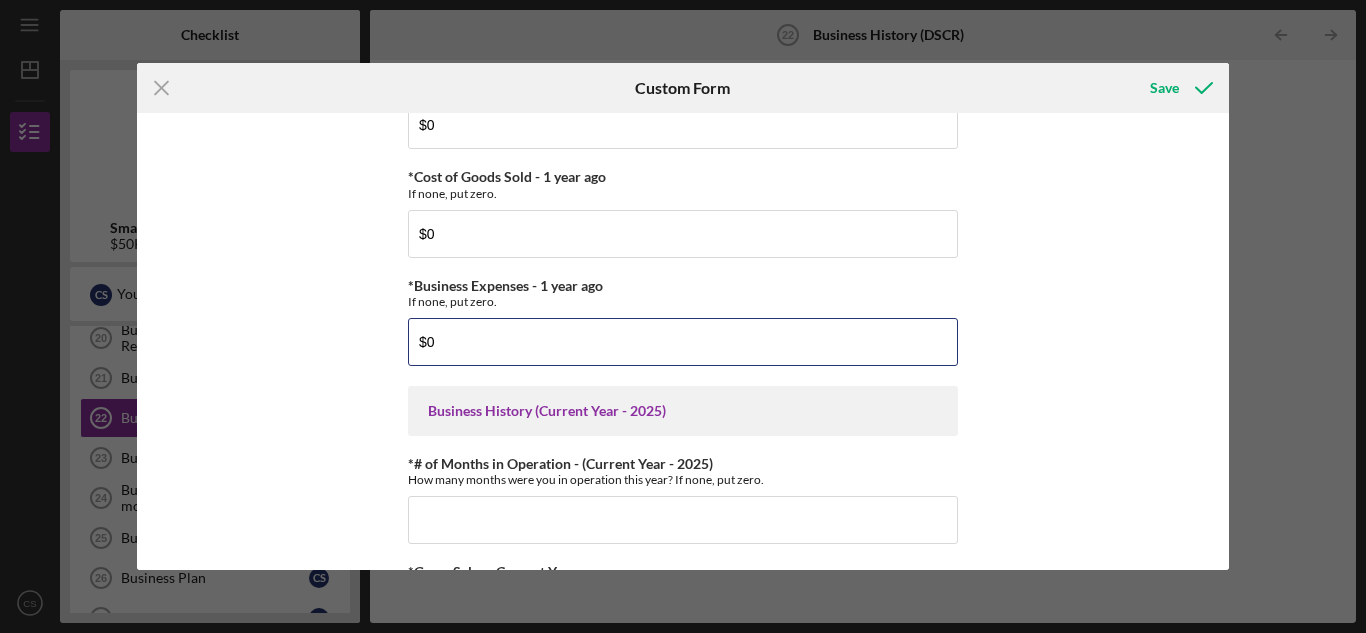 type on "$0" 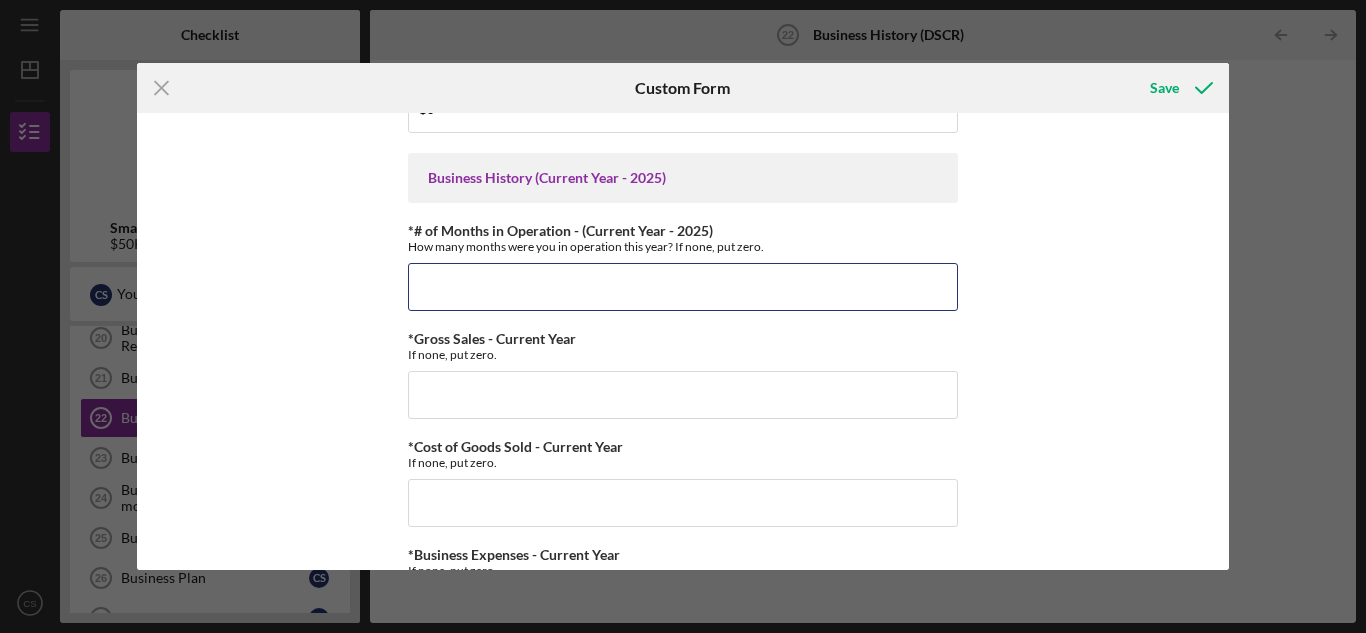 scroll, scrollTop: 981, scrollLeft: 0, axis: vertical 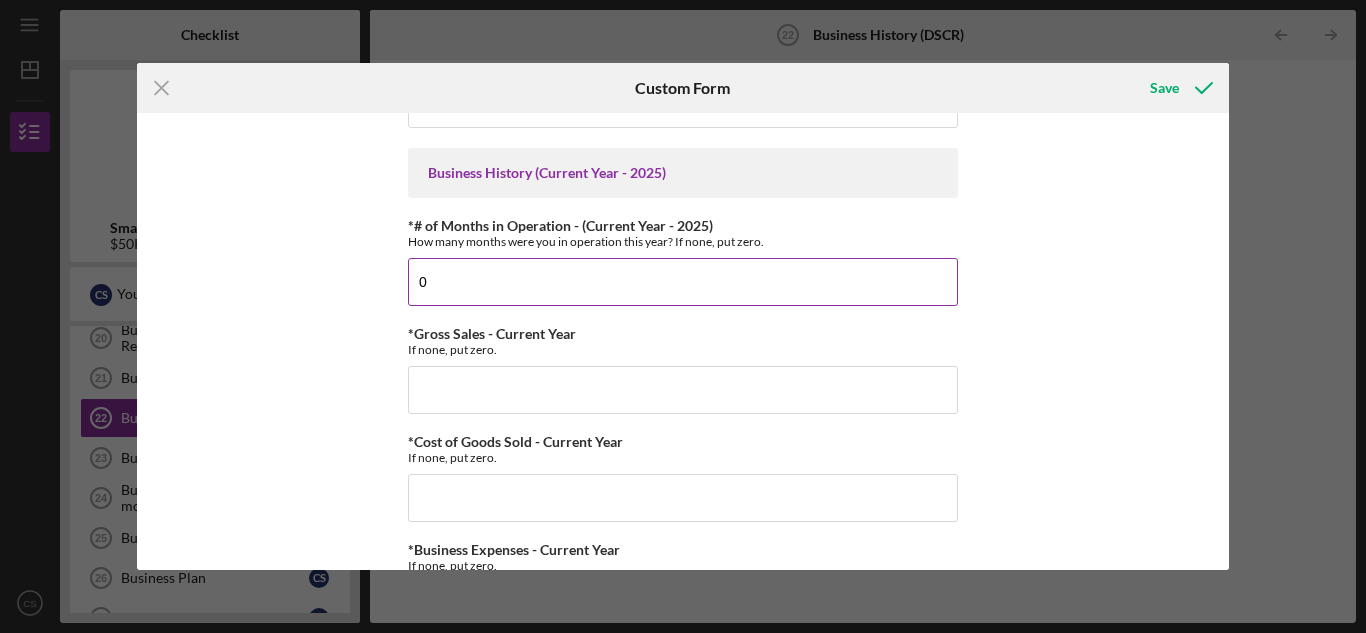 type on "0" 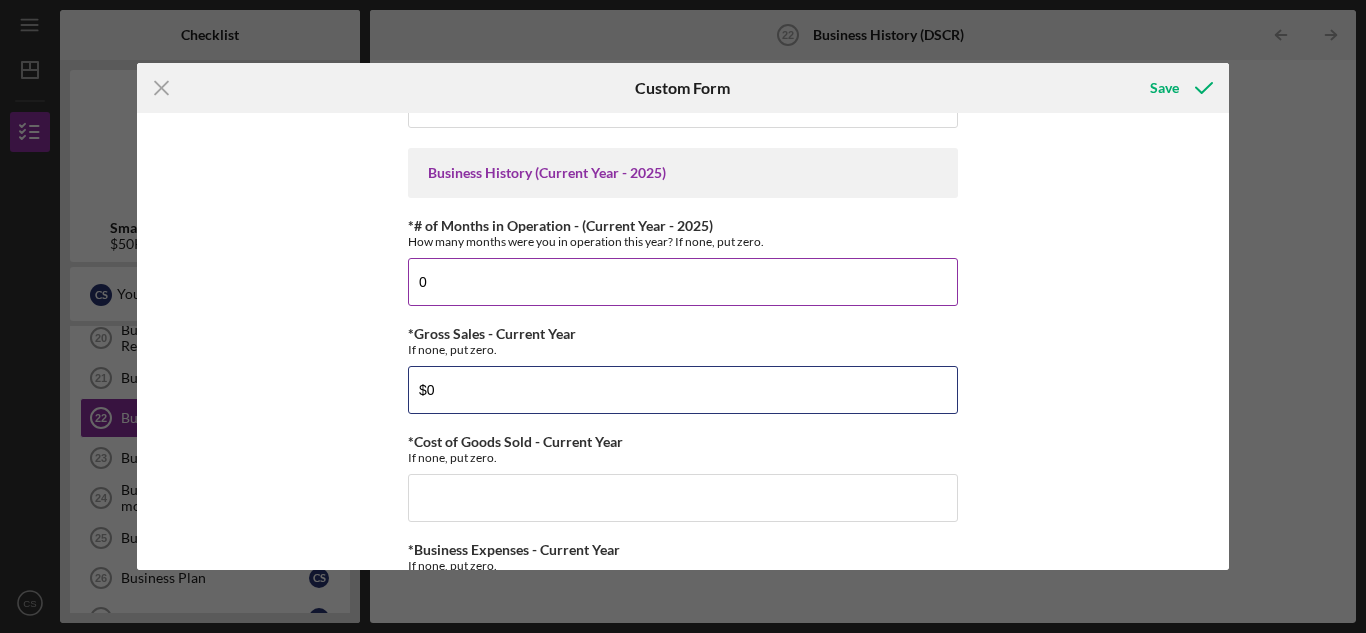 type on "$0" 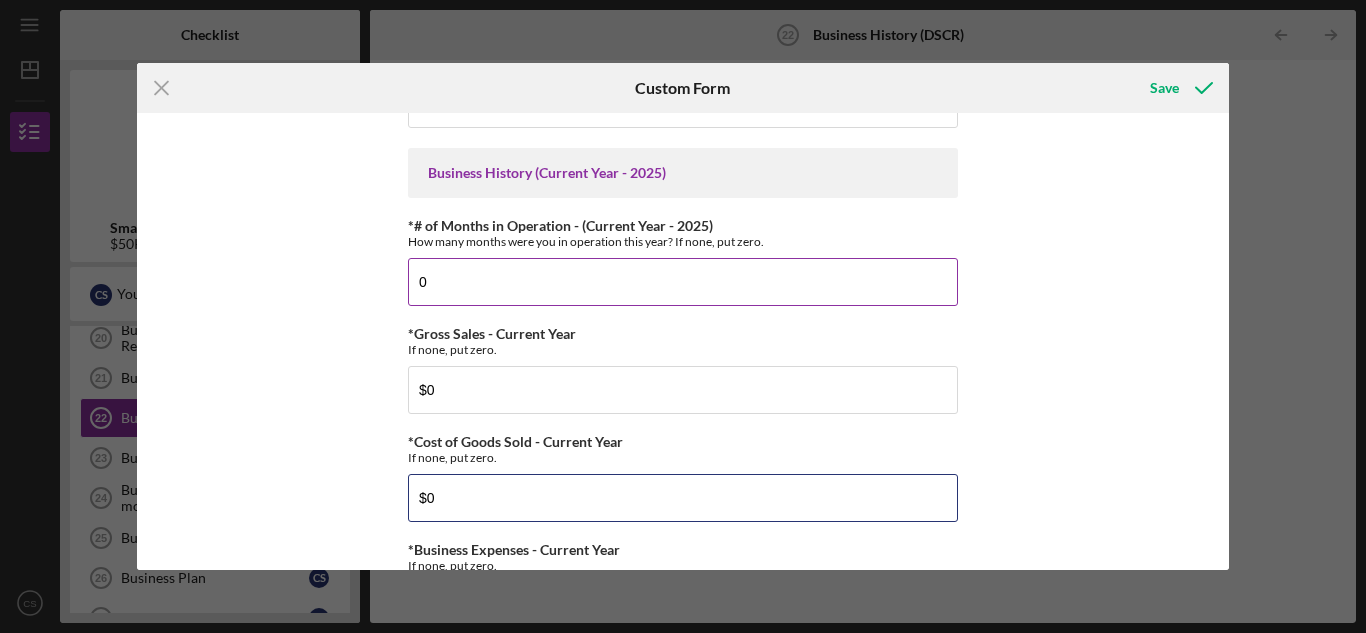 type on "$0" 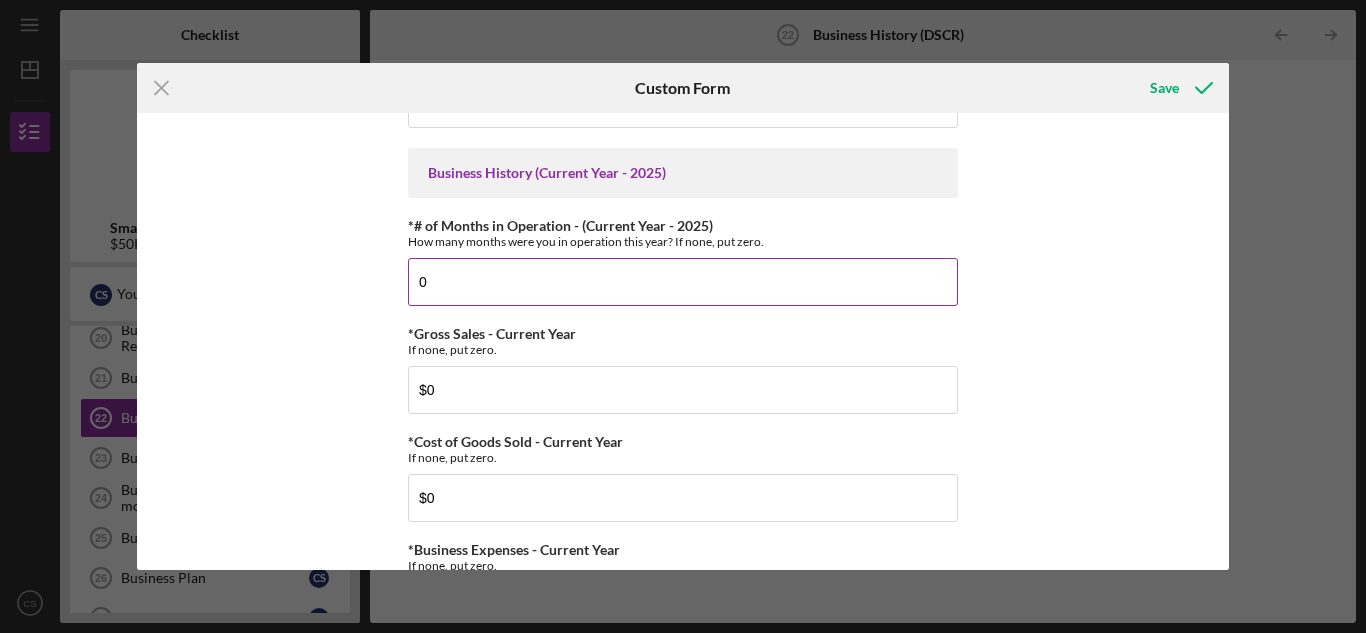 scroll, scrollTop: 1072, scrollLeft: 0, axis: vertical 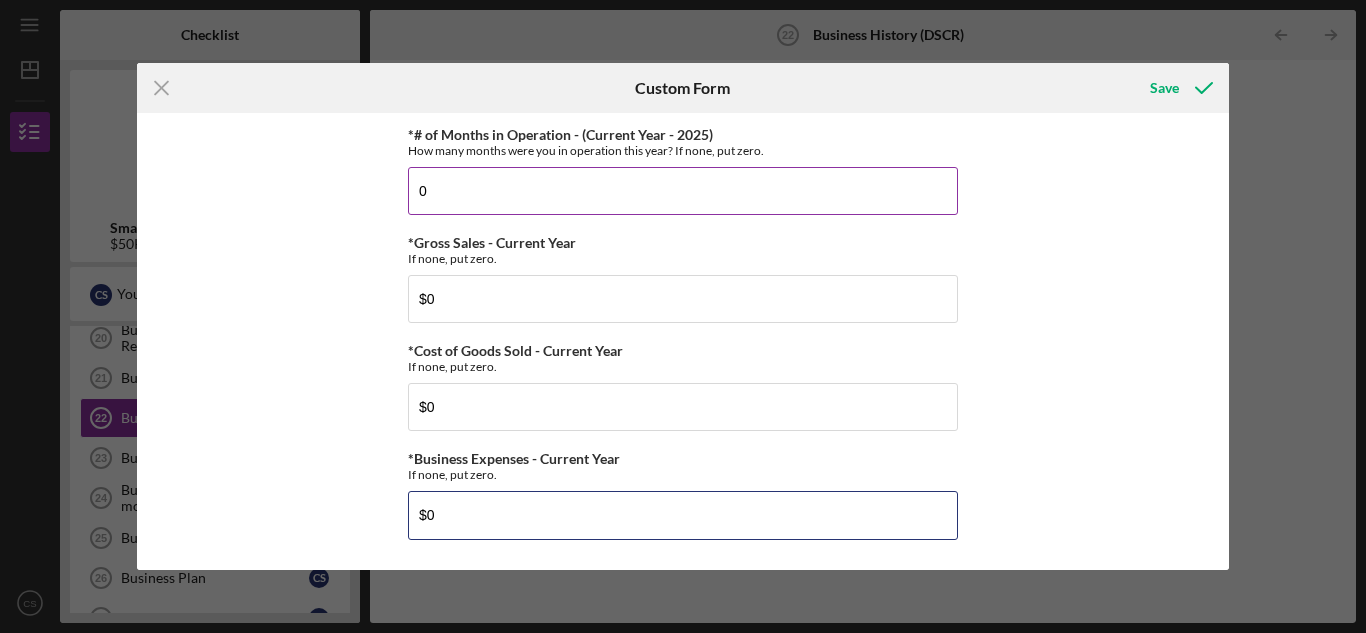 type on "$0" 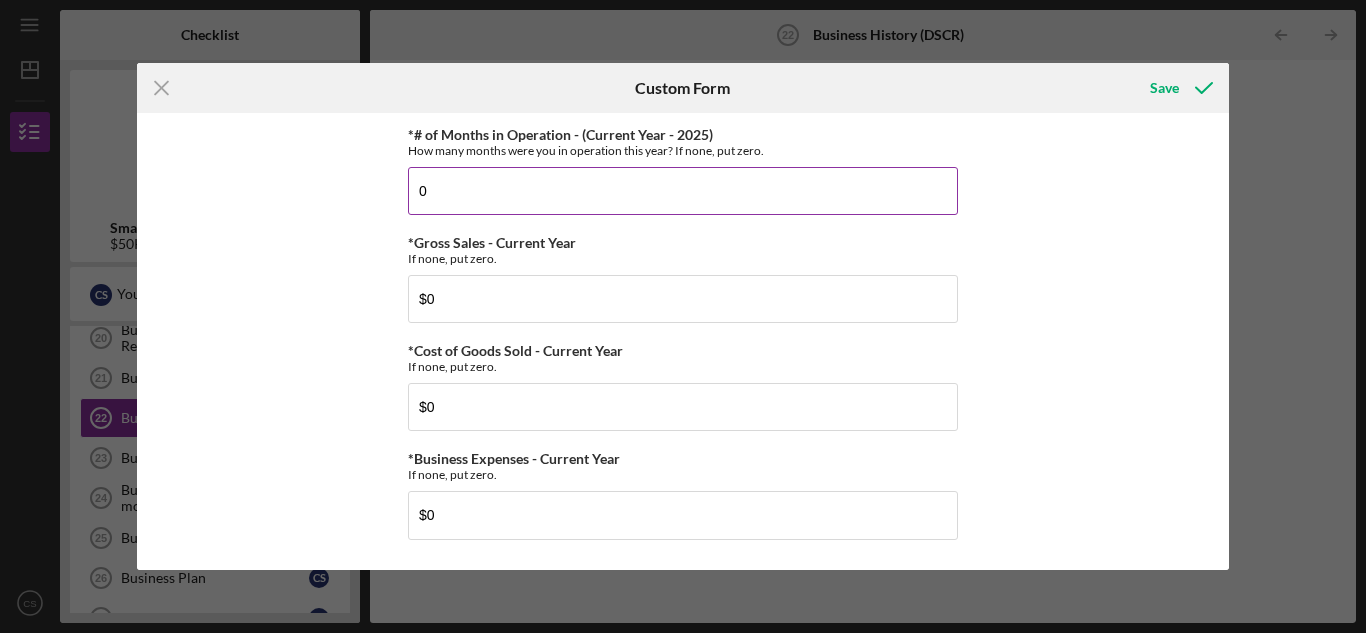 type 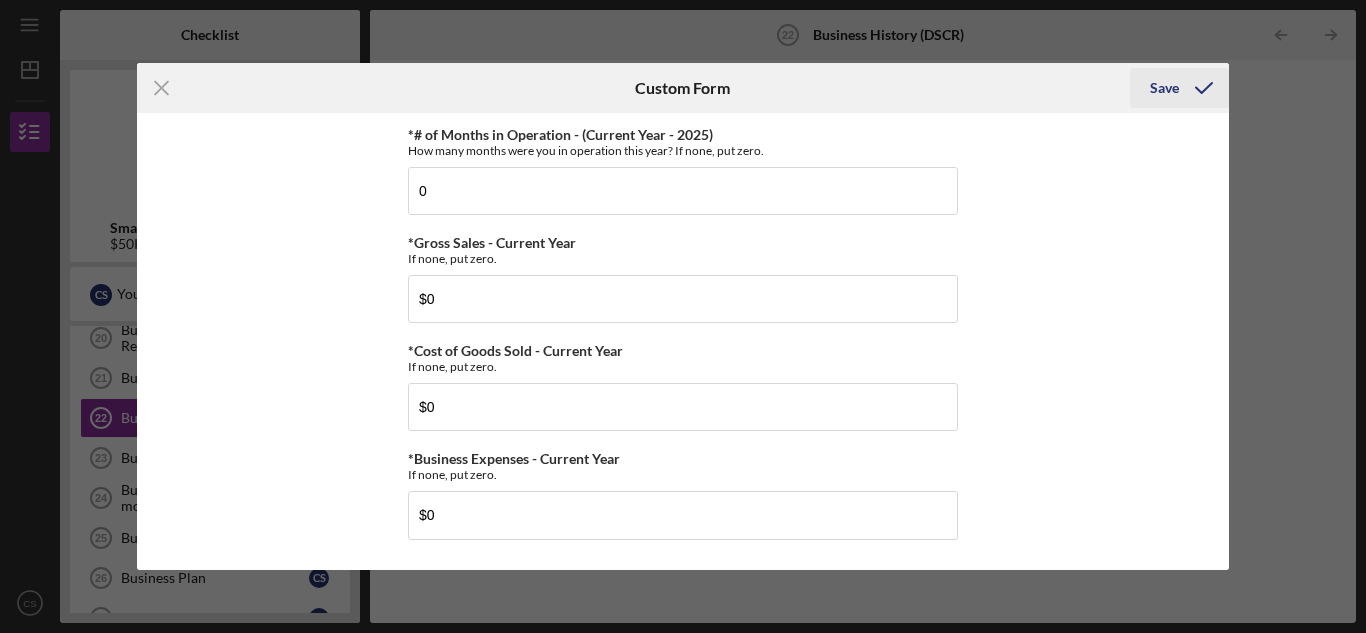 click on "Save" at bounding box center [1164, 88] 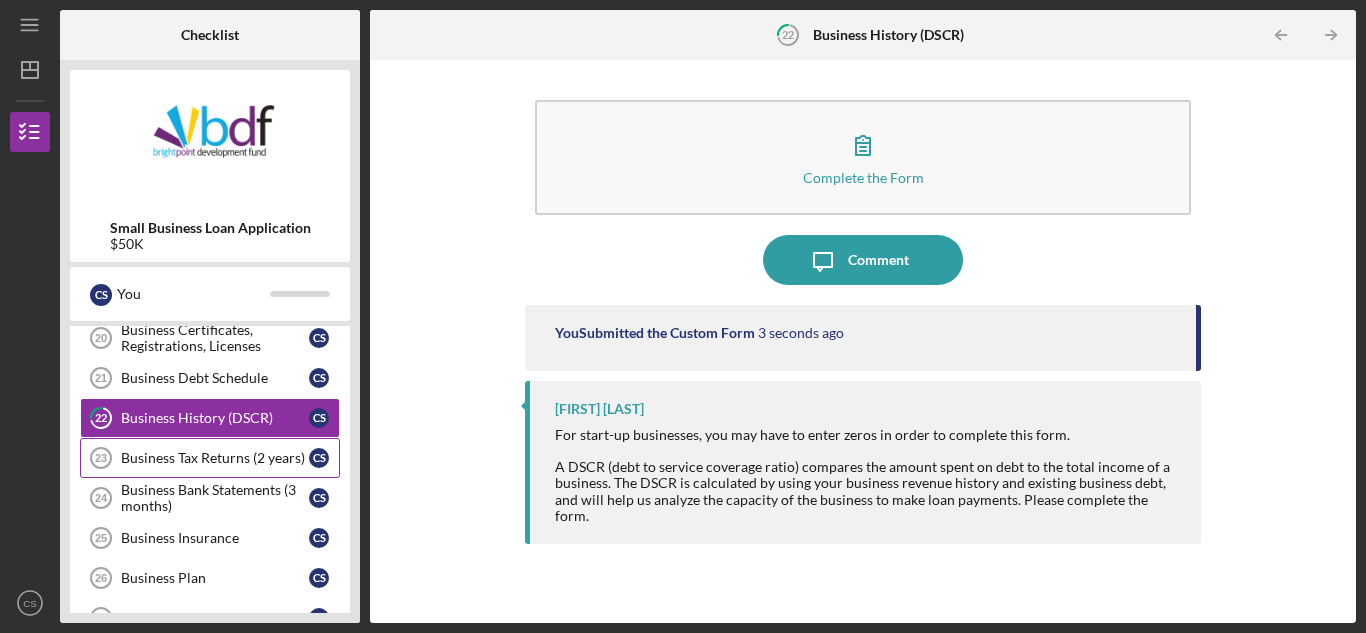 click on "Business Tax Returns (2 years)" at bounding box center (215, 458) 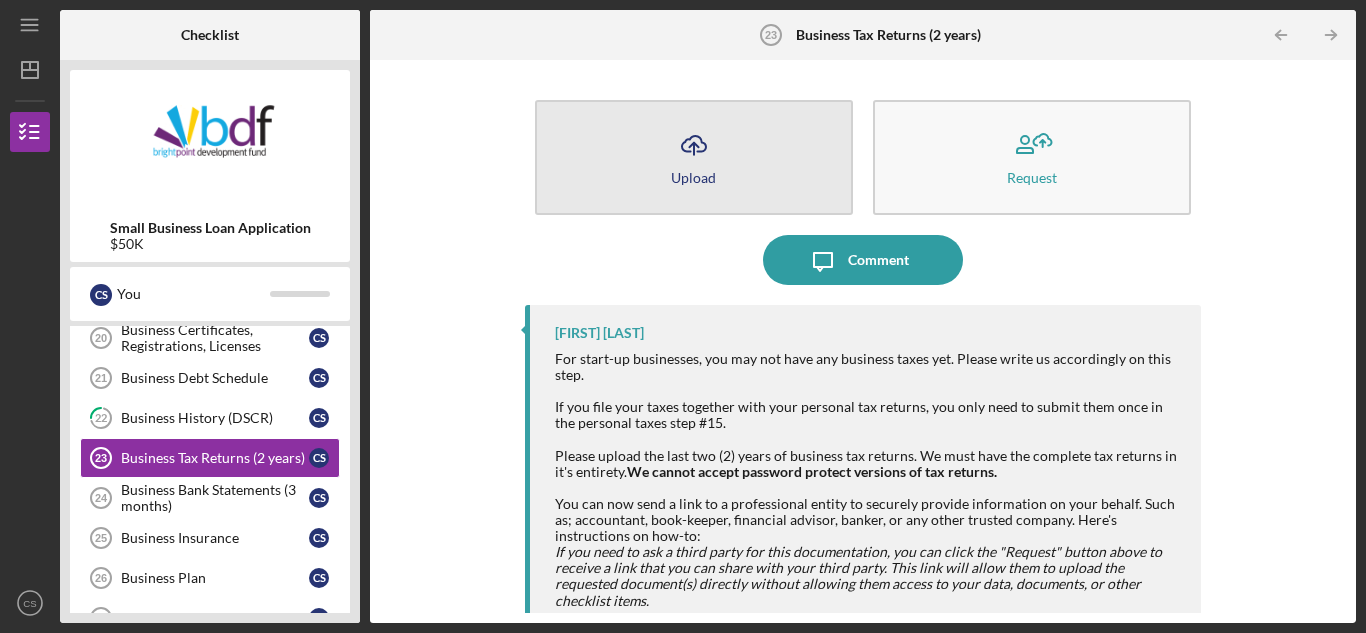click on "Icon/Upload Upload" at bounding box center (694, 157) 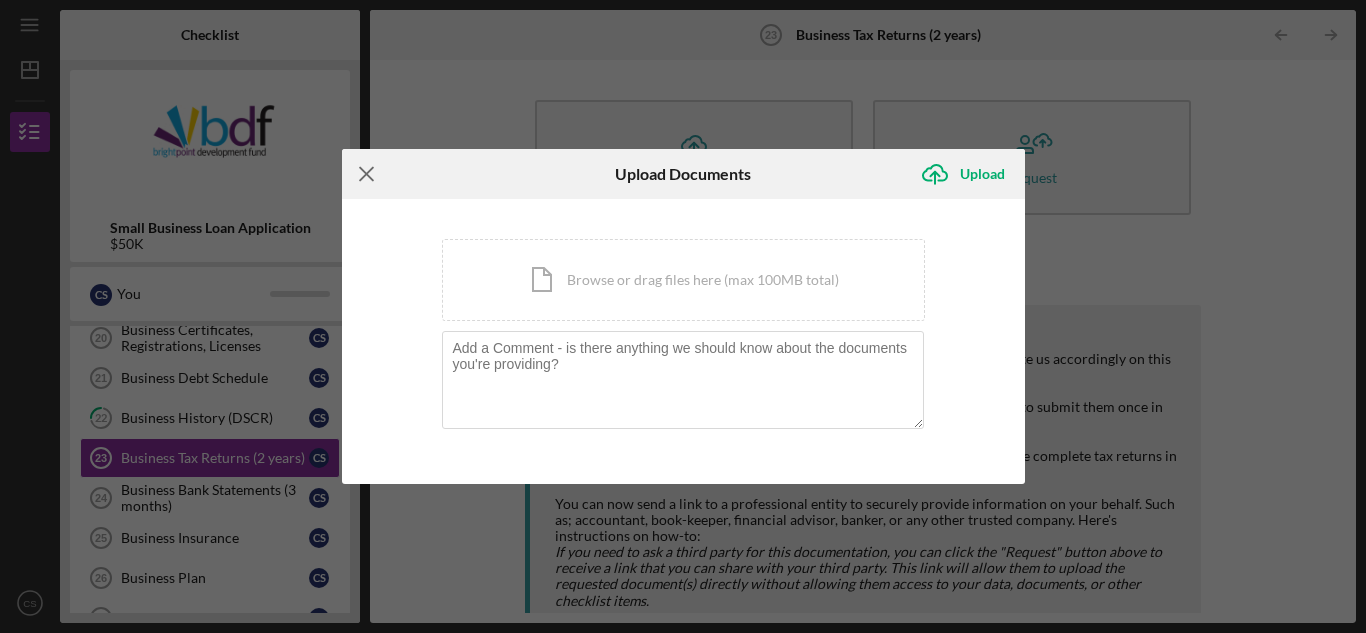 click on "Icon/Menu Close" 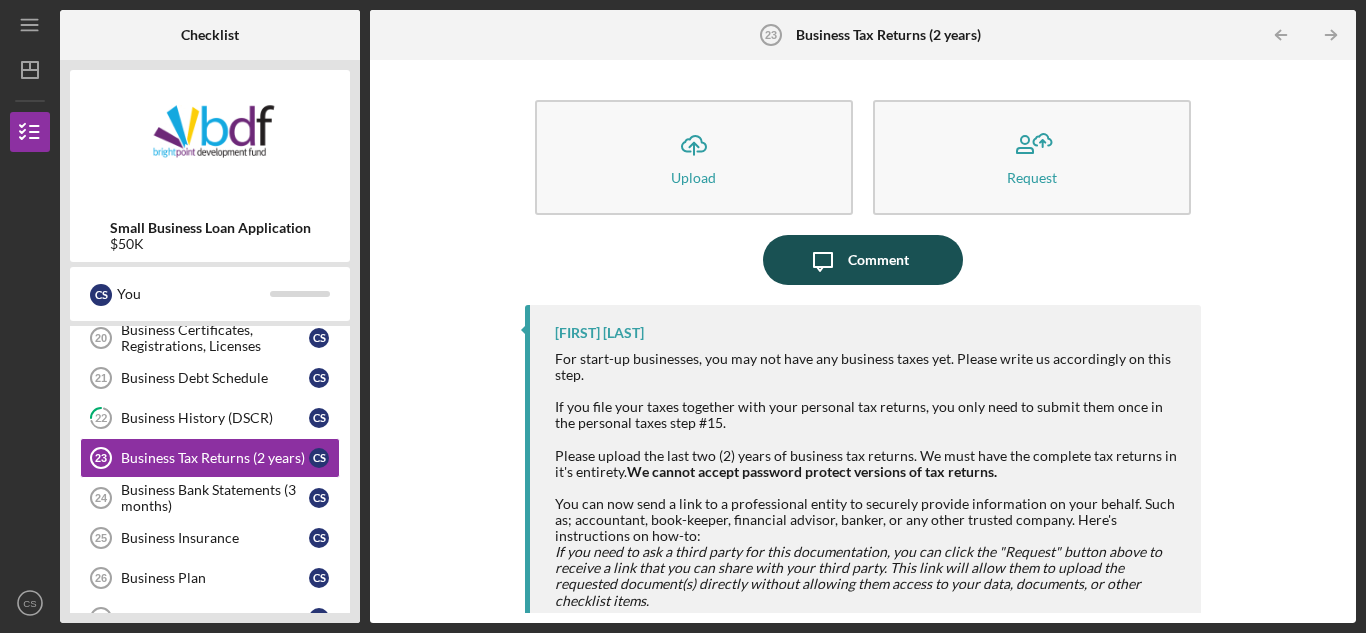 click on "Comment" at bounding box center (878, 260) 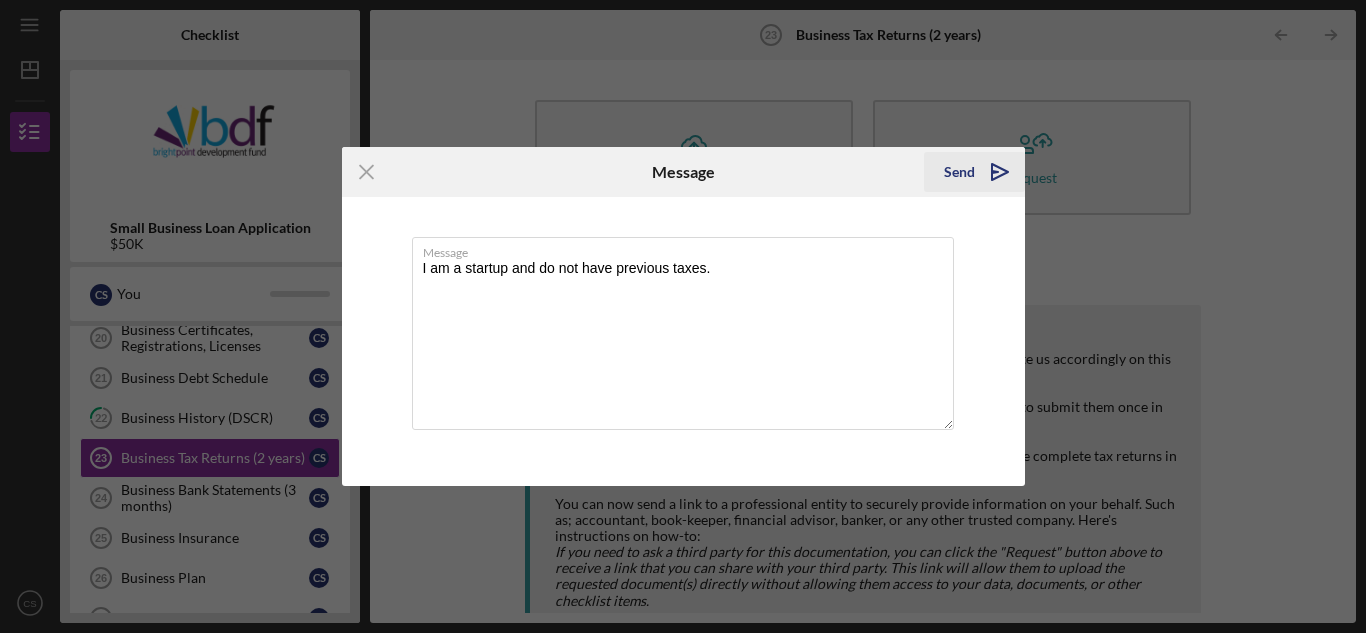 type on "I am a startup and do not have previous taxes." 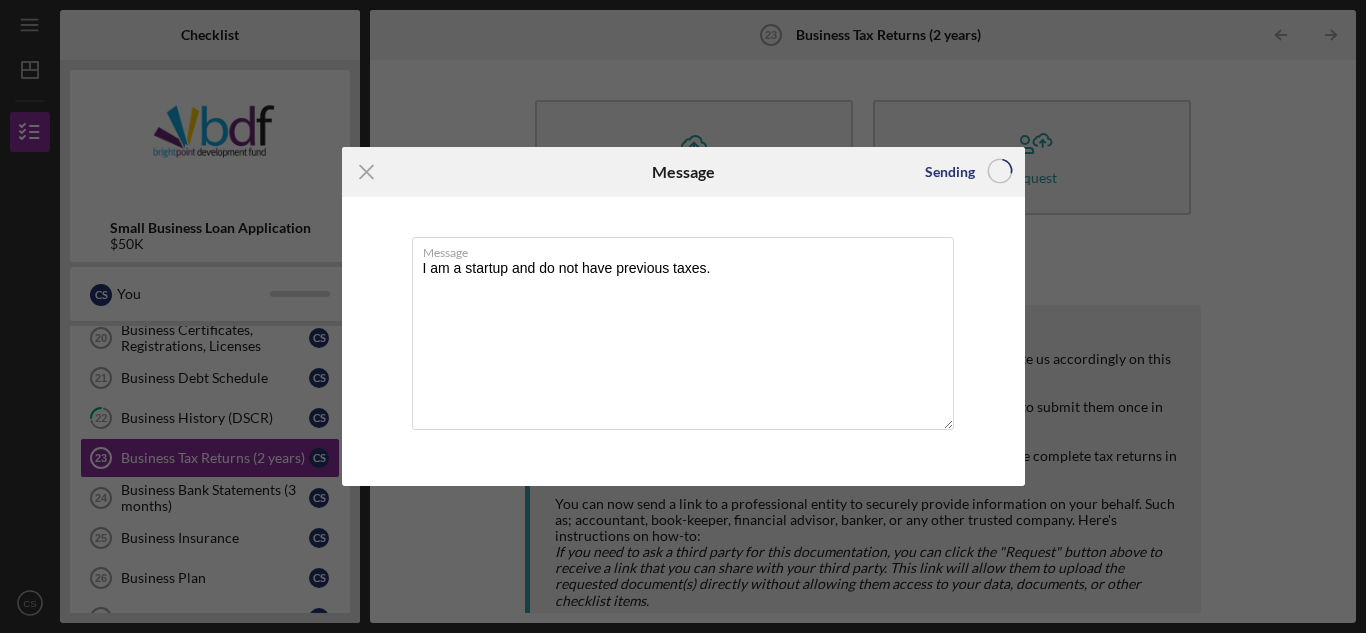 type 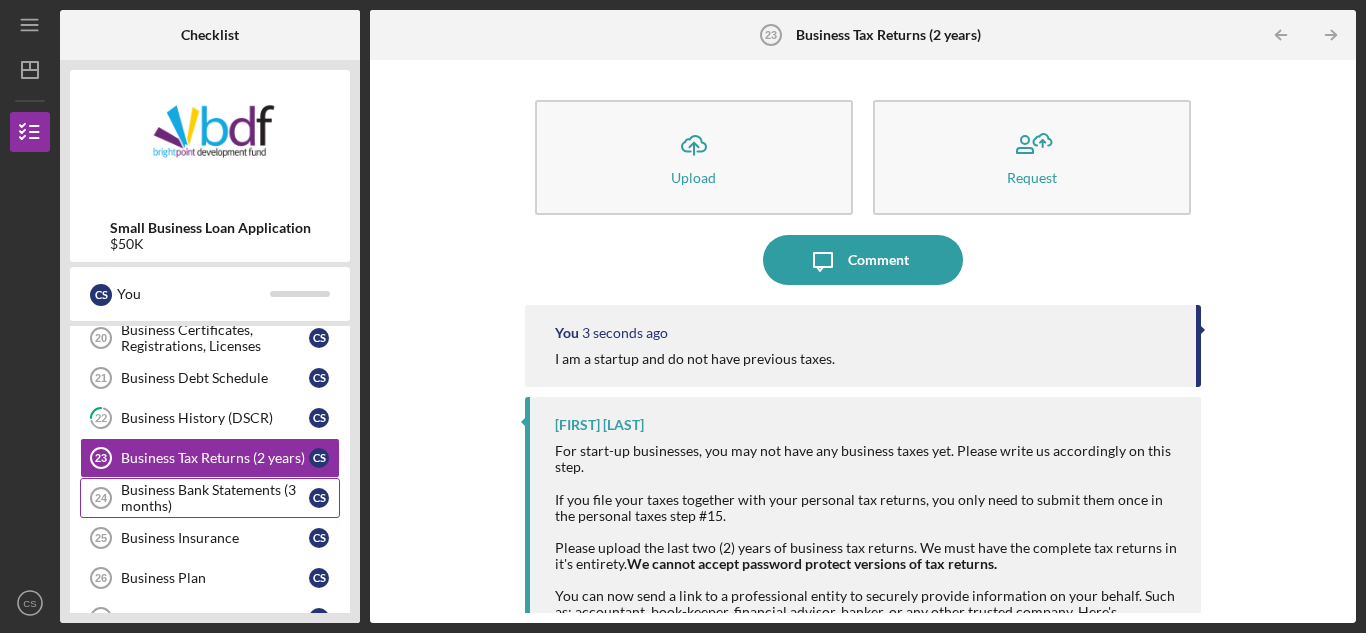 click on "Business Bank Statements (3 months)" at bounding box center [215, 498] 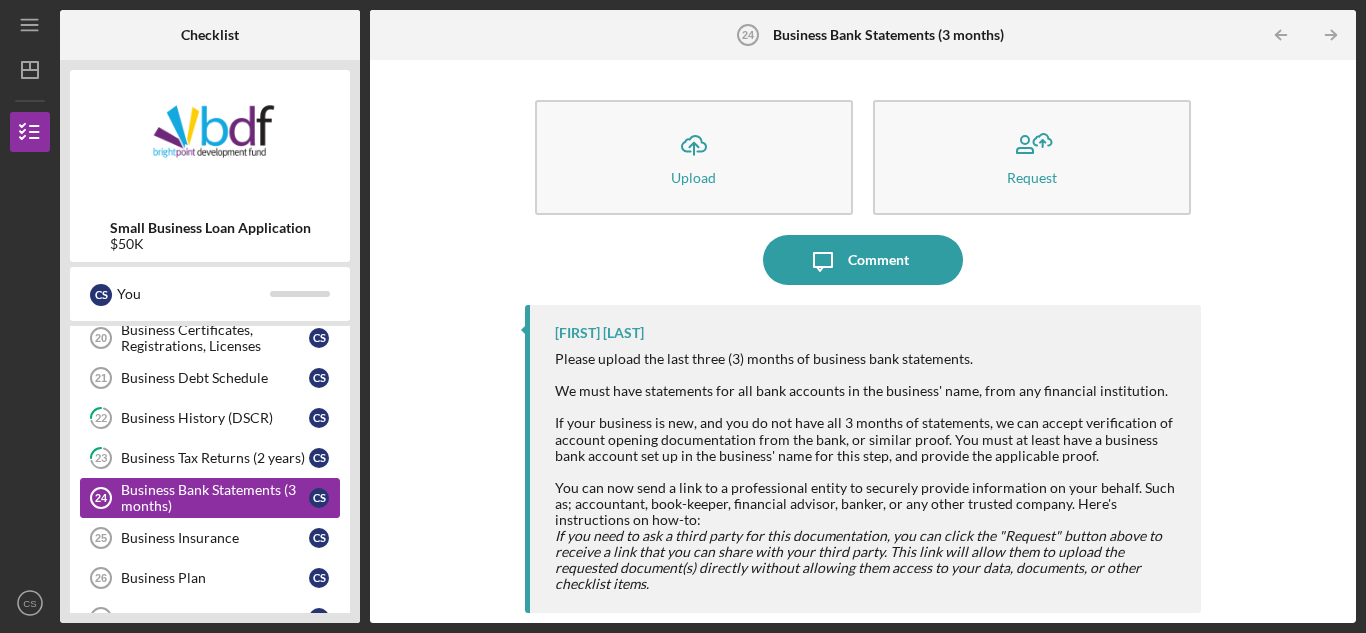 click on "Business Bank Statements (3 months)" at bounding box center [215, 498] 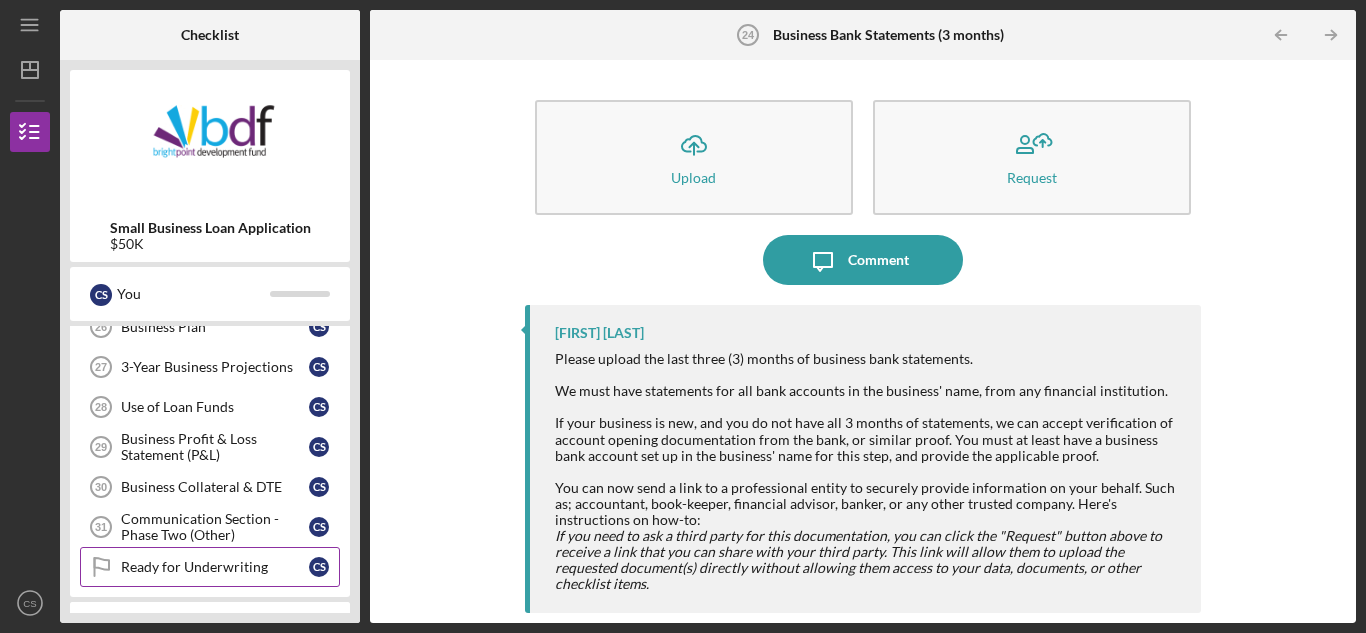 drag, startPoint x: 171, startPoint y: 511, endPoint x: 131, endPoint y: 557, distance: 60.959003 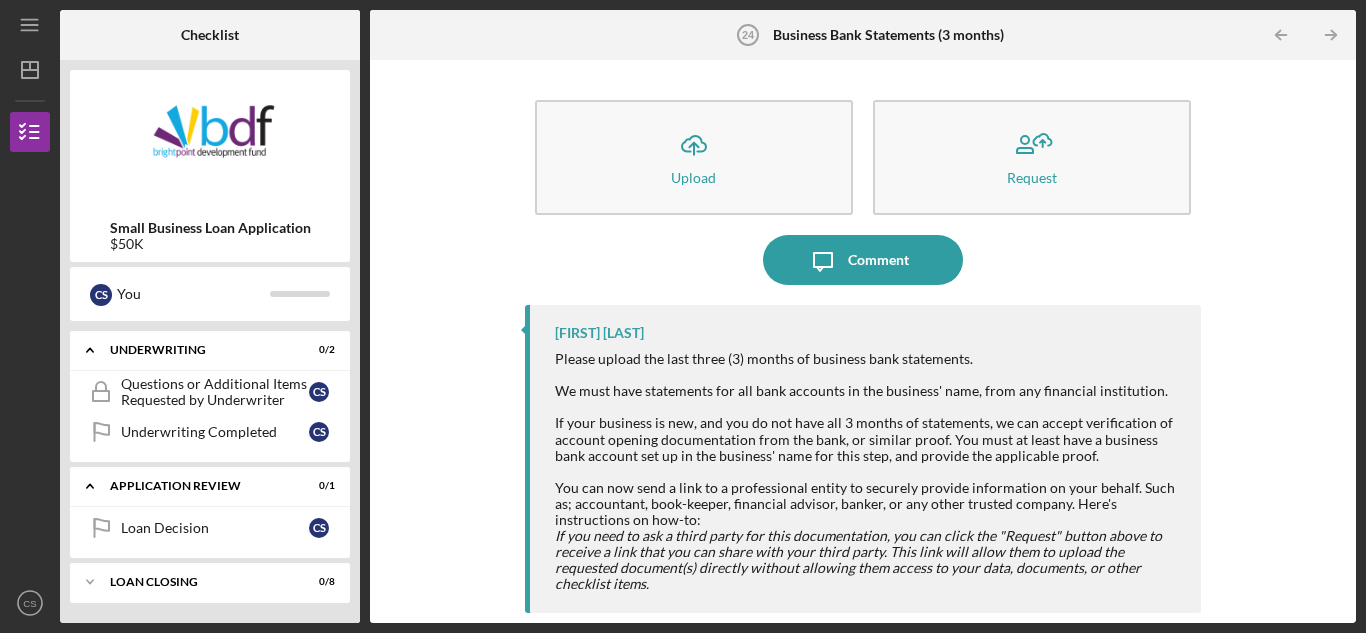 click on "Business Bank Statements (3 months) 24 Business Bank Statements (3 months) C S" at bounding box center [210, -24] 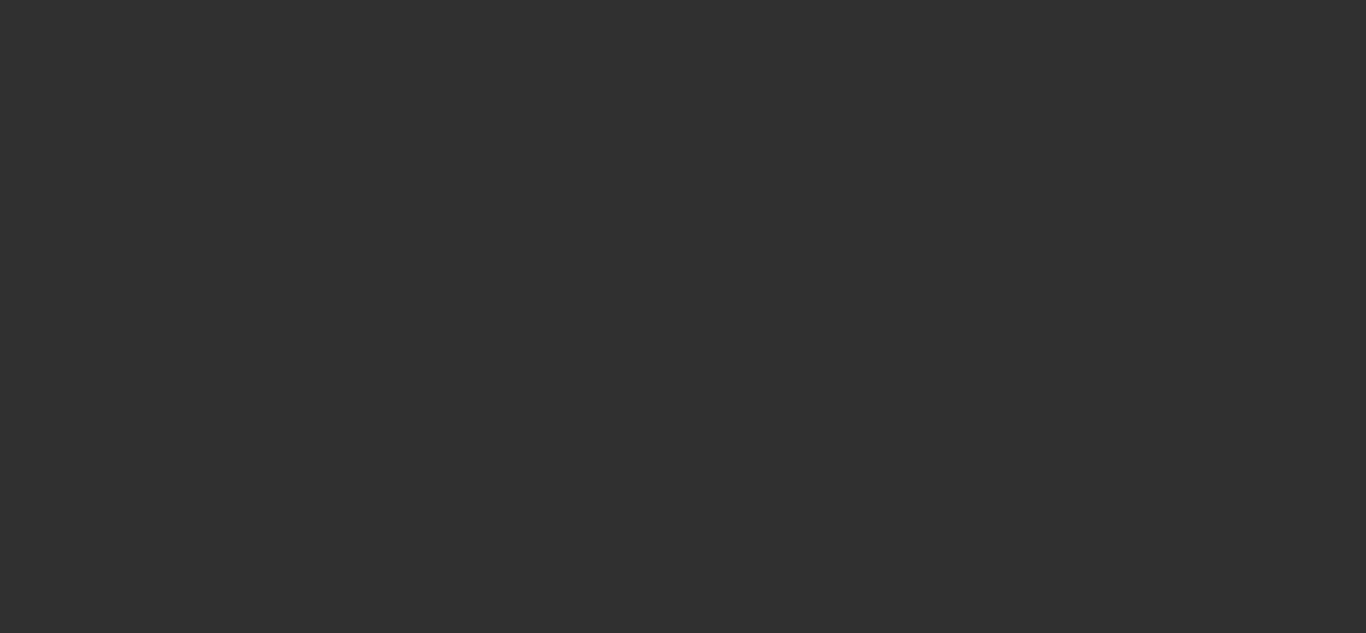 scroll, scrollTop: 0, scrollLeft: 0, axis: both 